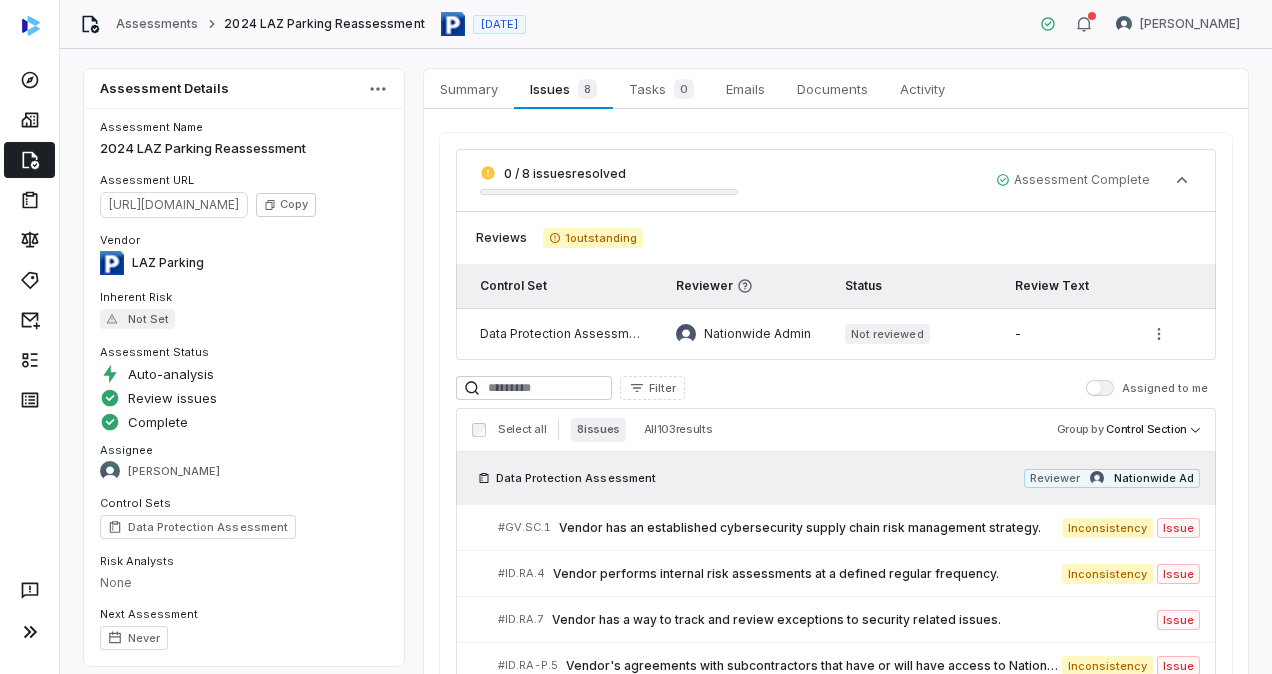 scroll, scrollTop: 0, scrollLeft: 0, axis: both 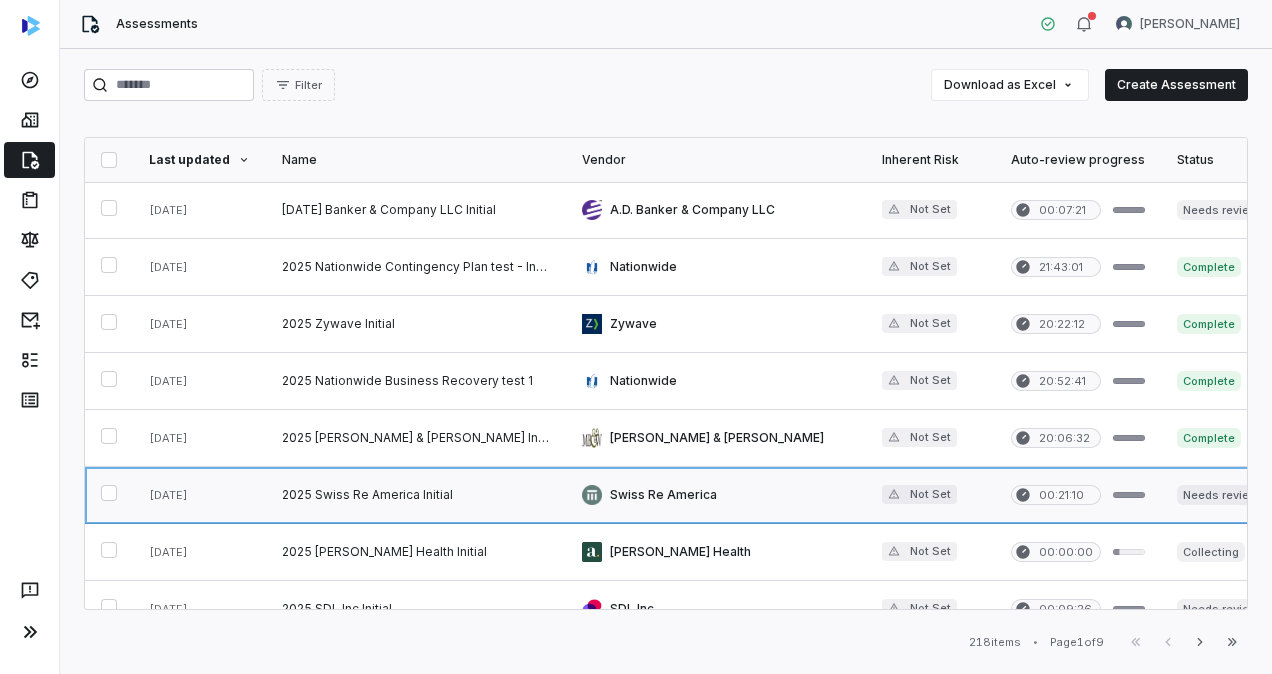 click at bounding box center (416, 495) 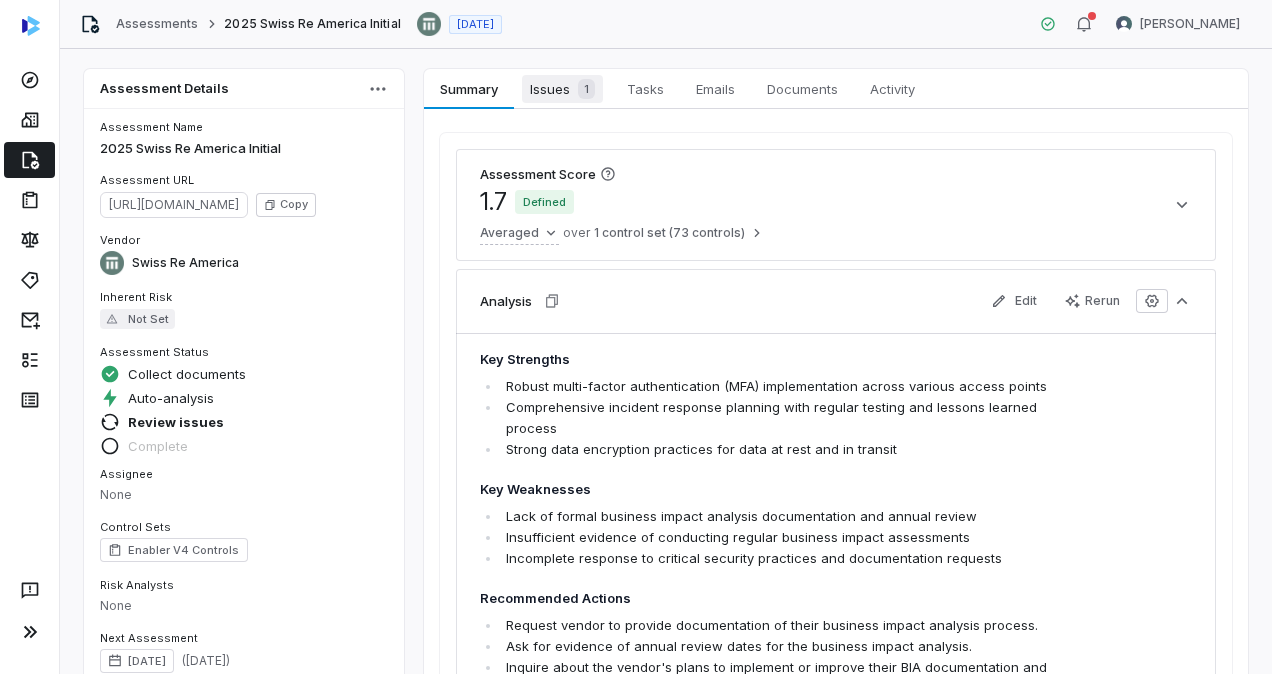 click on "Issues 1 Issues 1" at bounding box center (562, 89) 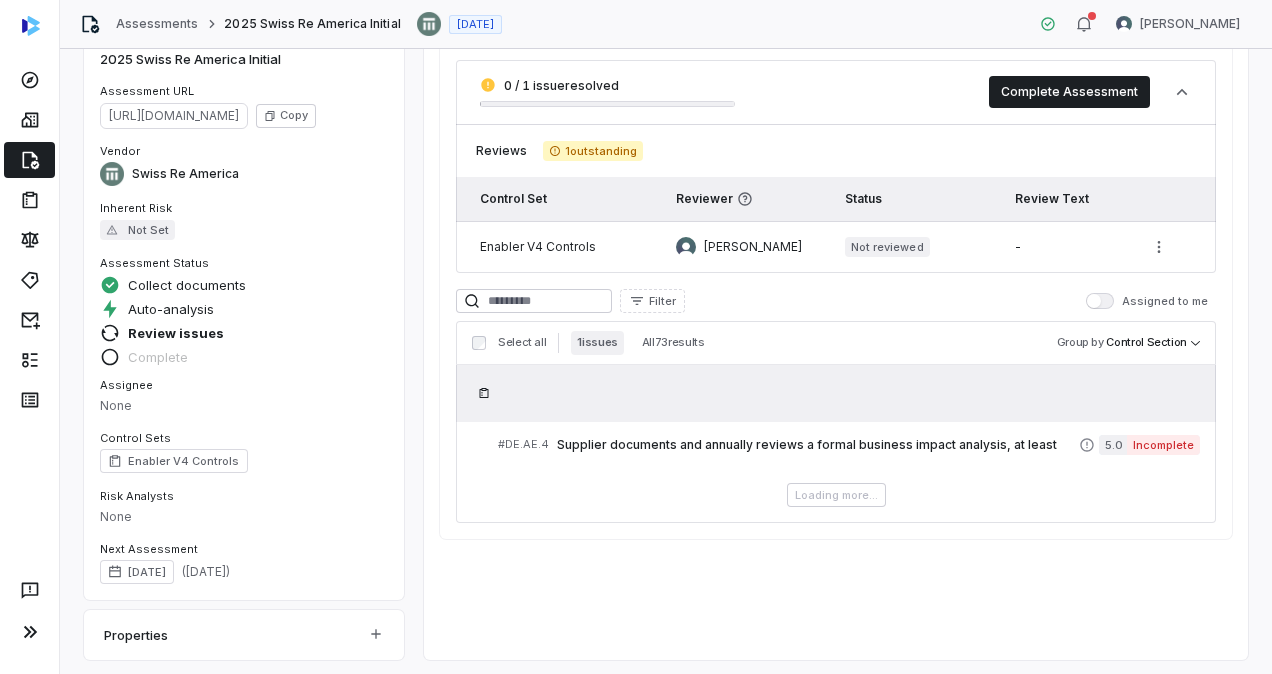 scroll, scrollTop: 94, scrollLeft: 0, axis: vertical 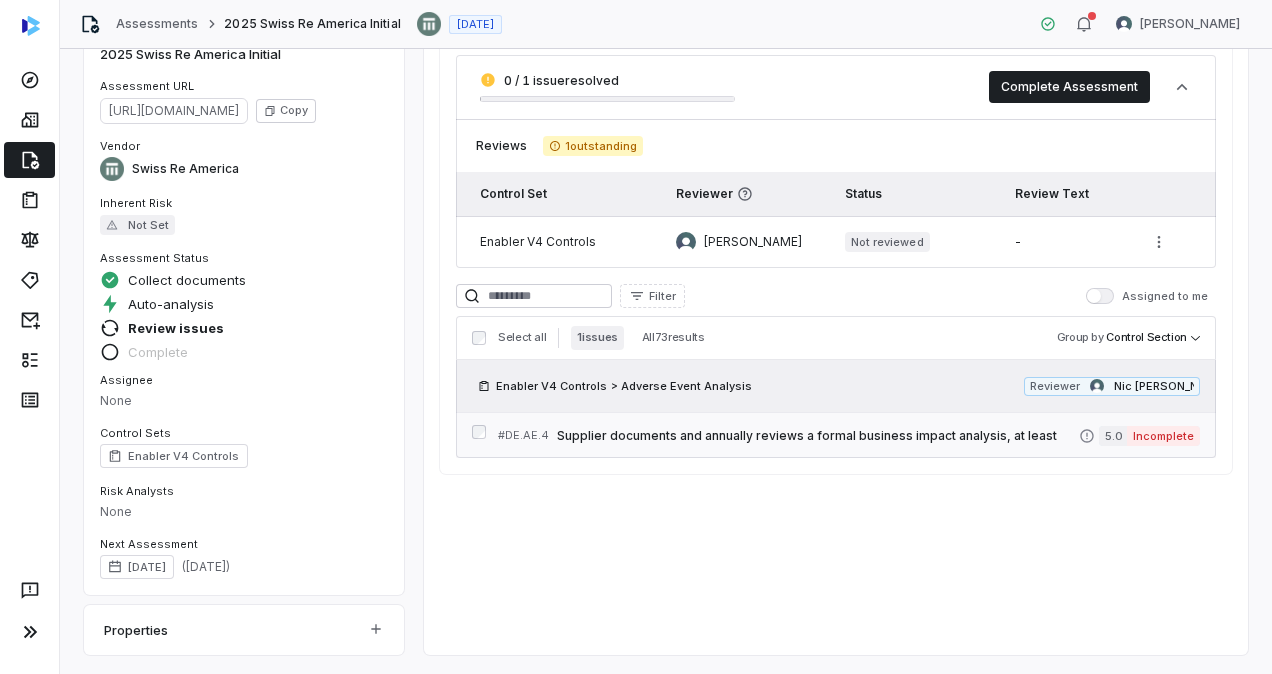 click on "Supplier documents and annually reviews a formal business impact analysis, at least" at bounding box center (818, 436) 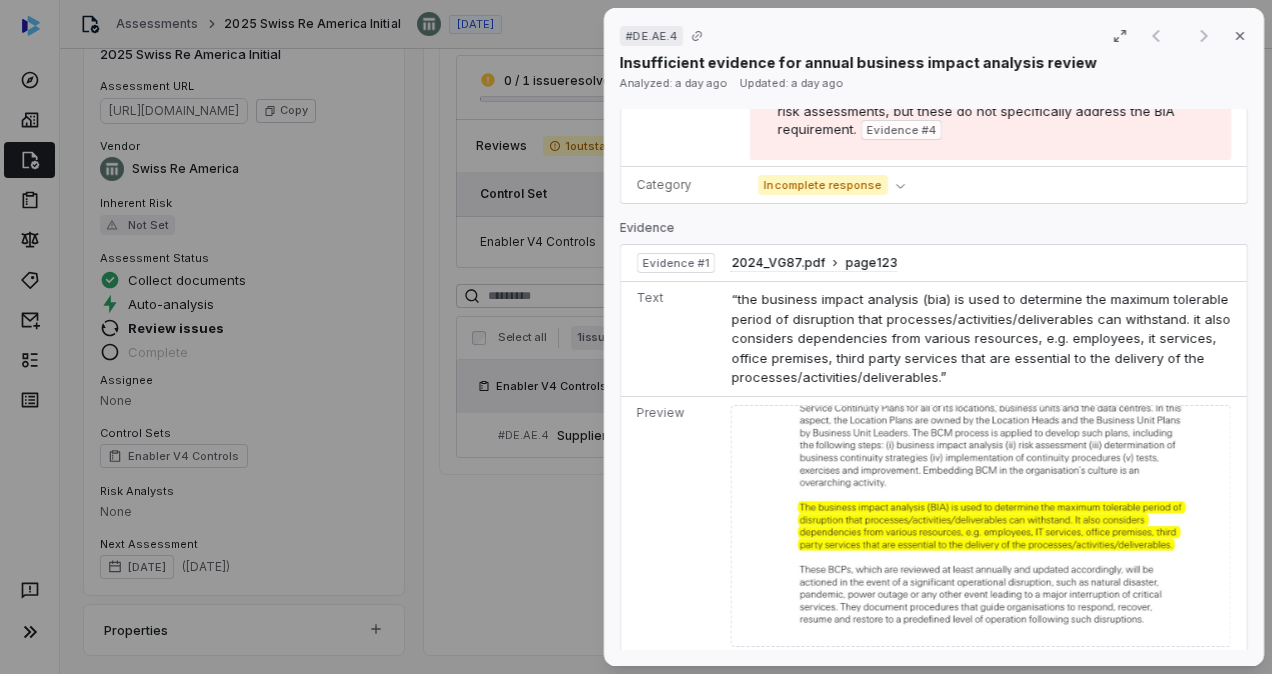 scroll, scrollTop: 0, scrollLeft: 0, axis: both 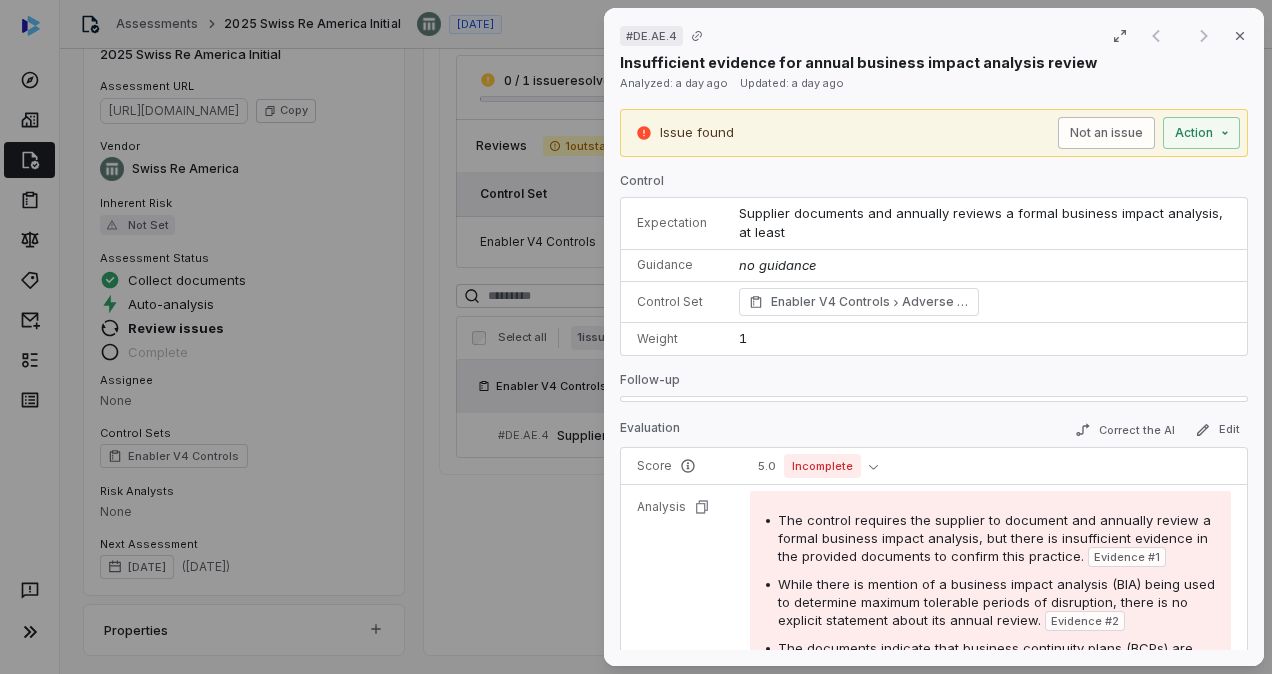 click on "Not an issue" at bounding box center (1106, 133) 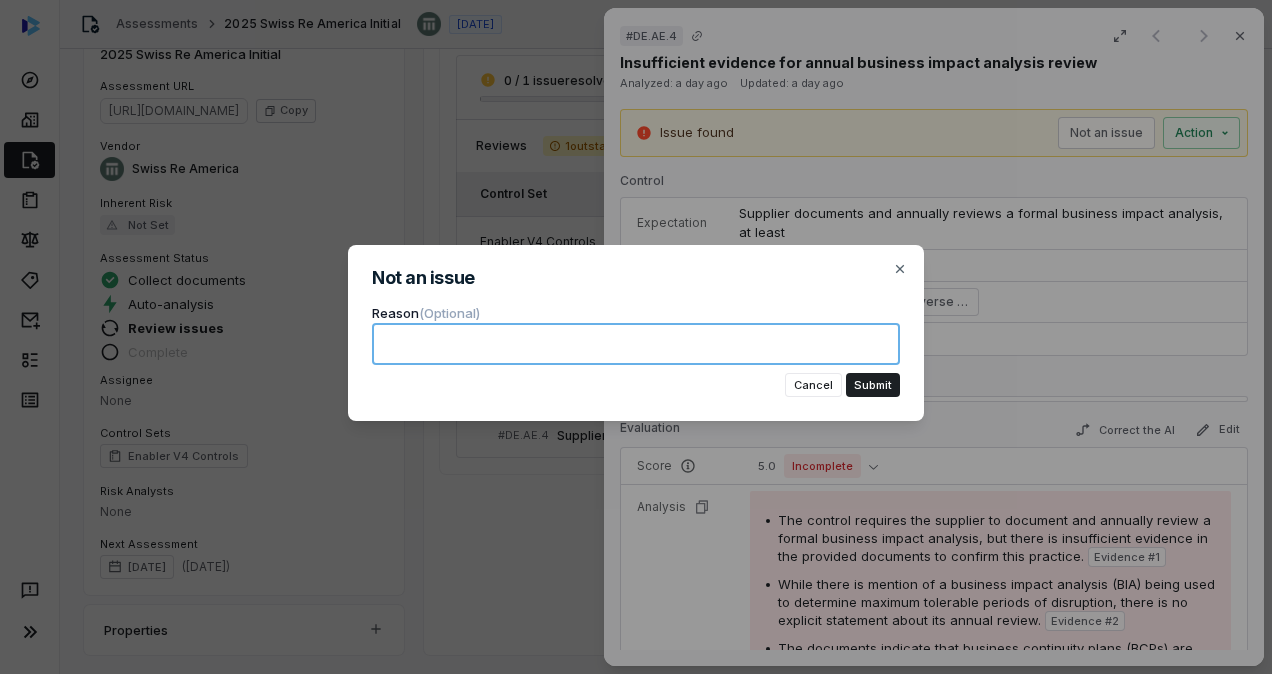 click at bounding box center [636, 344] 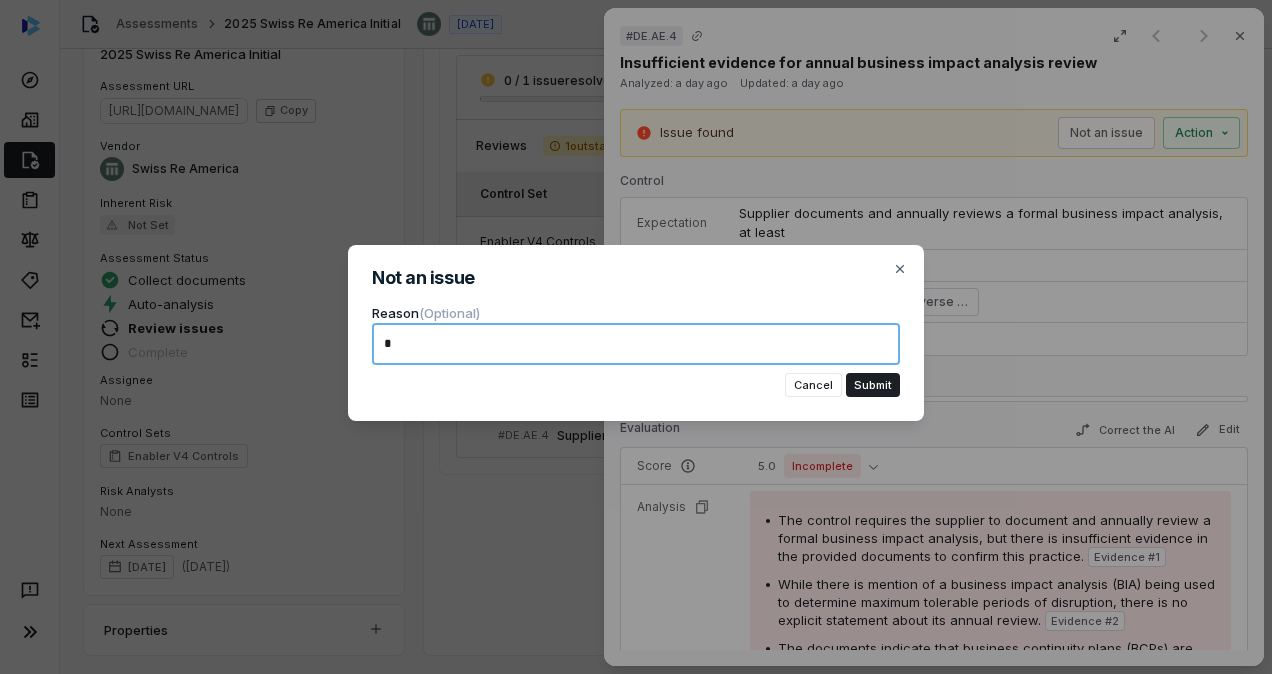 type on "**" 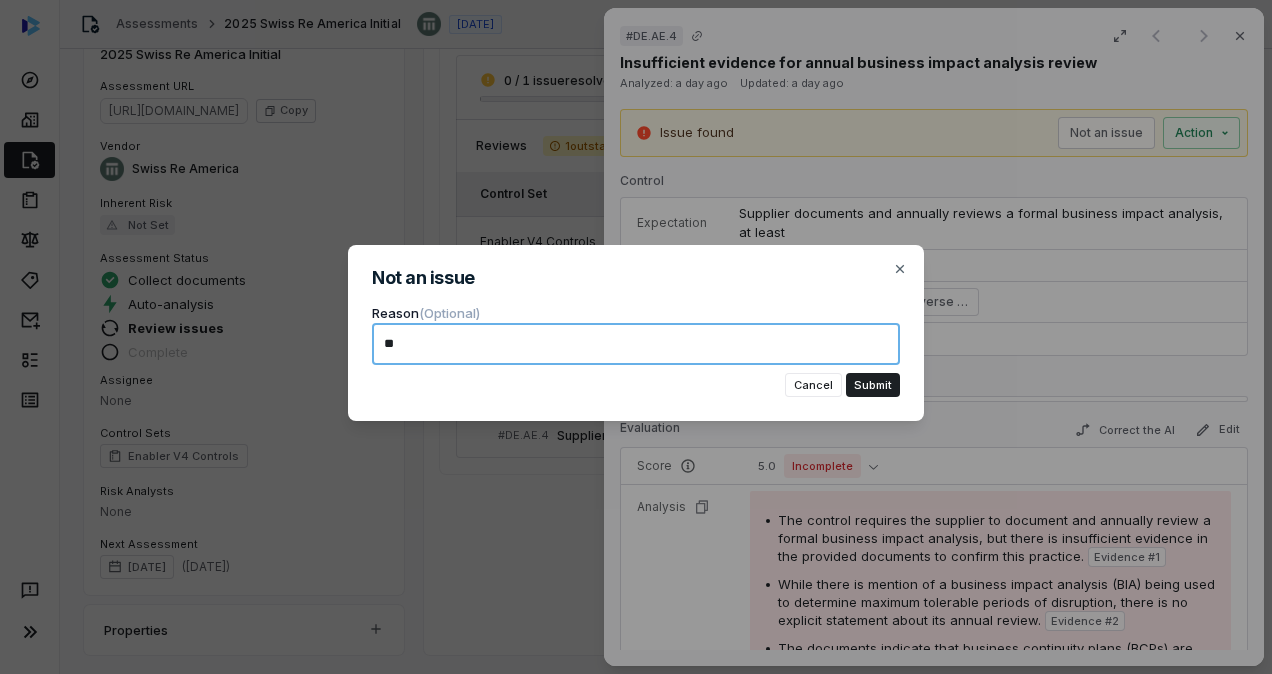 type on "***" 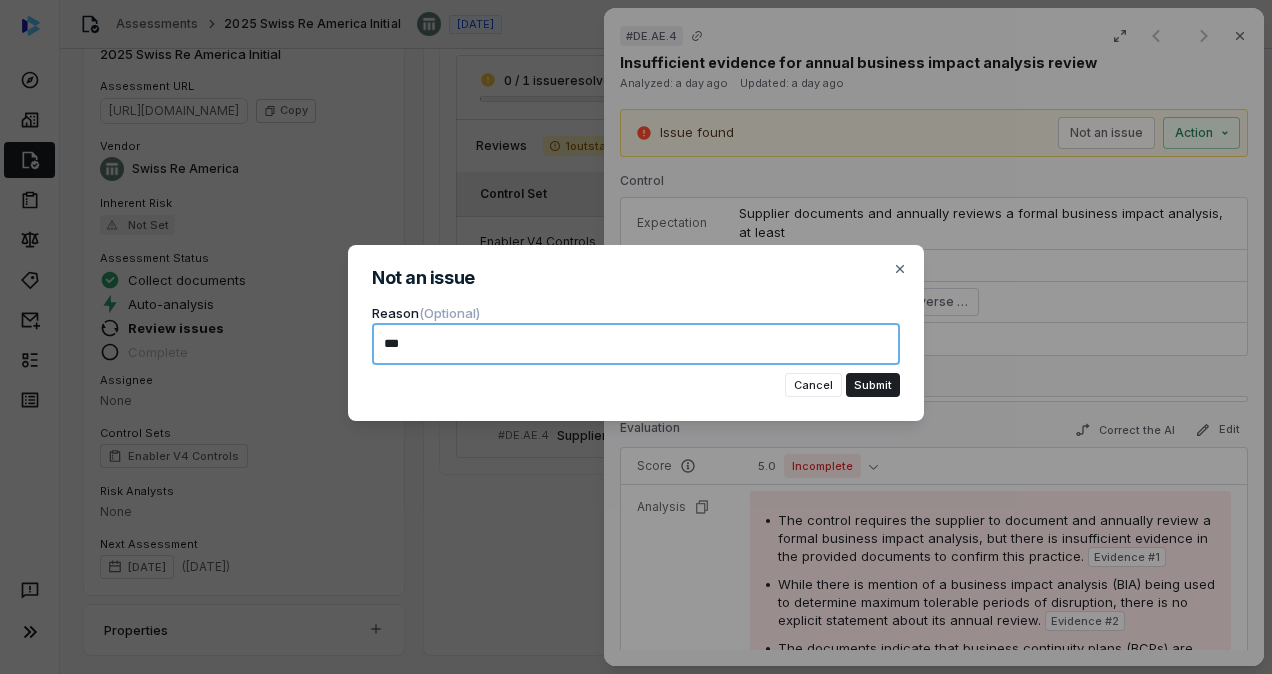 type on "****" 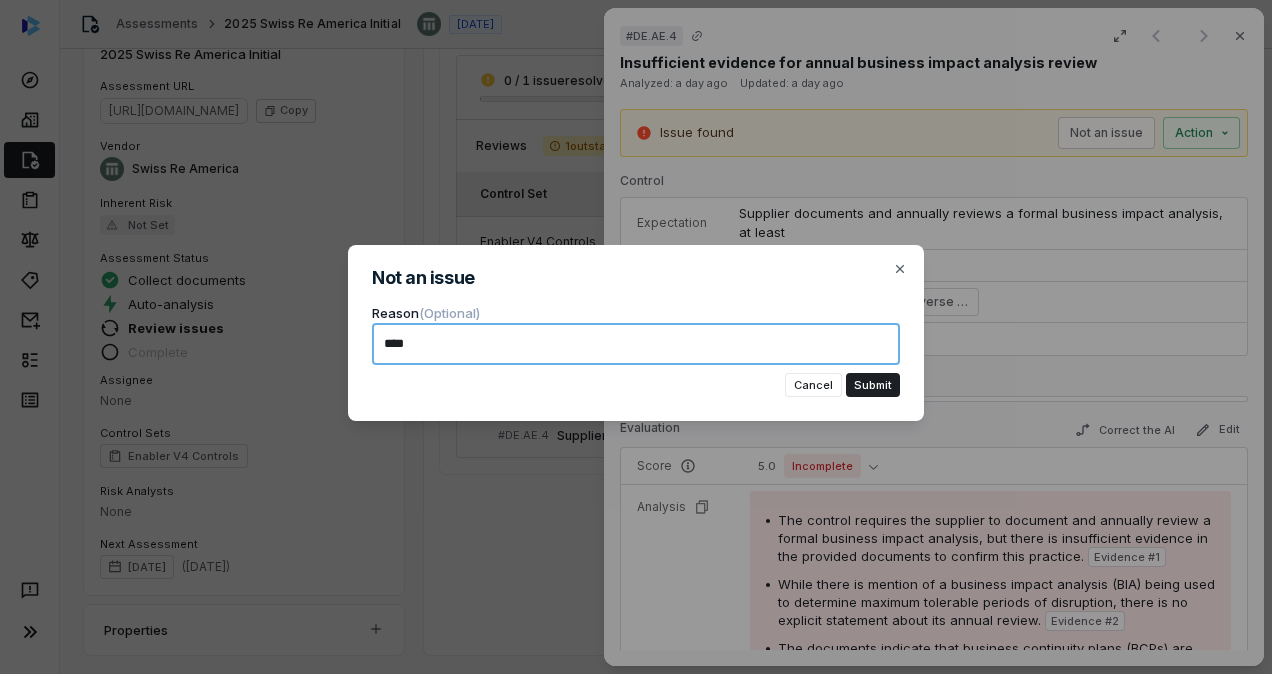 type on "****" 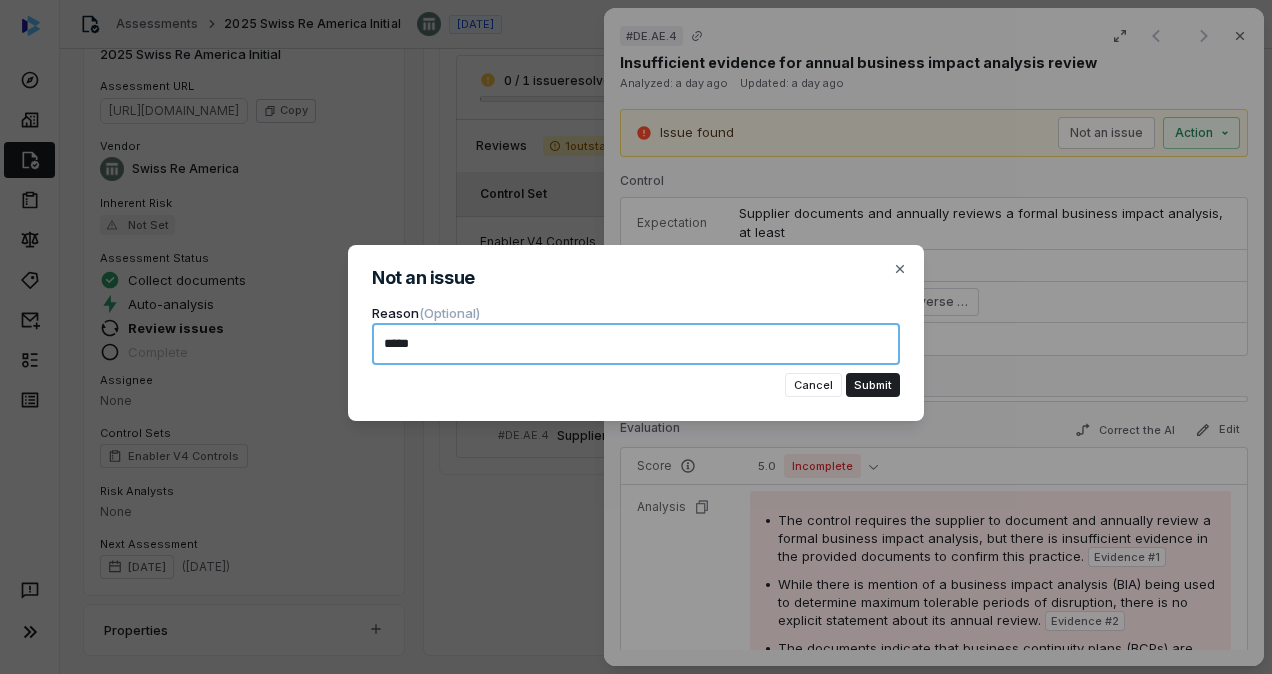 type on "******" 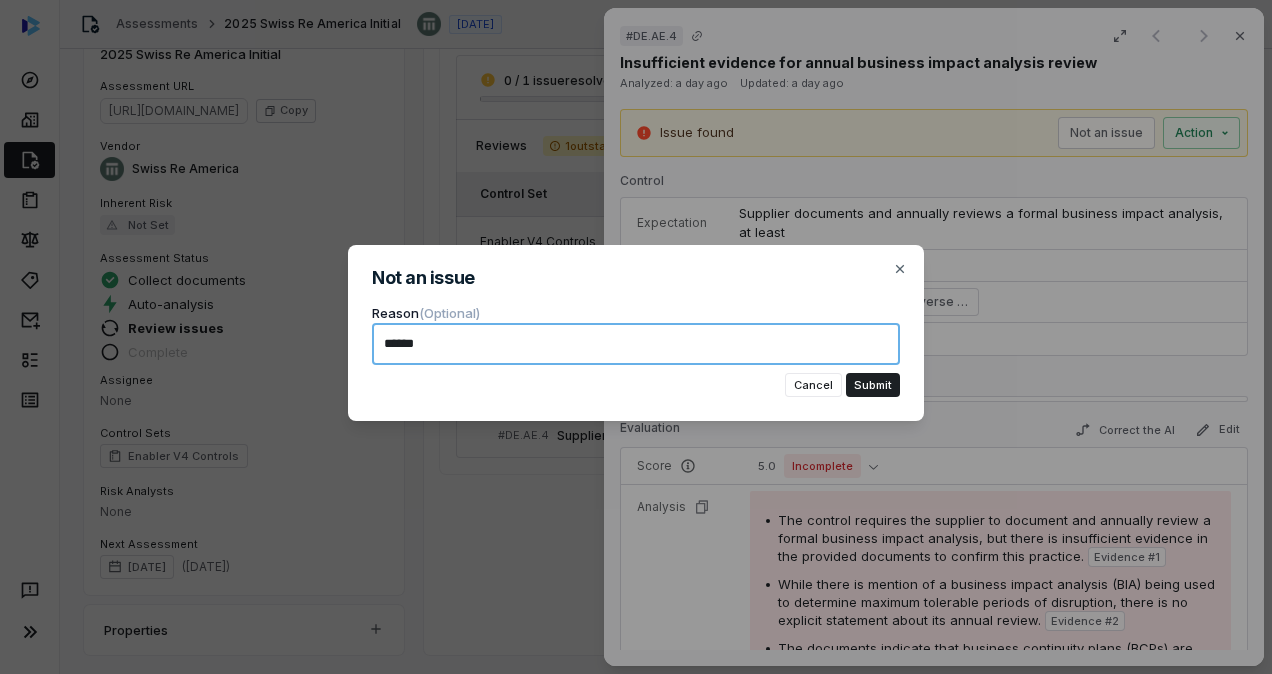 type on "*******" 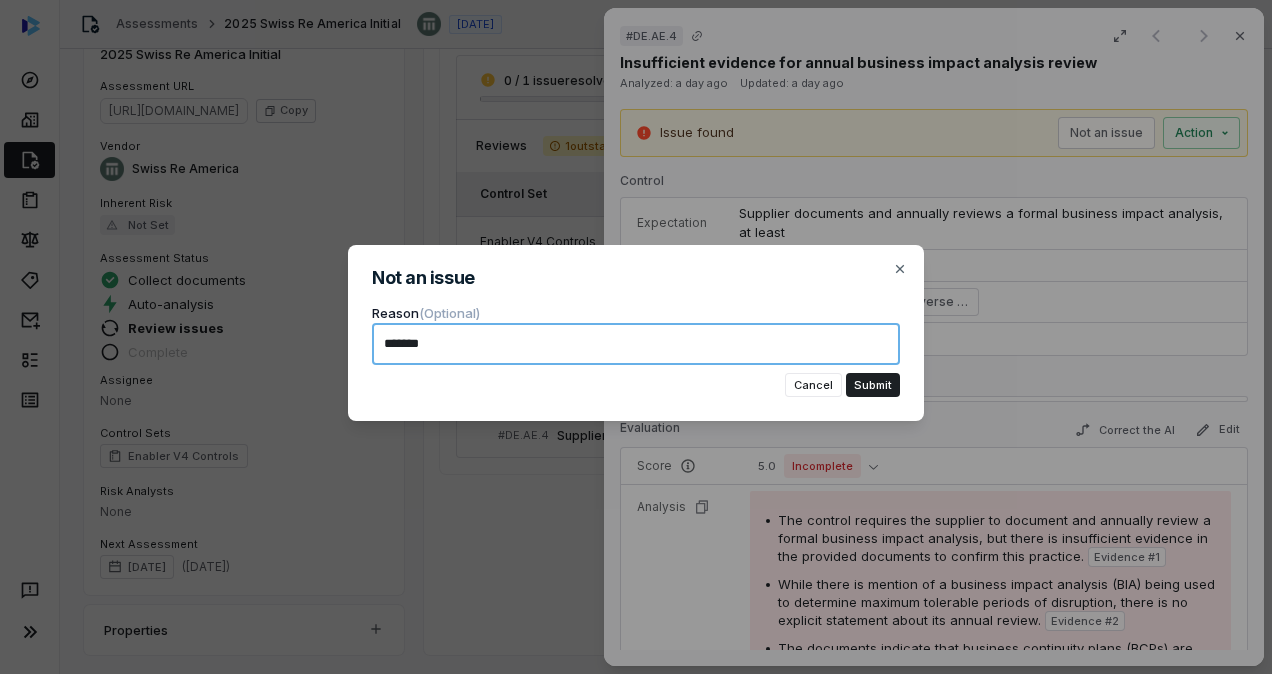 type on "********" 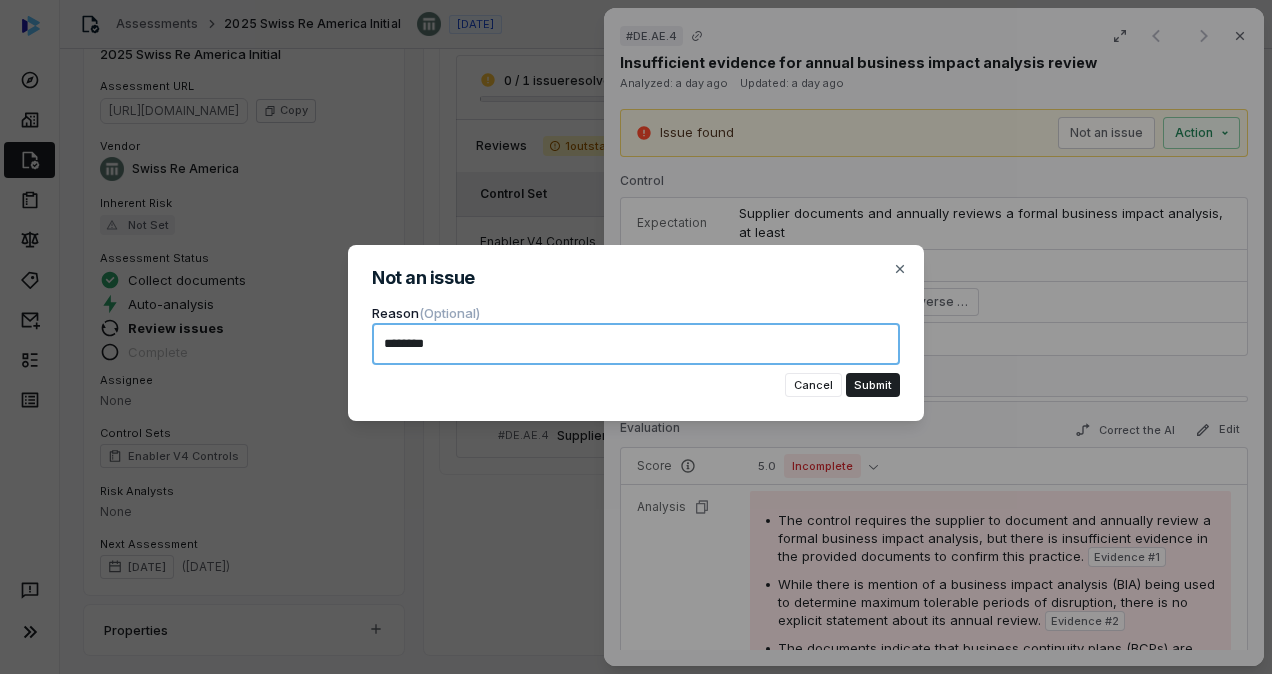 type on "*" 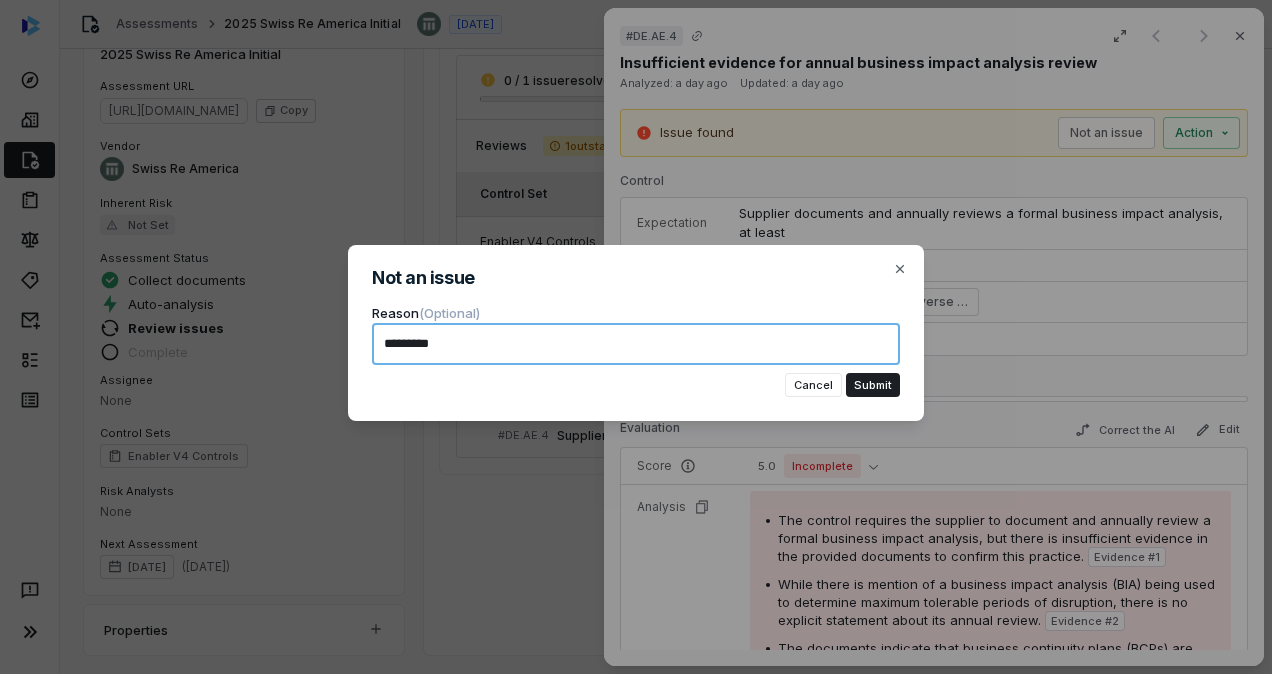 type on "**********" 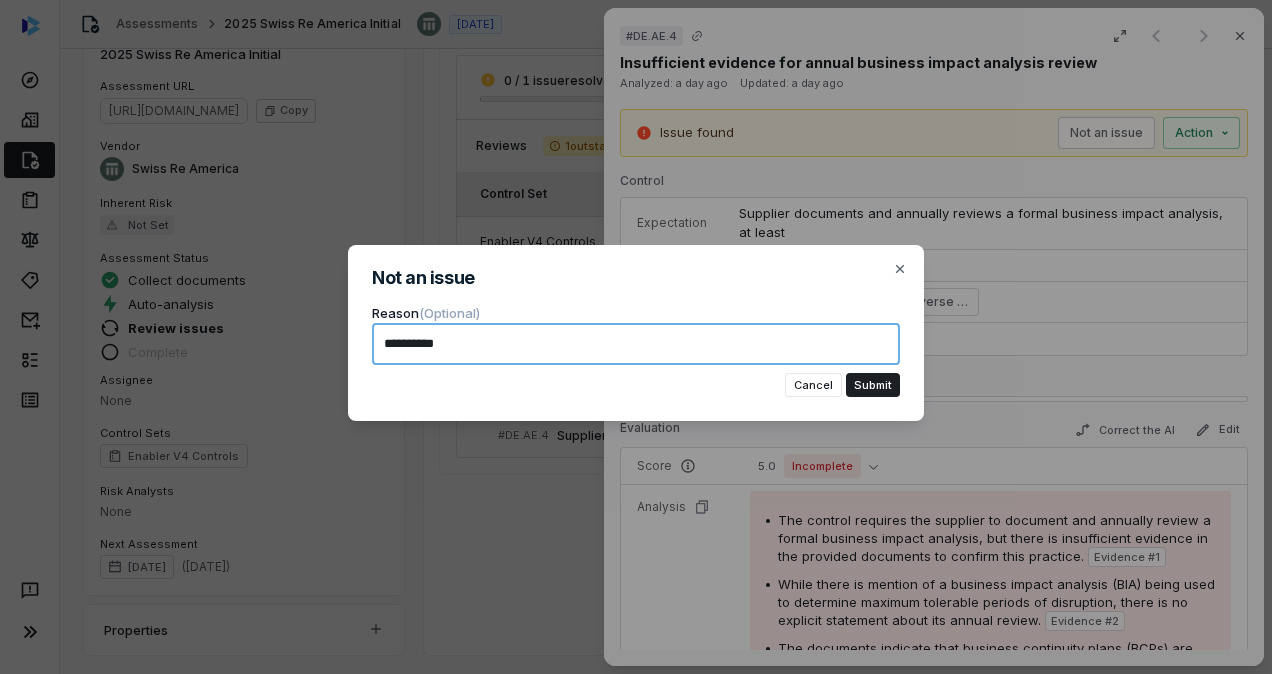 type on "**********" 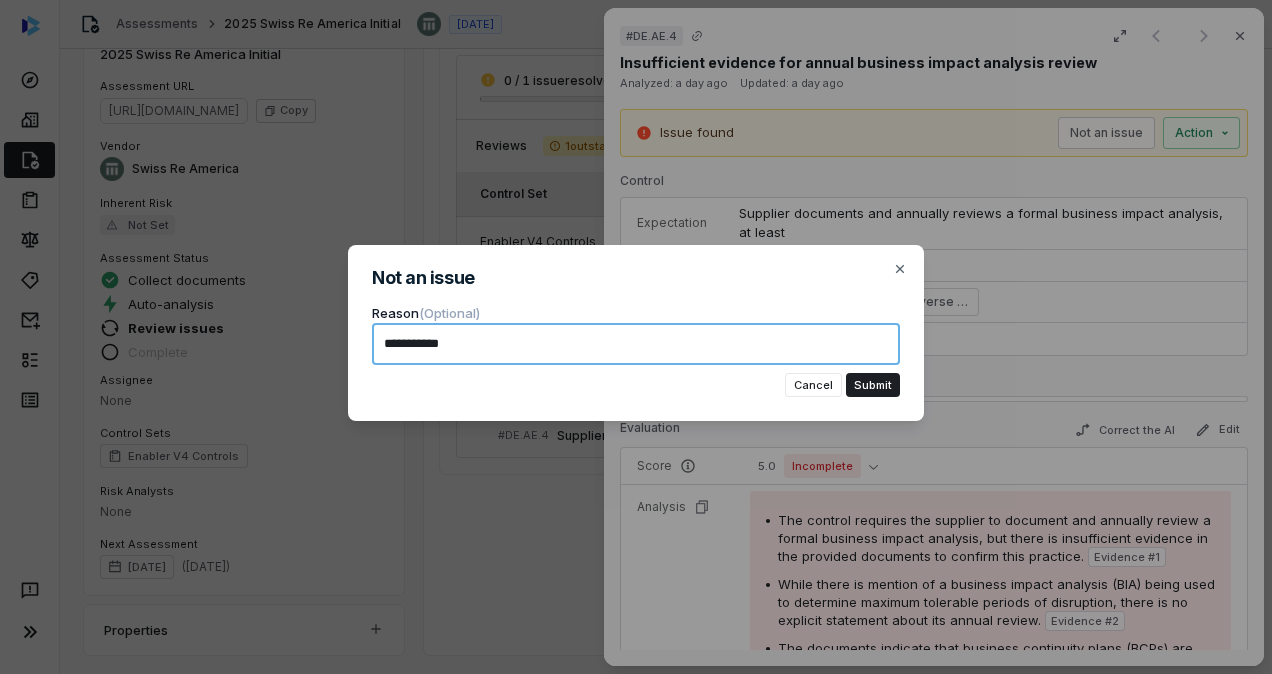 type on "**********" 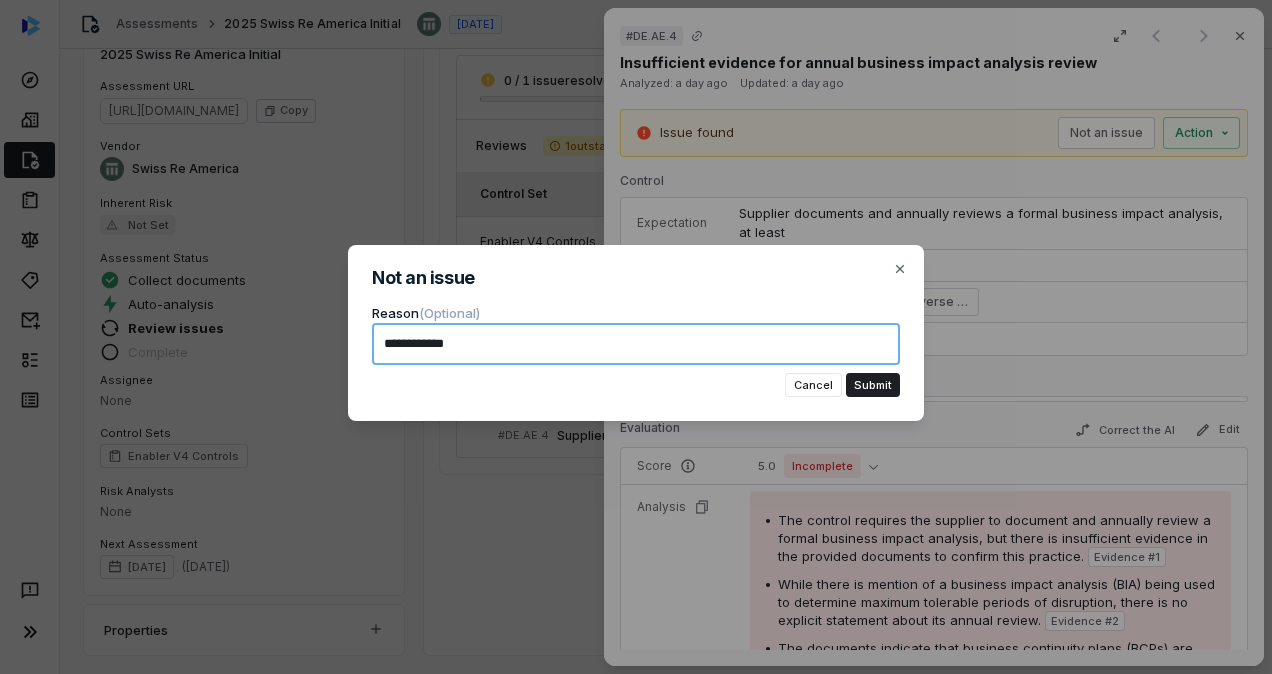 type on "**********" 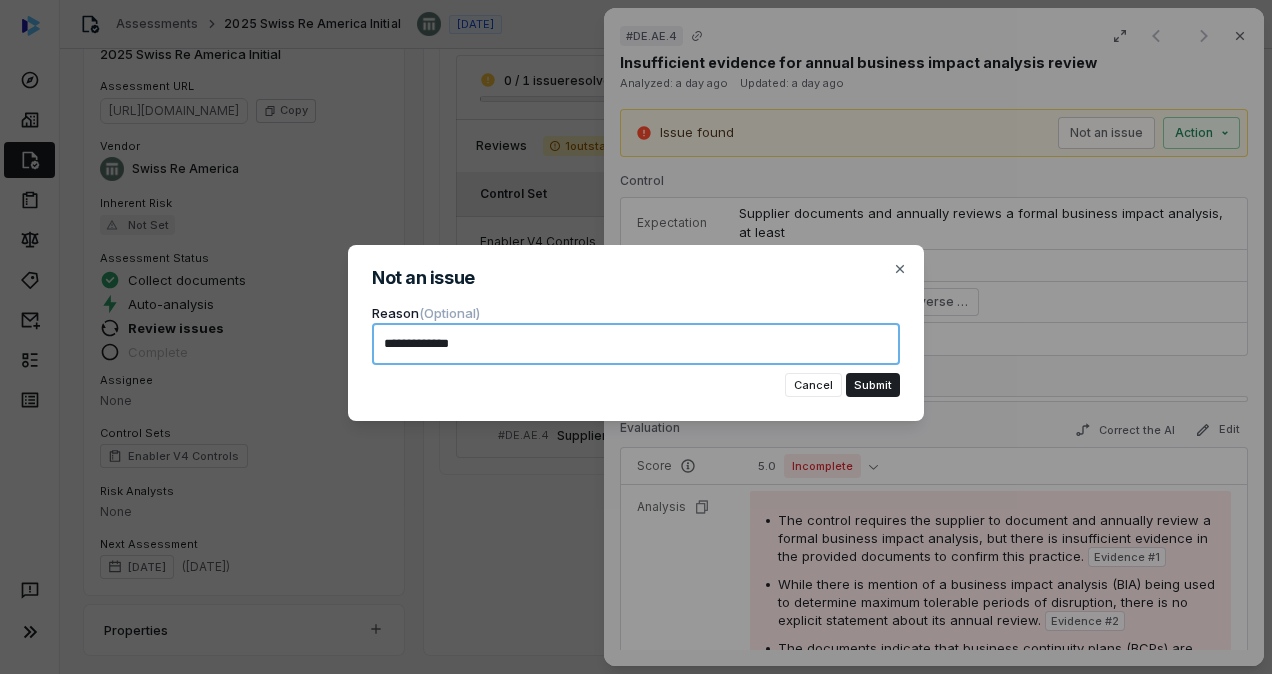 type on "**********" 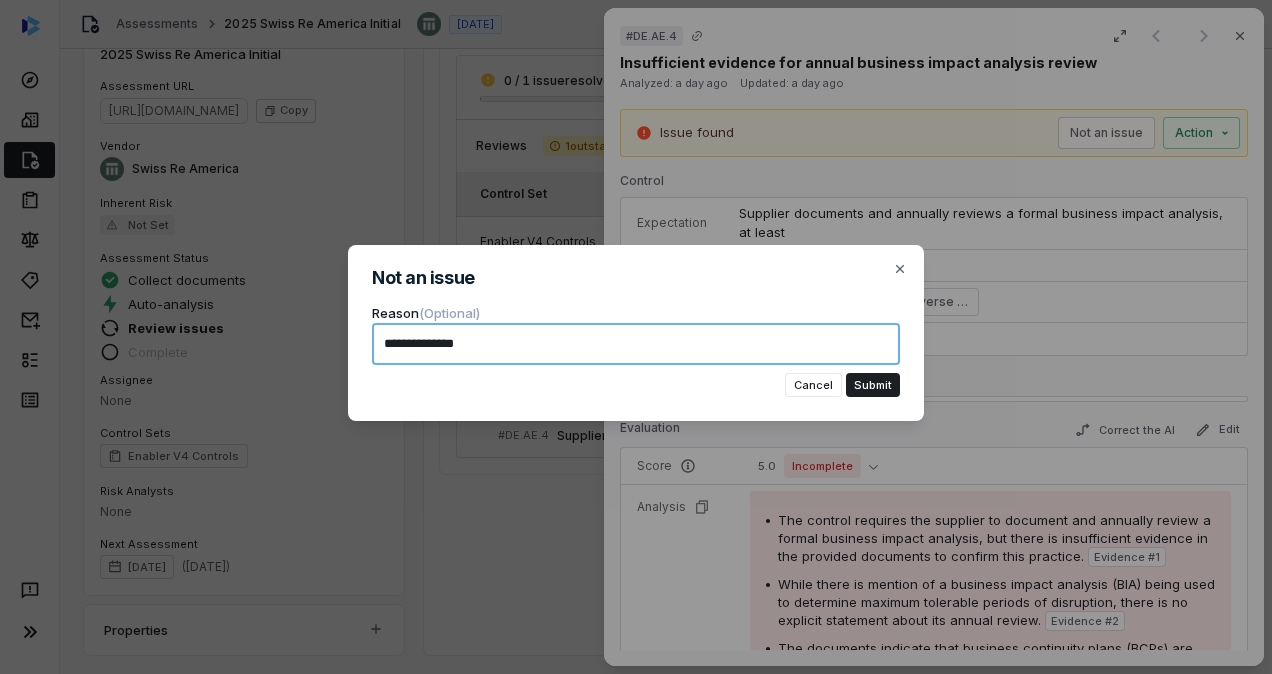 type on "**********" 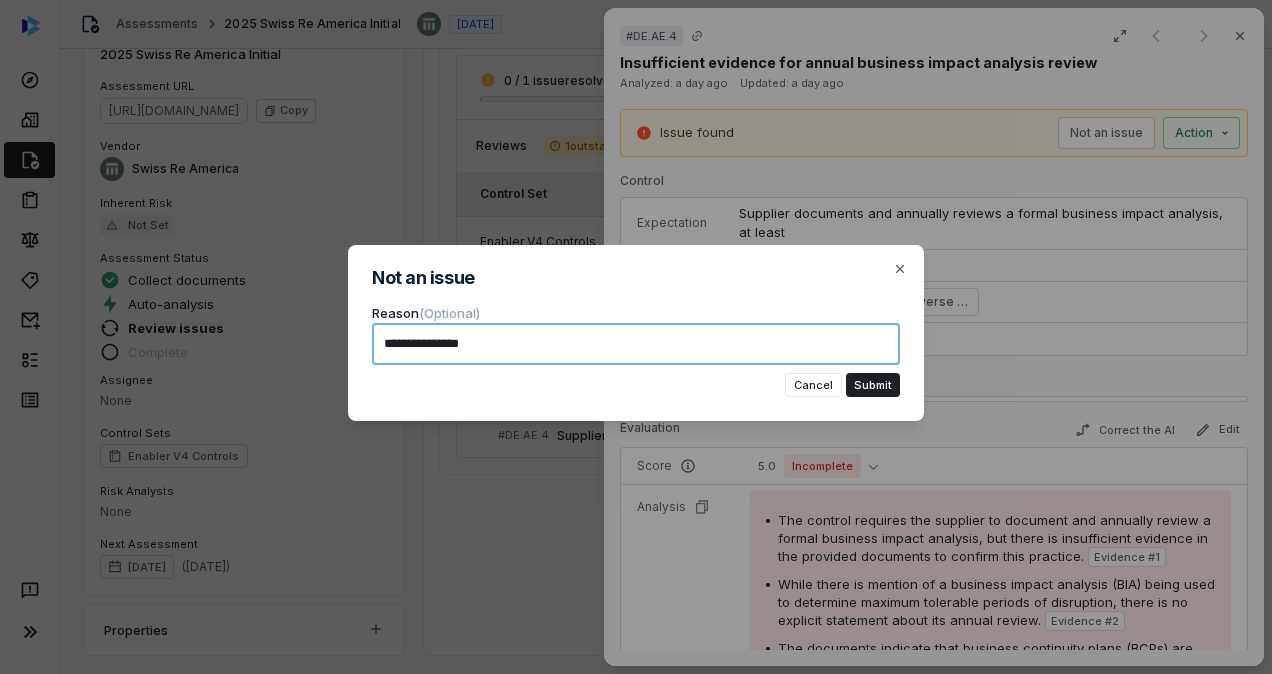 type on "**********" 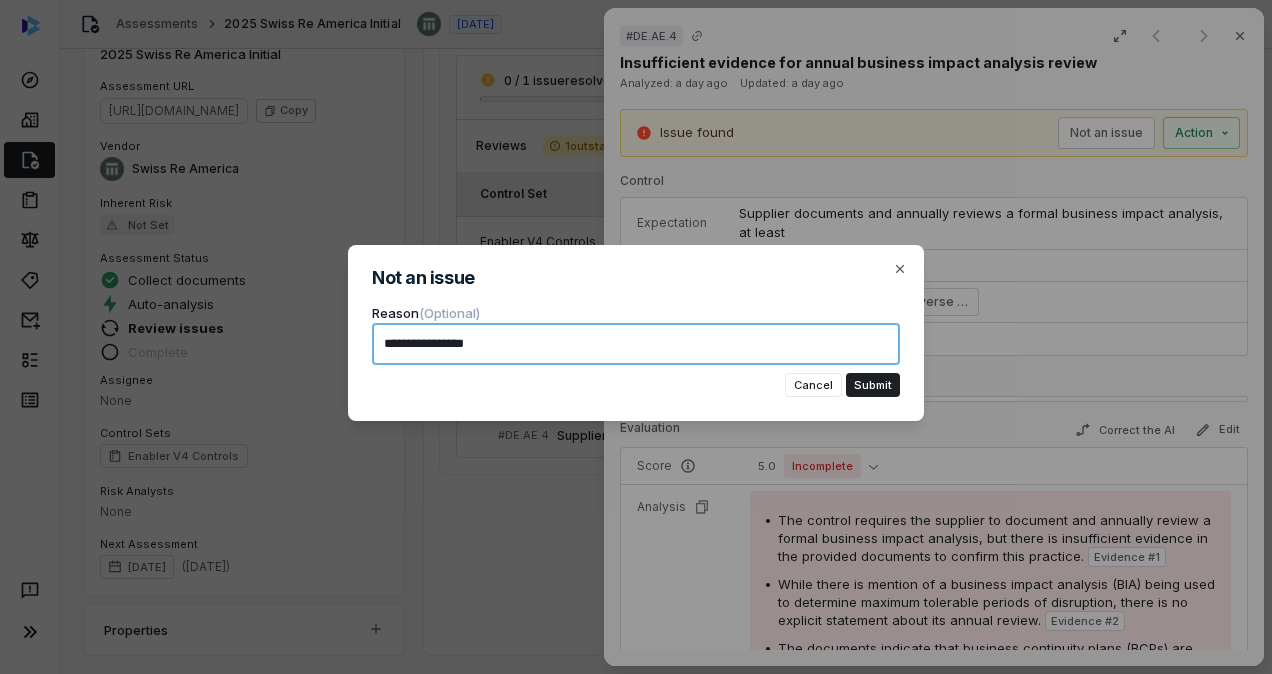type on "**********" 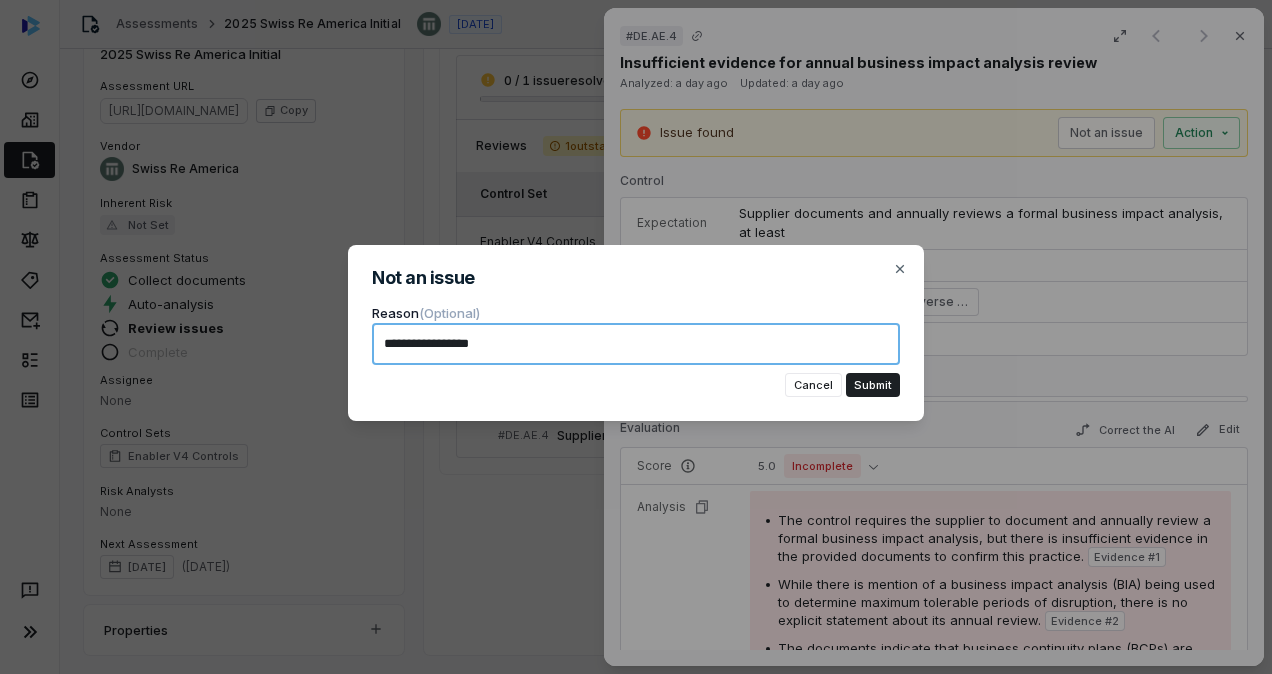 type on "**********" 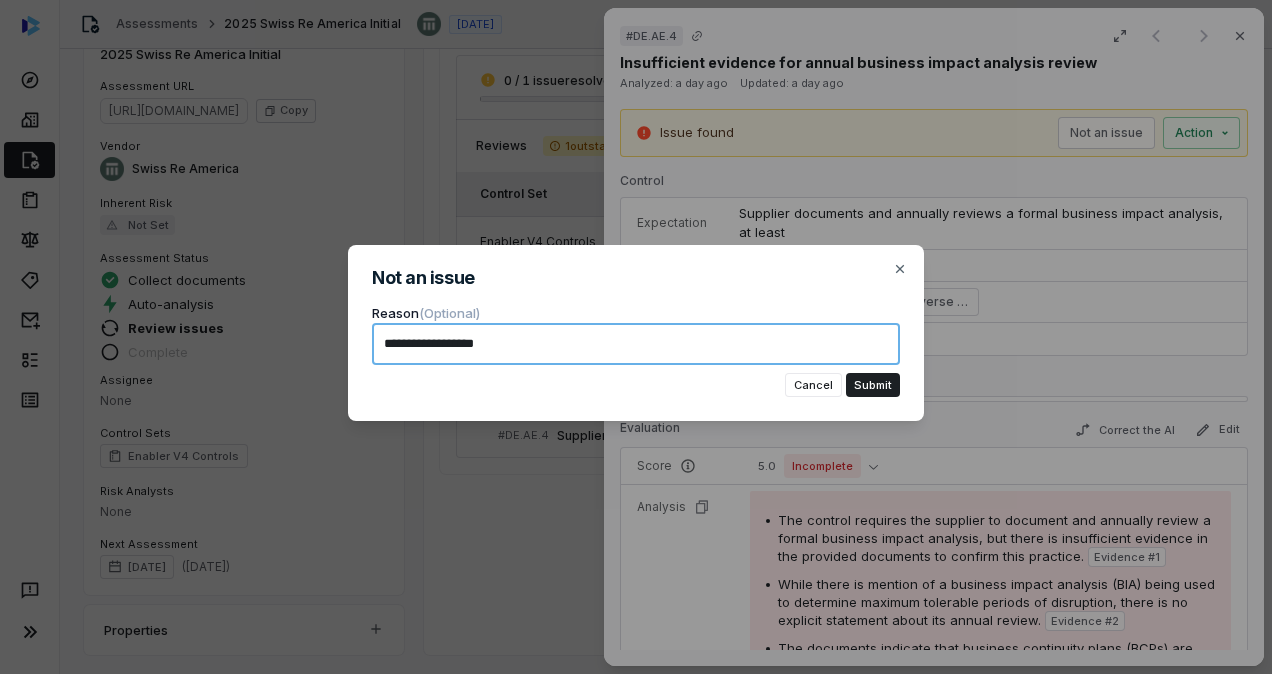 type on "**********" 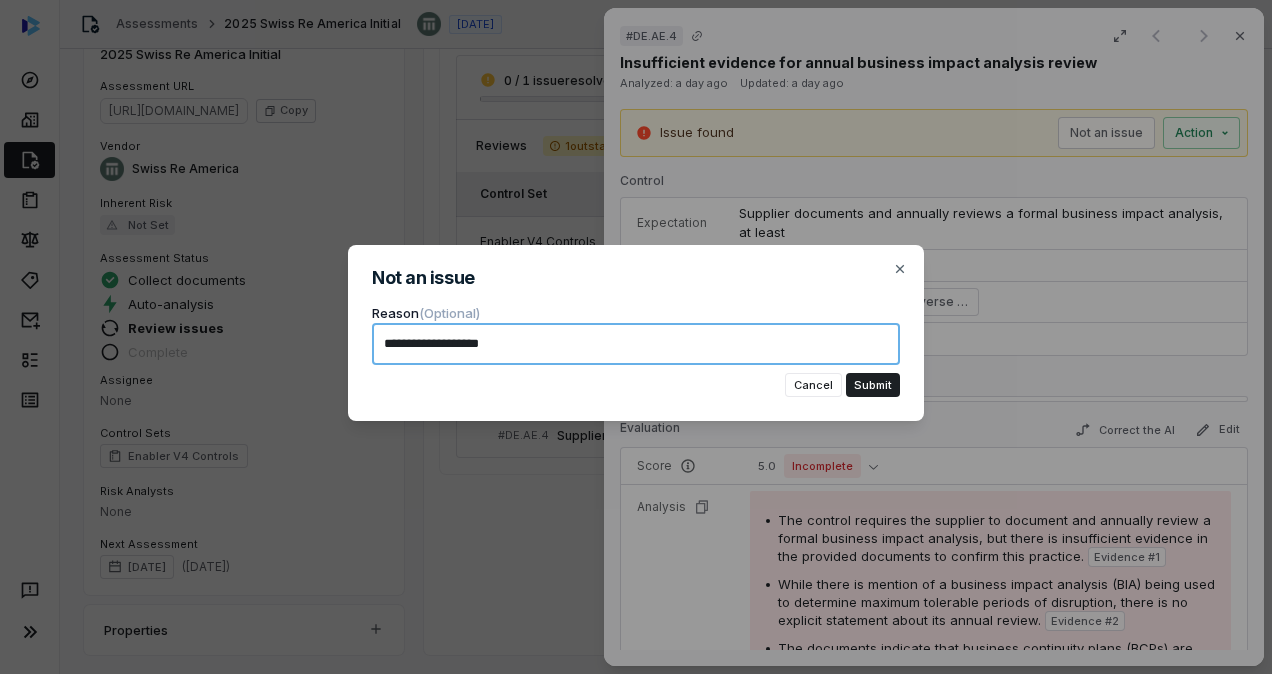 type on "**********" 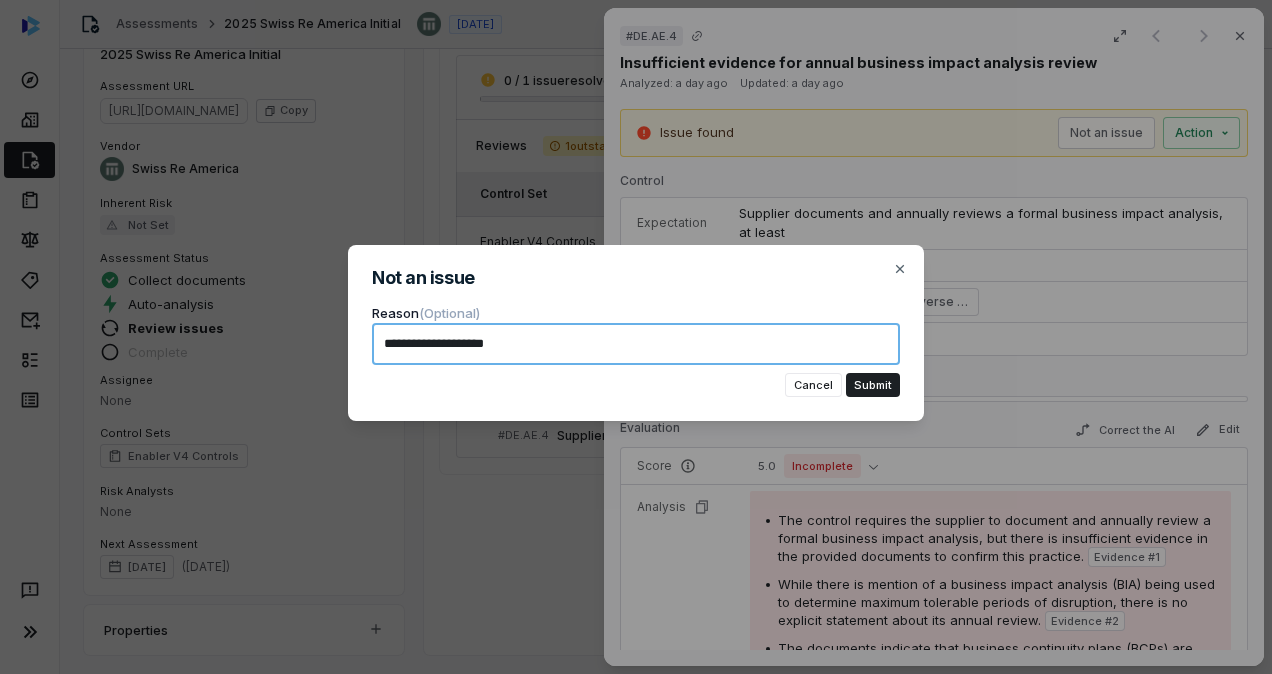 type on "**********" 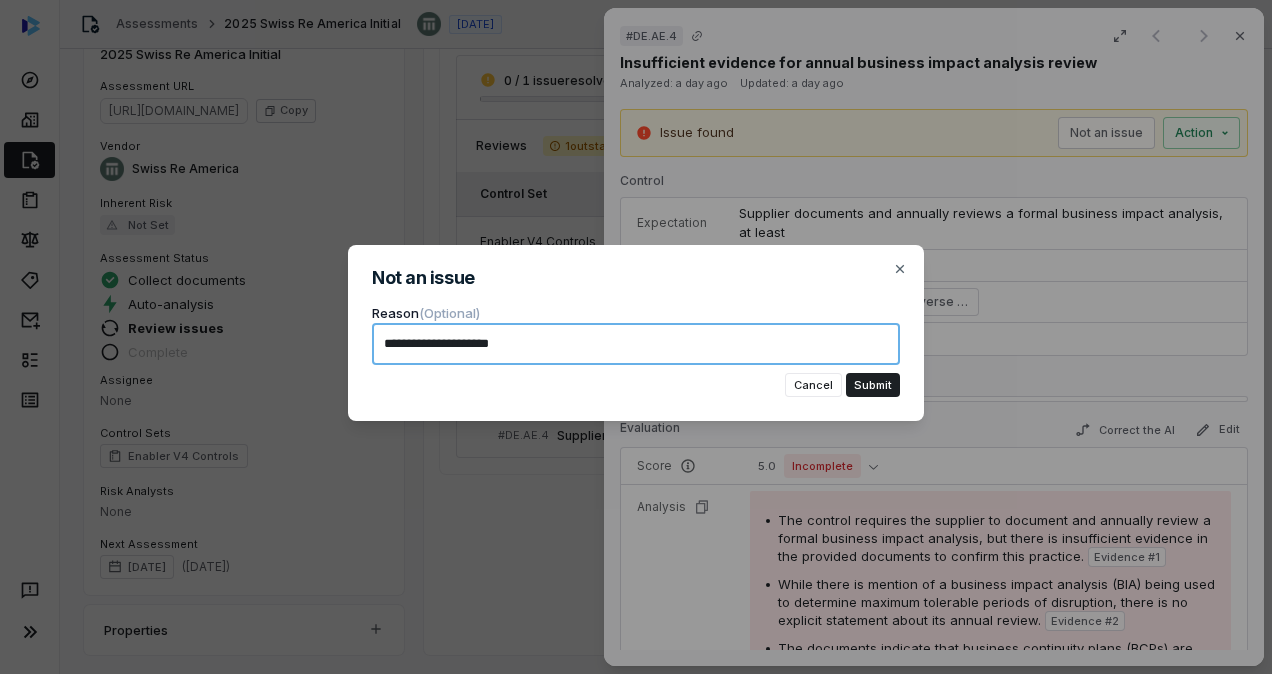 type on "**********" 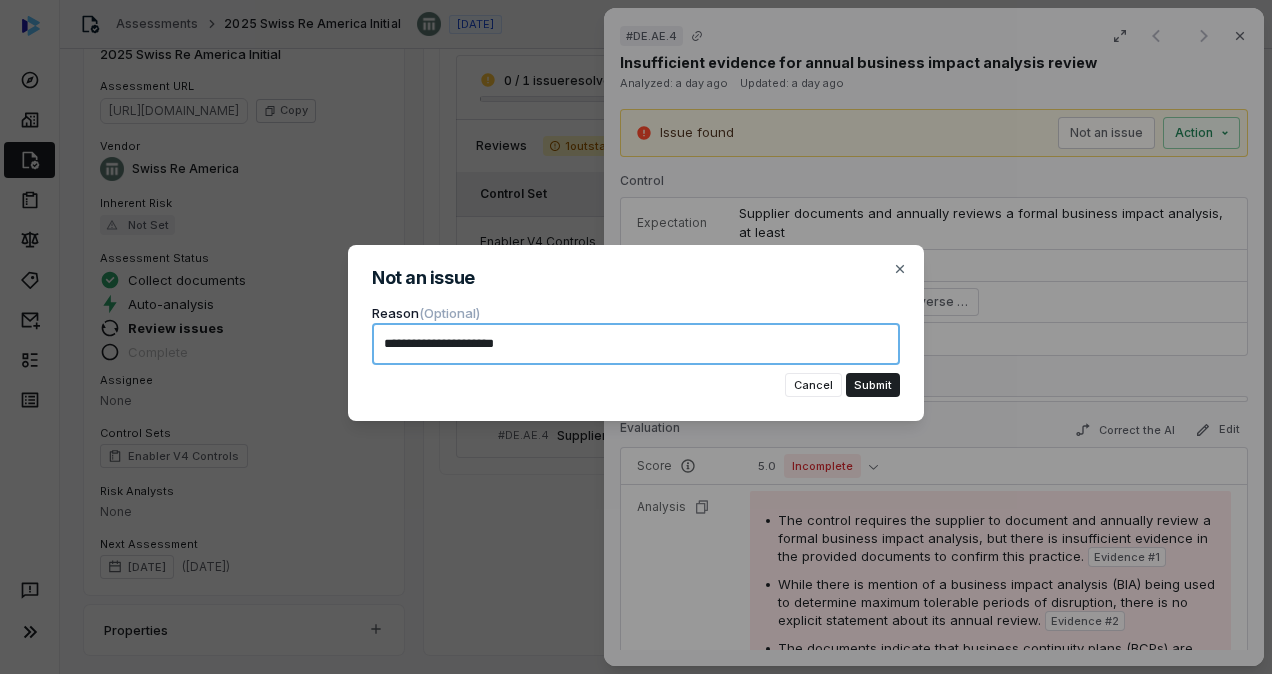type on "**********" 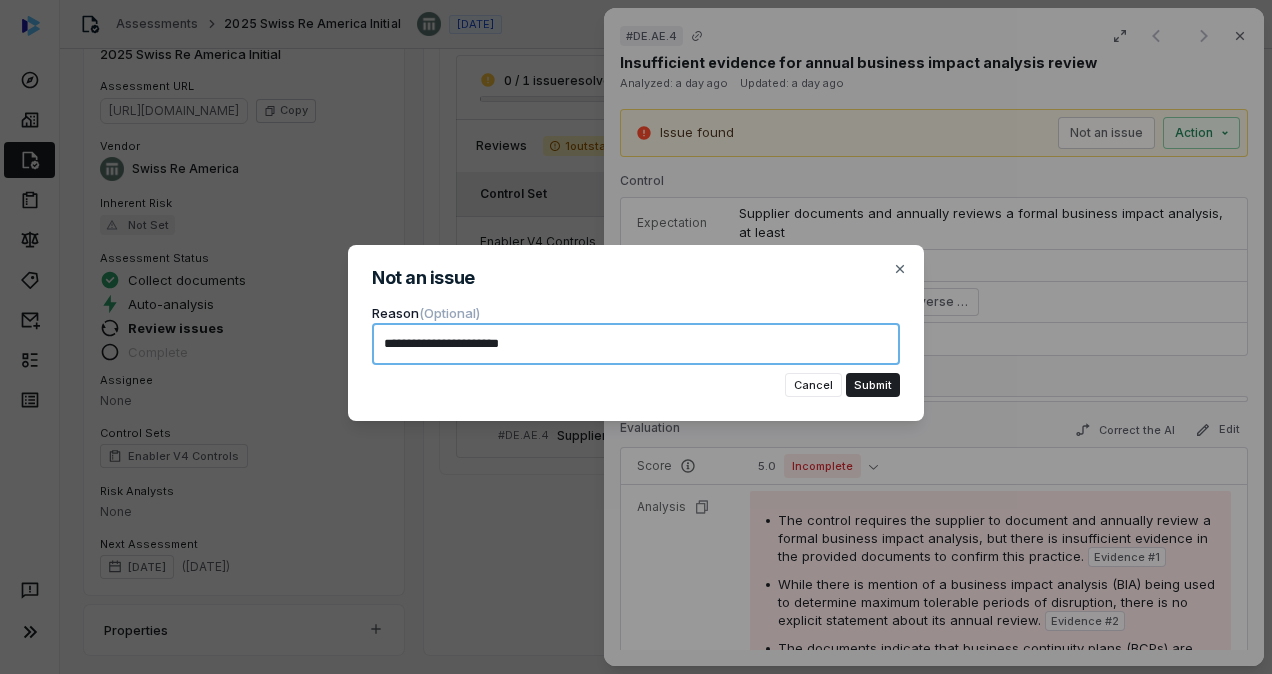 type on "**********" 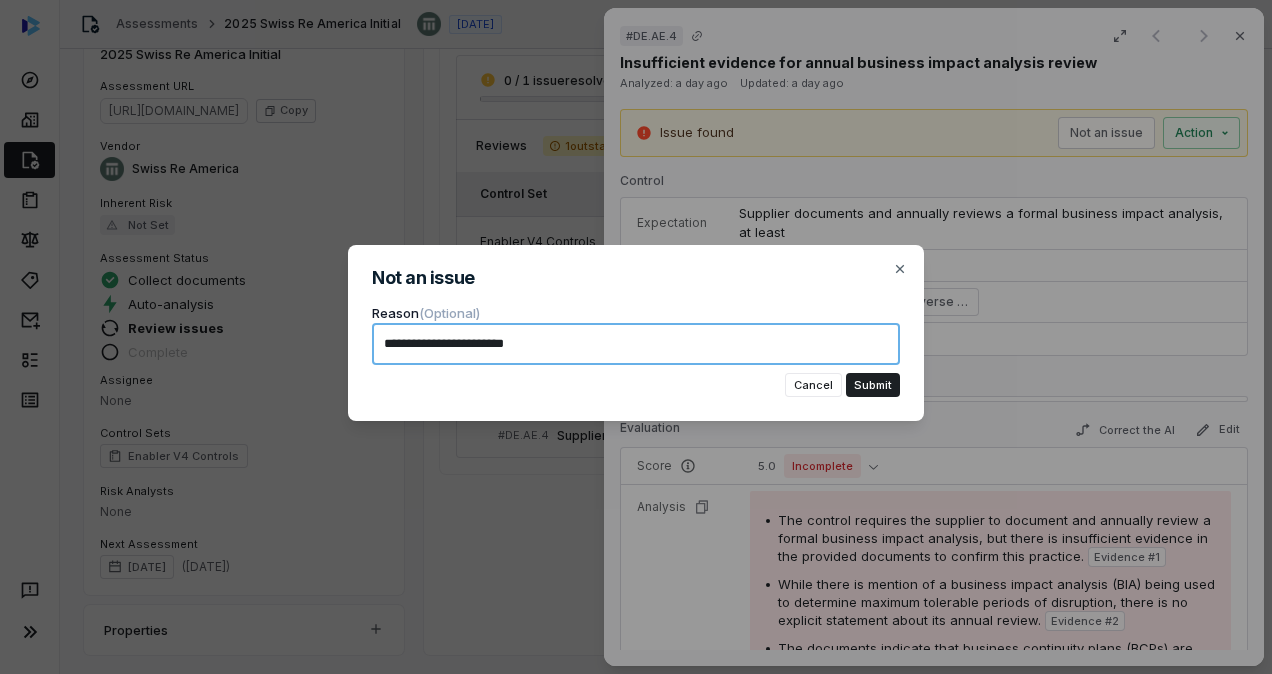 type on "**********" 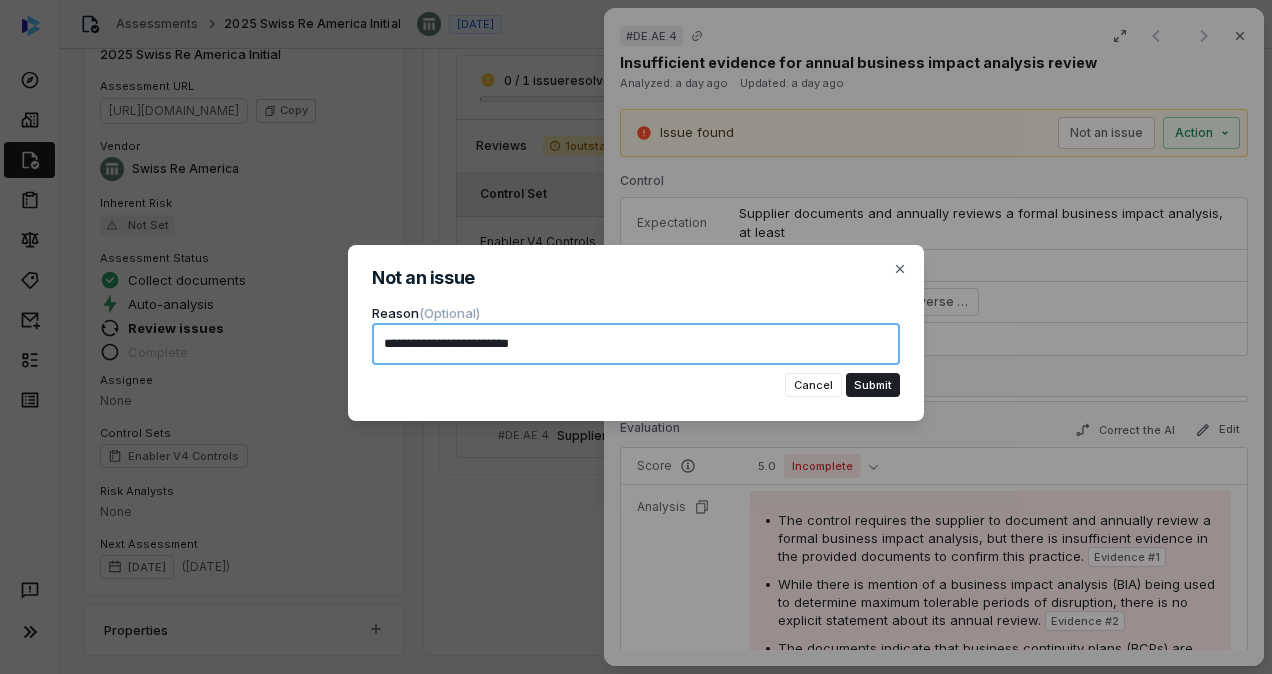 type on "*" 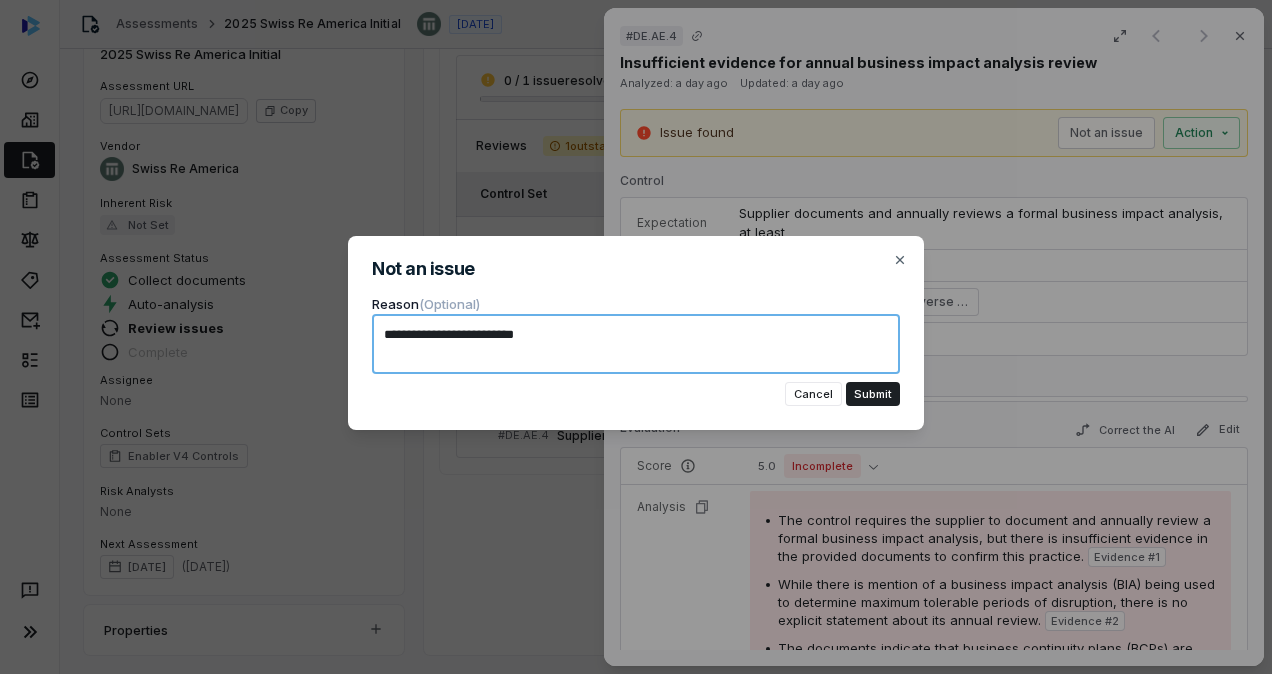 type on "**********" 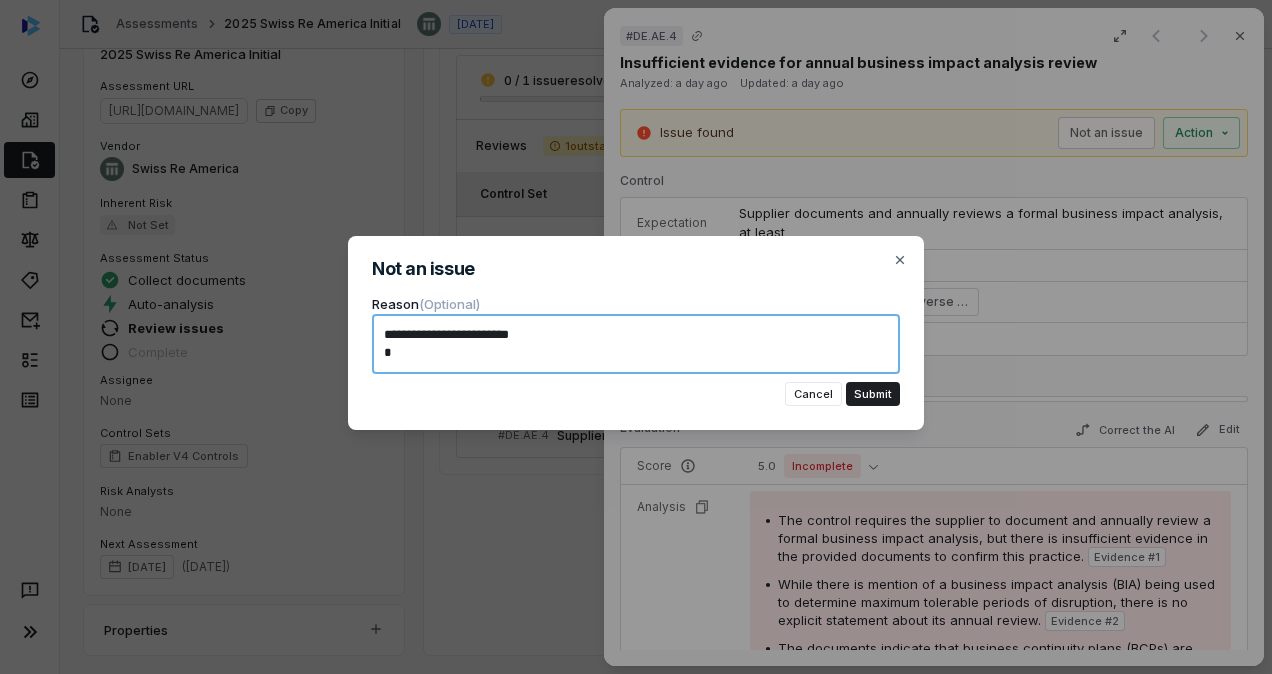 type on "**********" 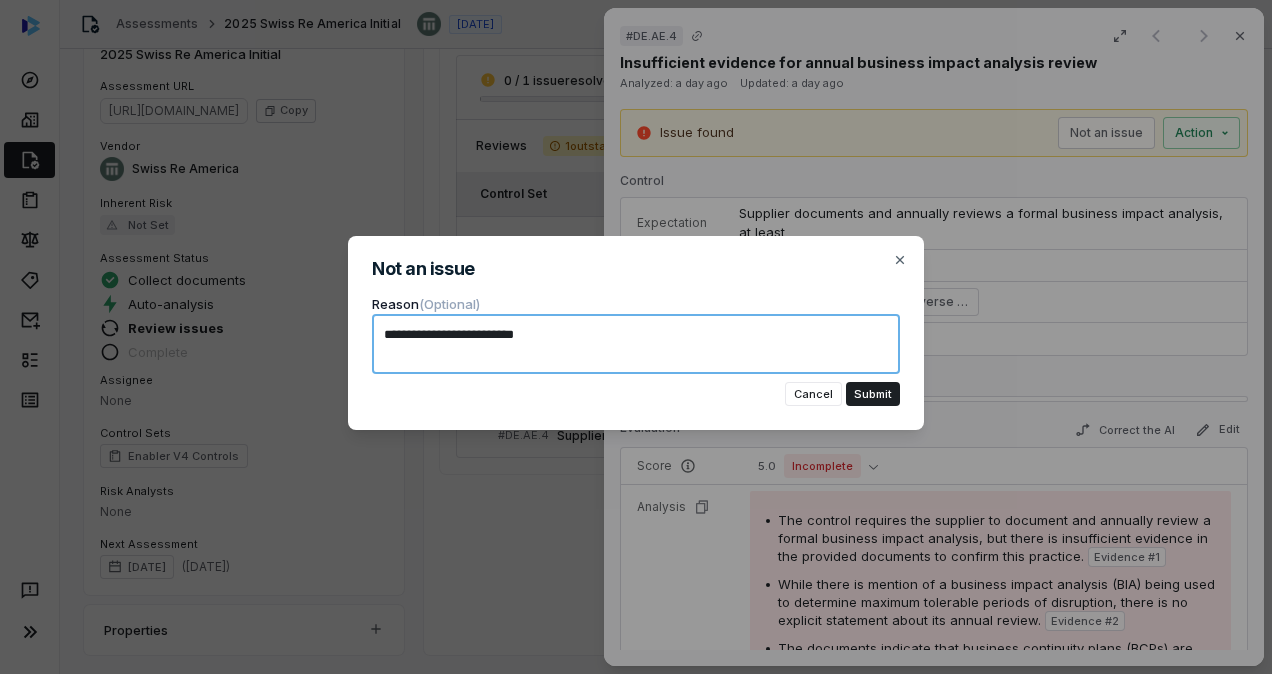 type on "**********" 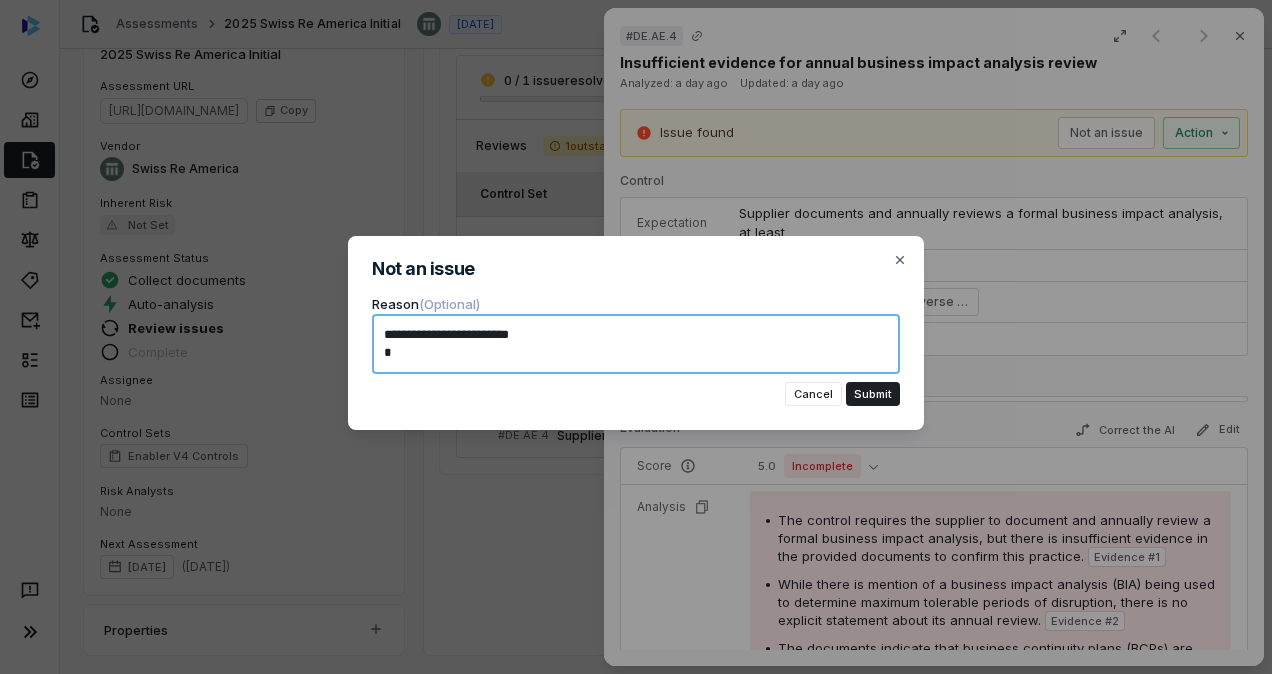 paste on "**********" 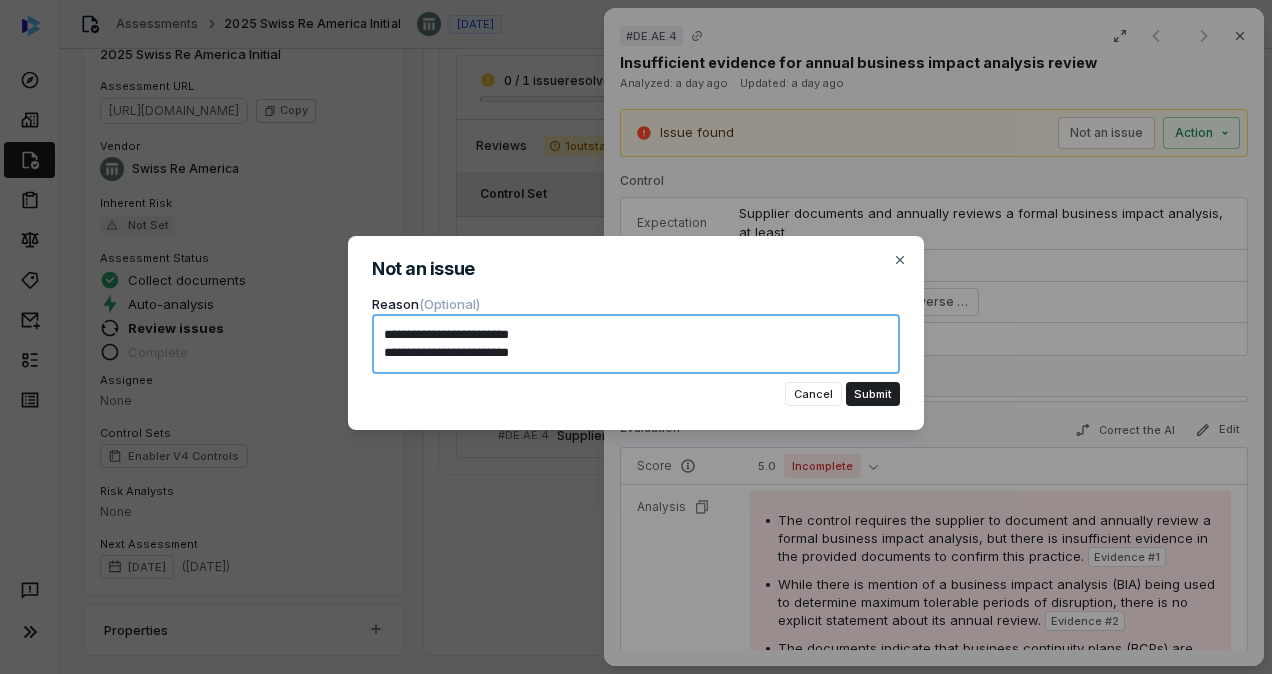 type on "*" 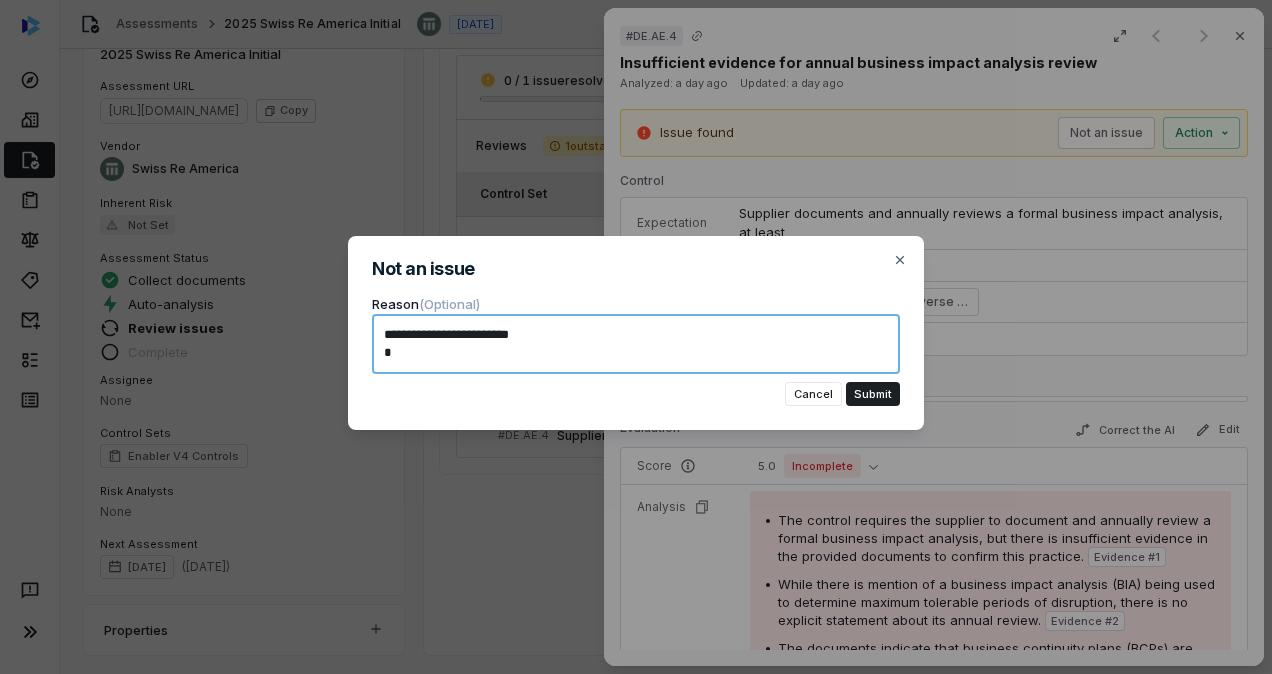 type on "**********" 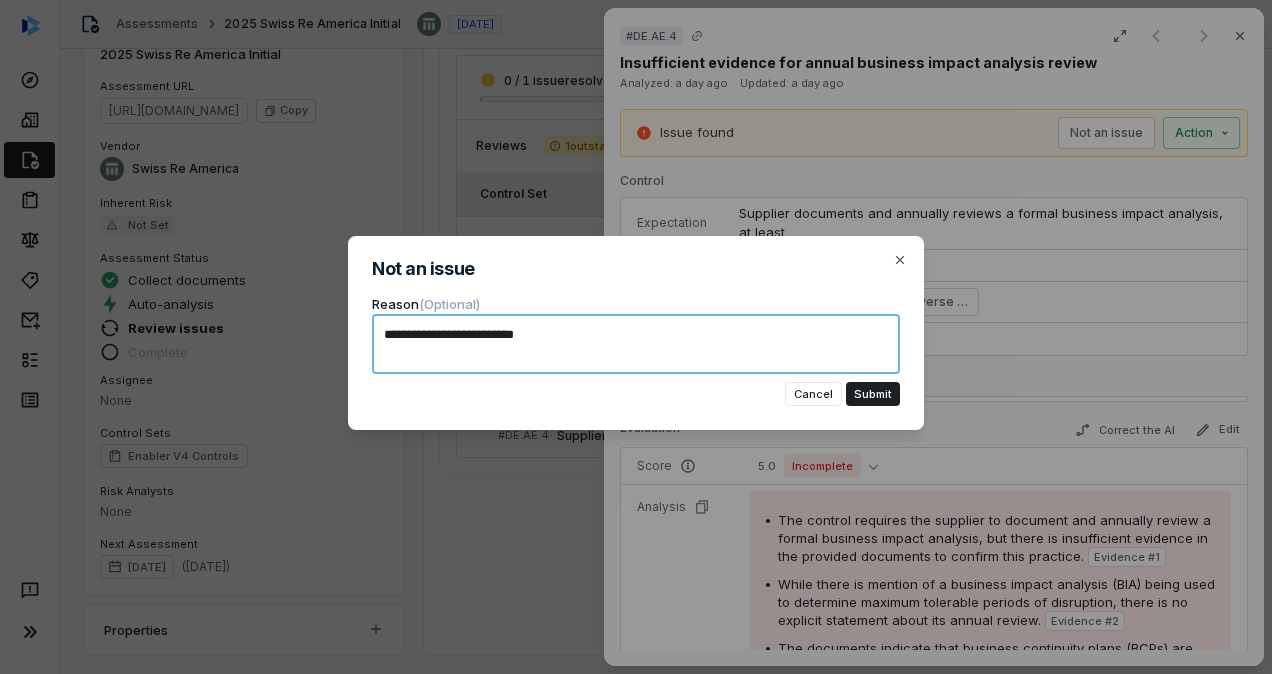 type on "**********" 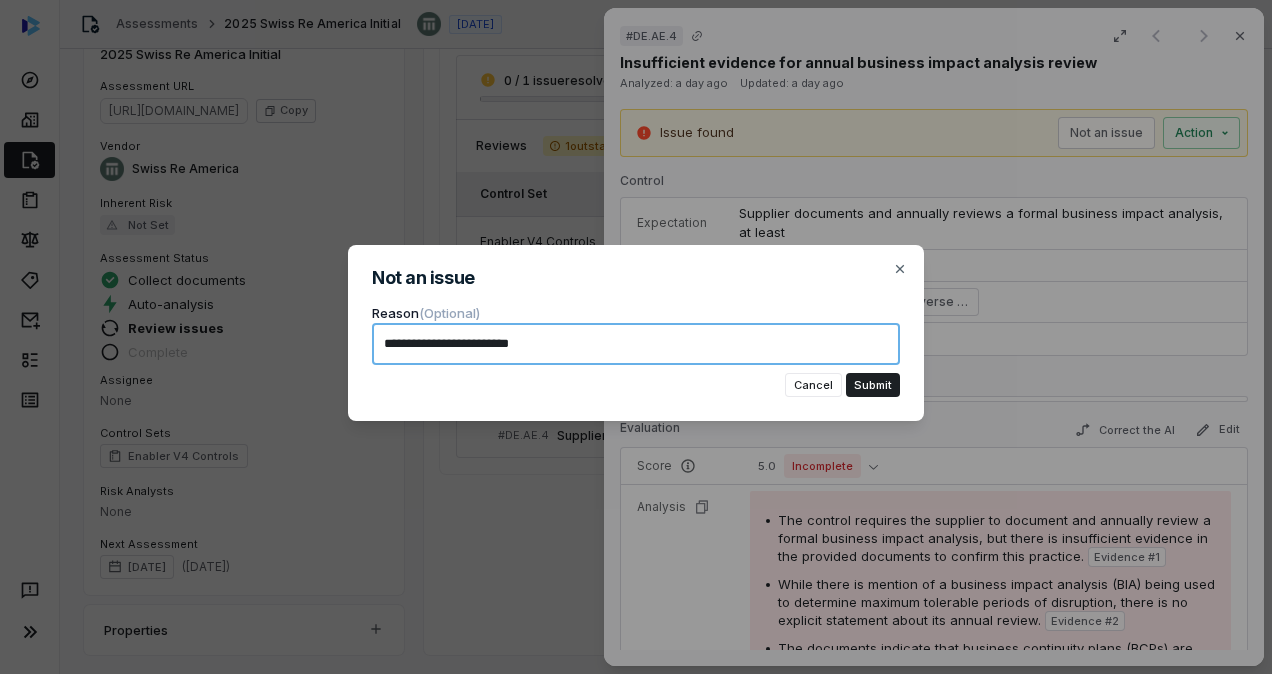 type on "*" 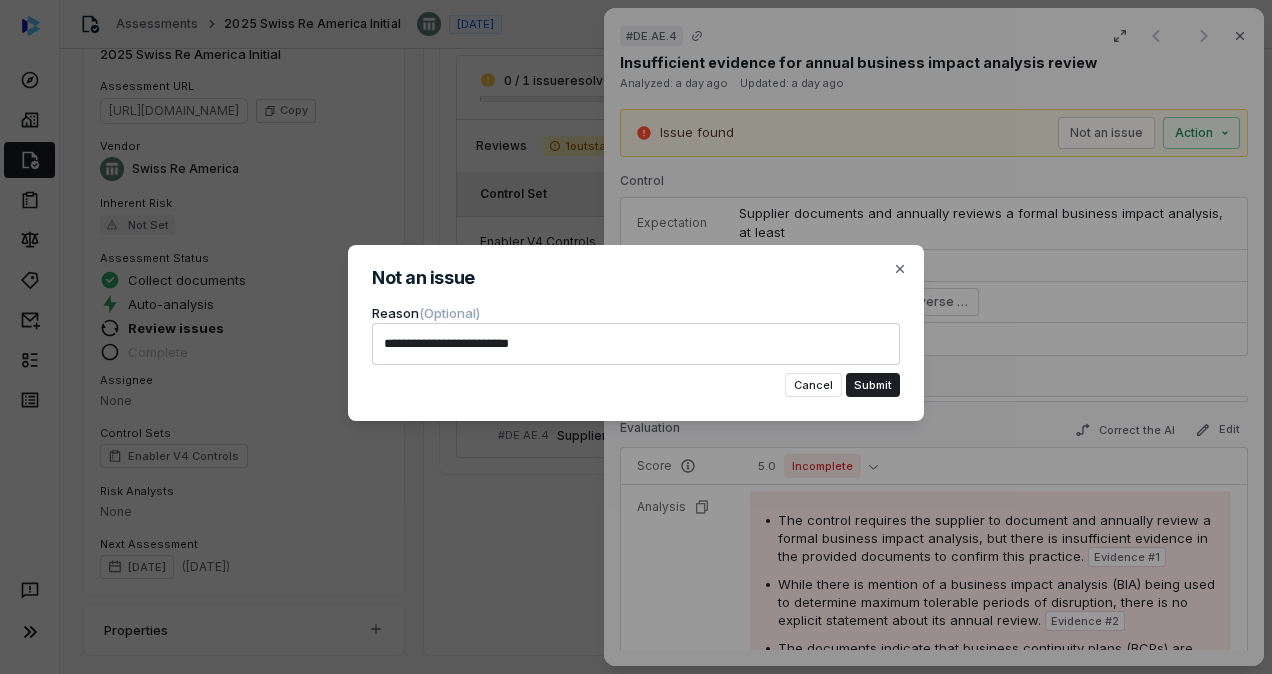 click on "Cancel" at bounding box center [813, 385] 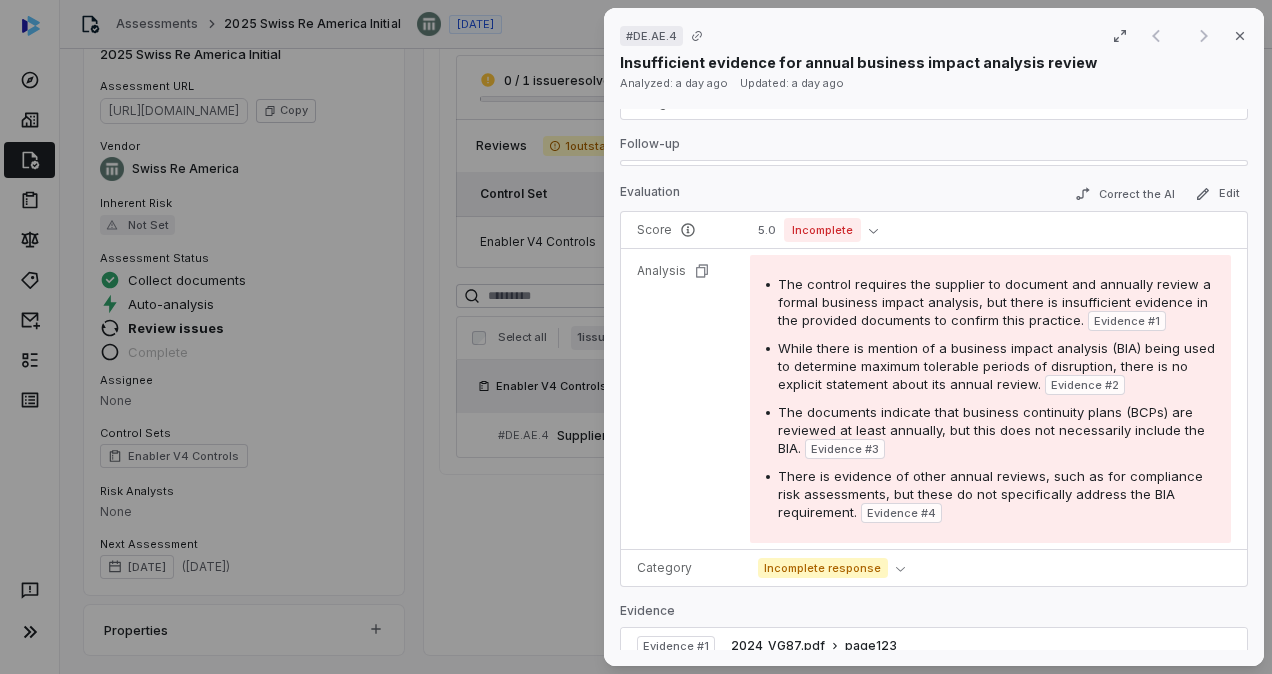 scroll, scrollTop: 0, scrollLeft: 0, axis: both 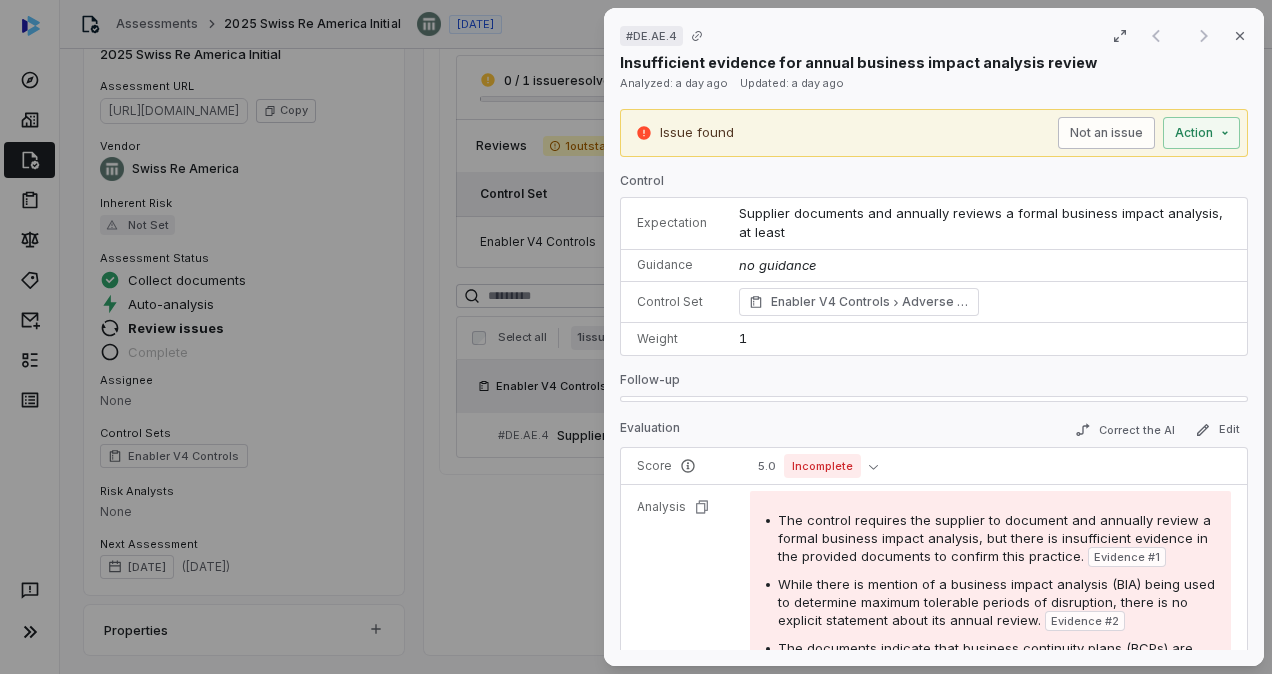 click on "Not an issue" at bounding box center (1106, 133) 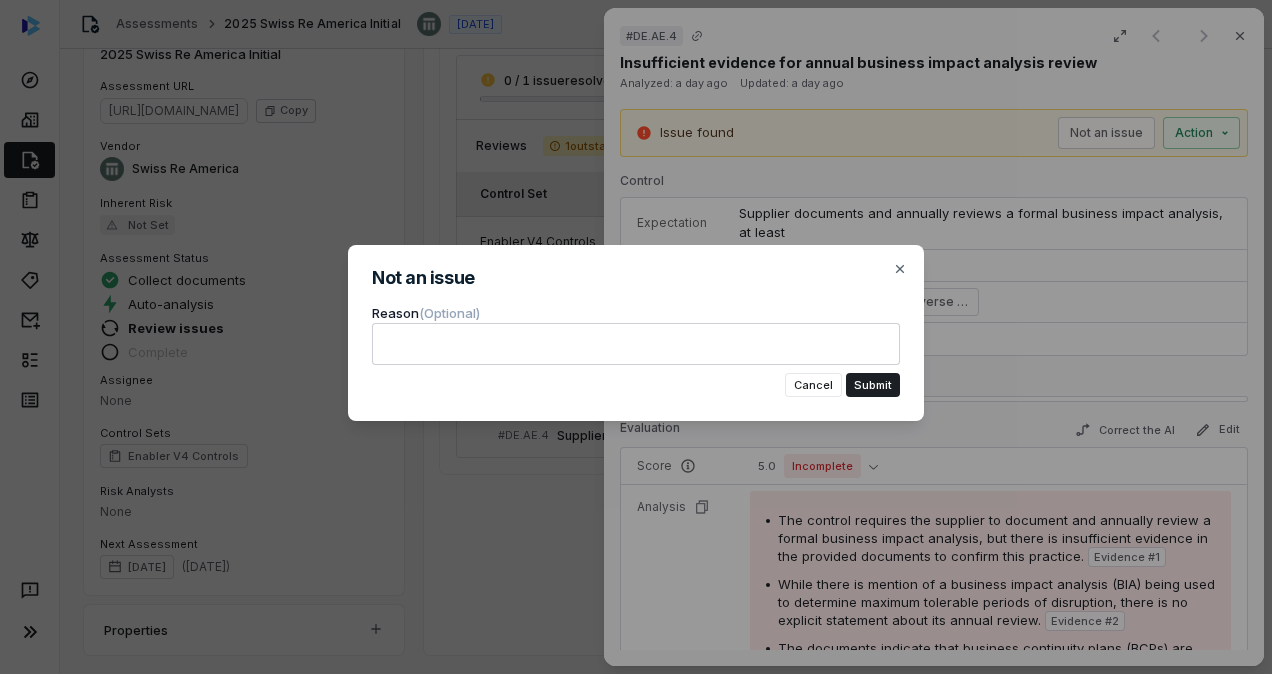click at bounding box center (636, 344) 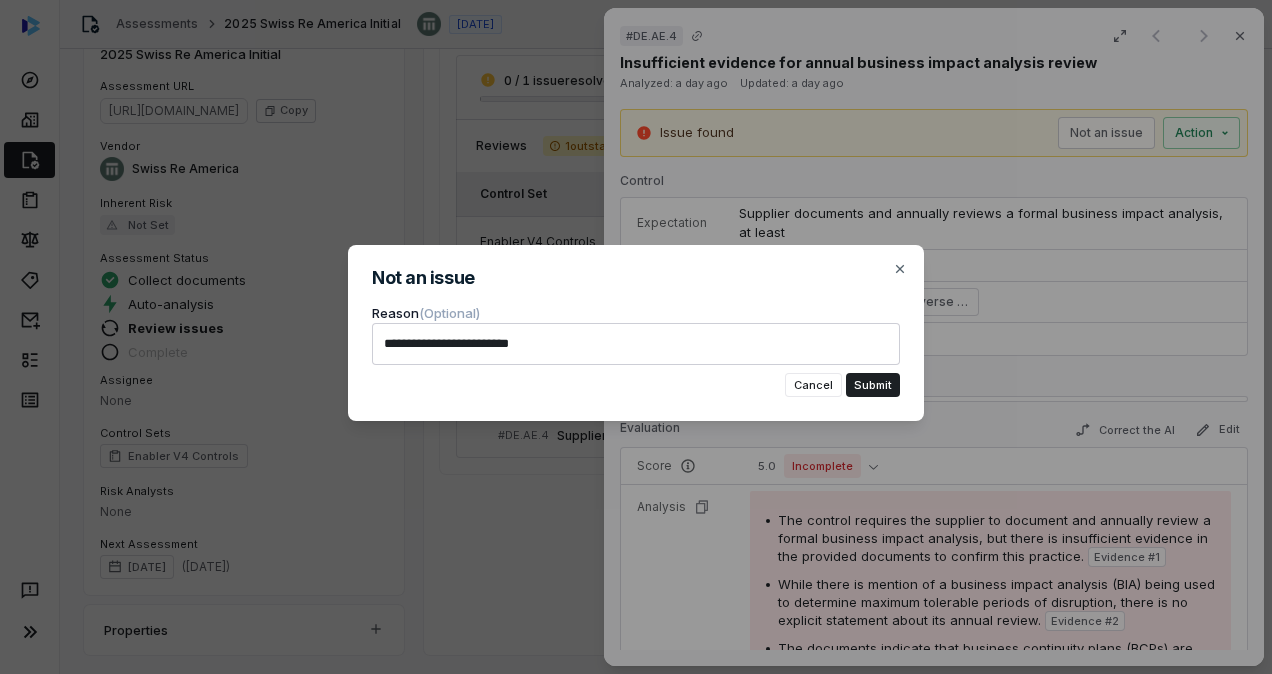 type on "*" 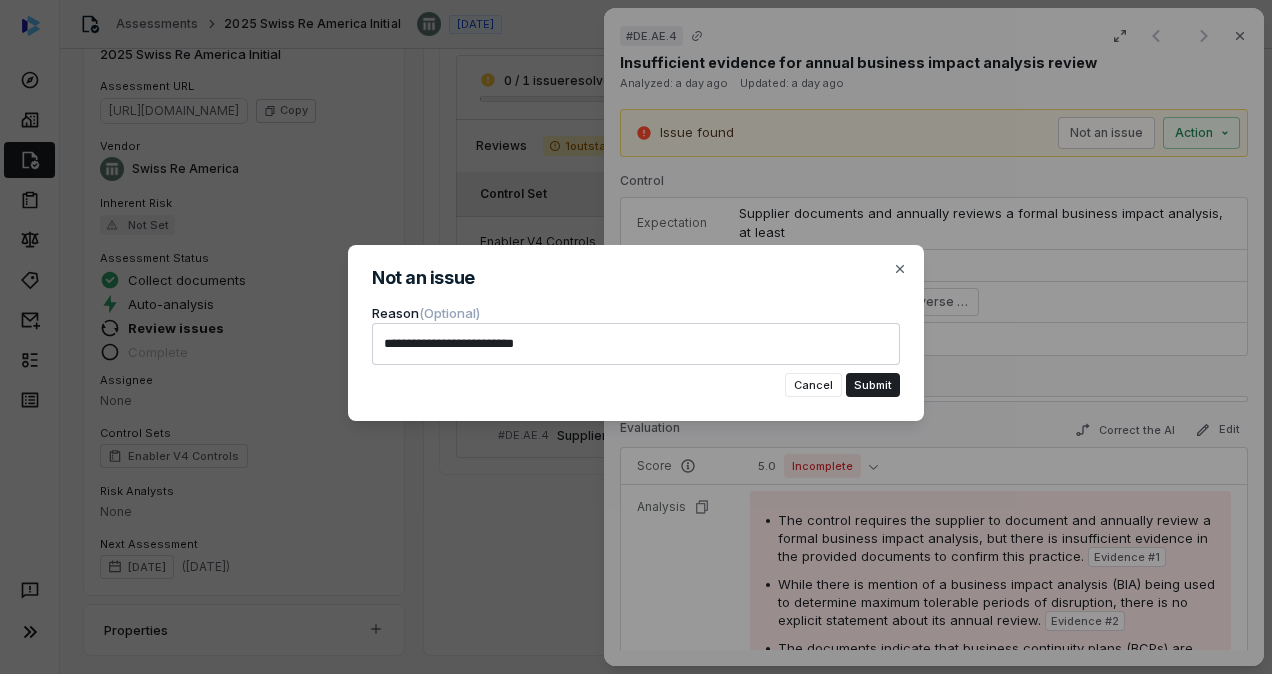 type on "*" 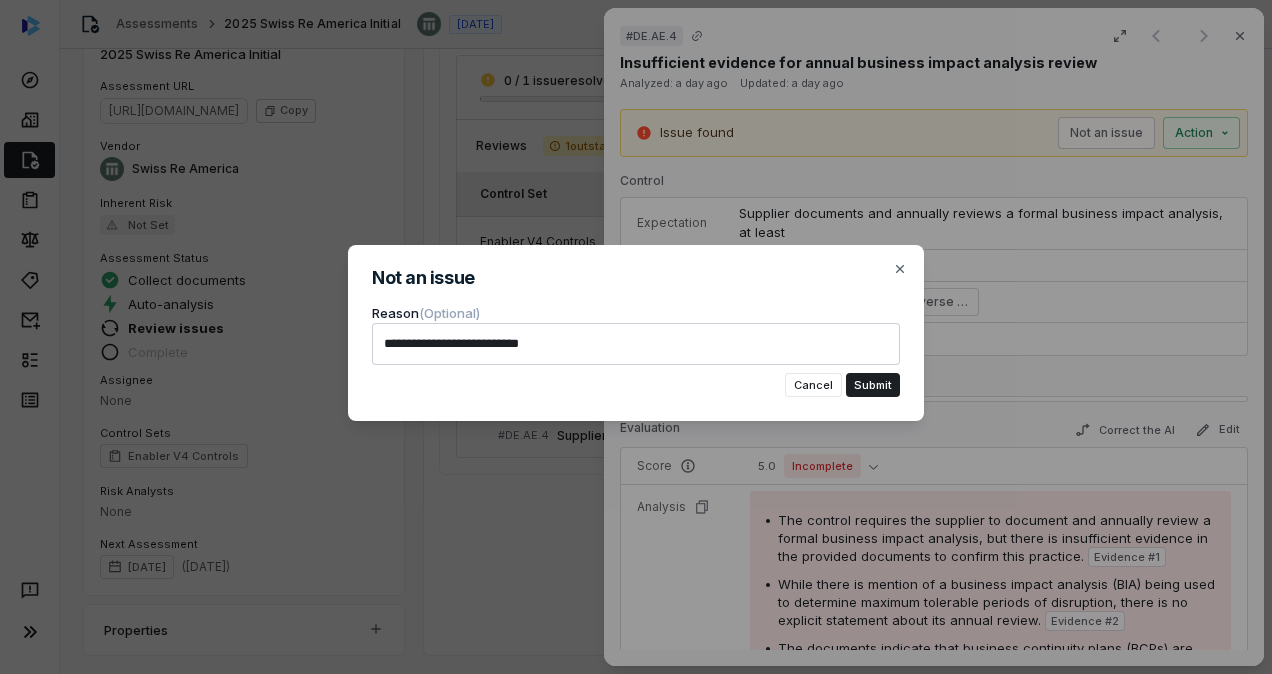 type on "*" 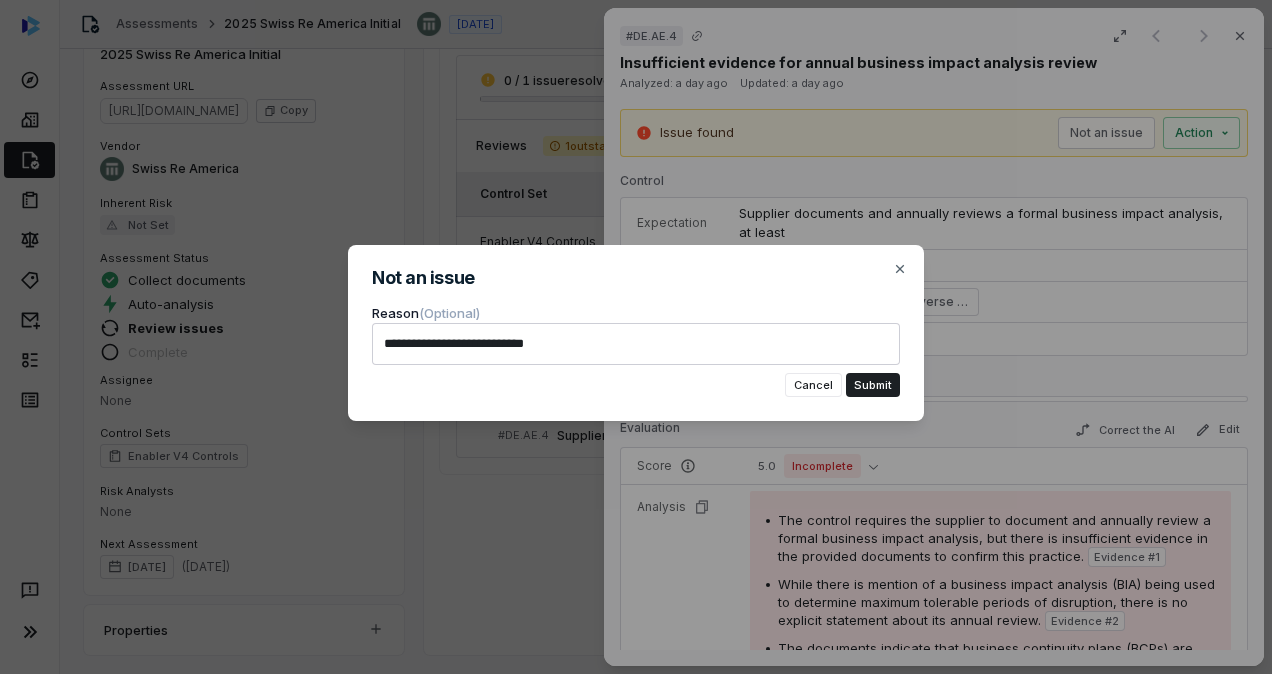 type on "*" 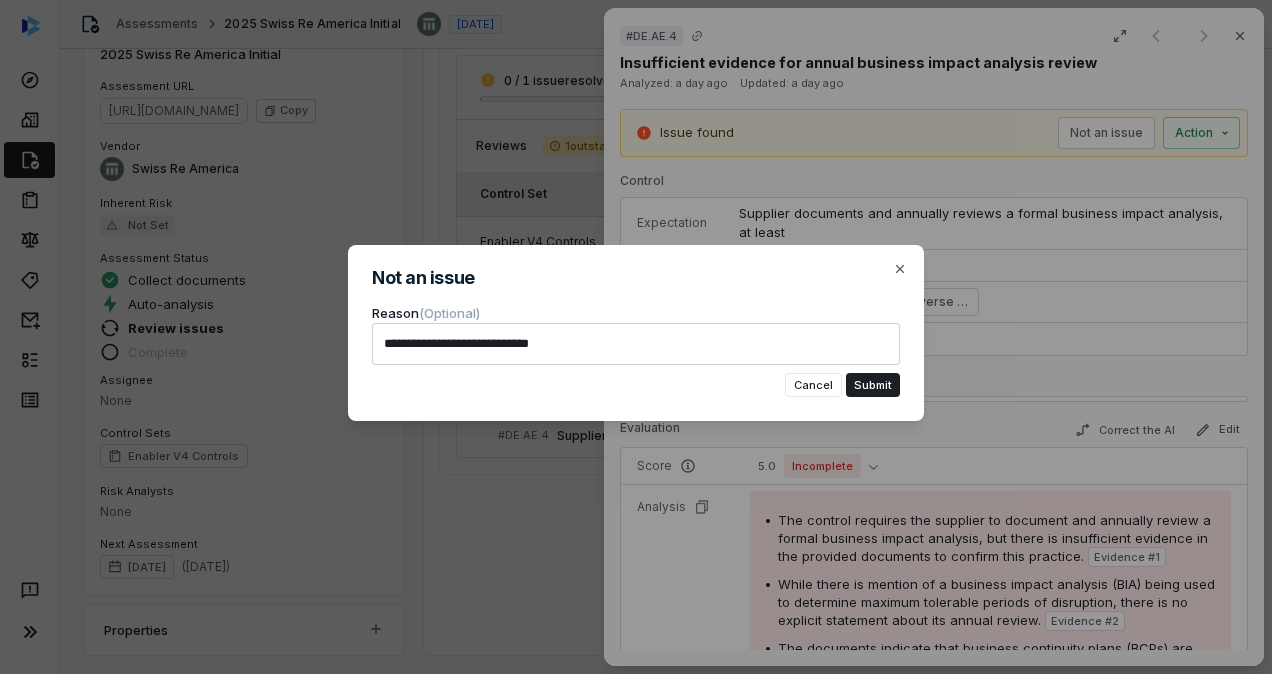 type on "*" 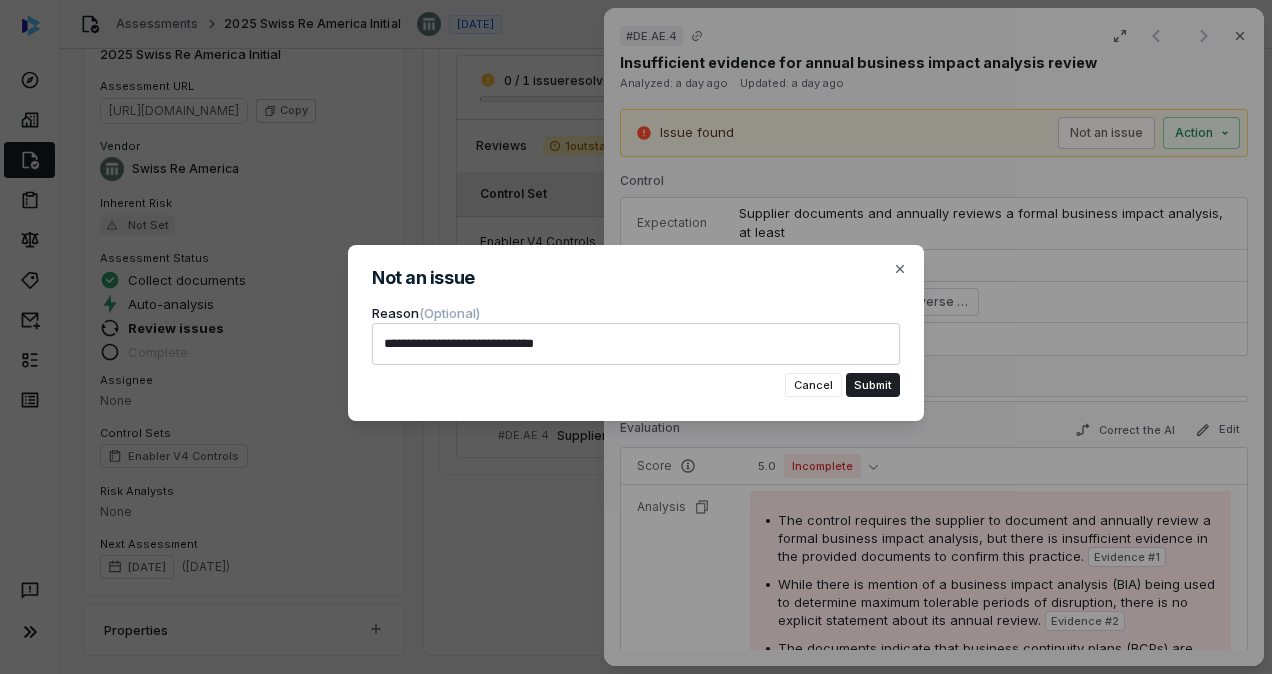 type on "*" 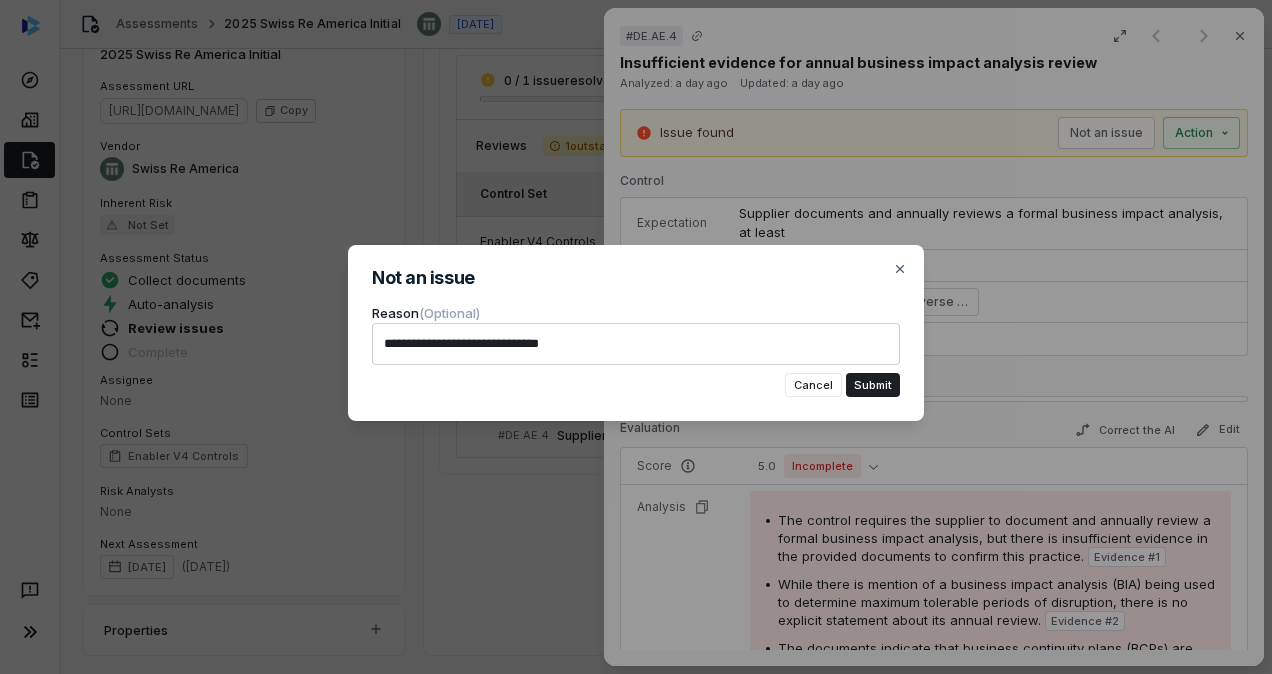 type on "*" 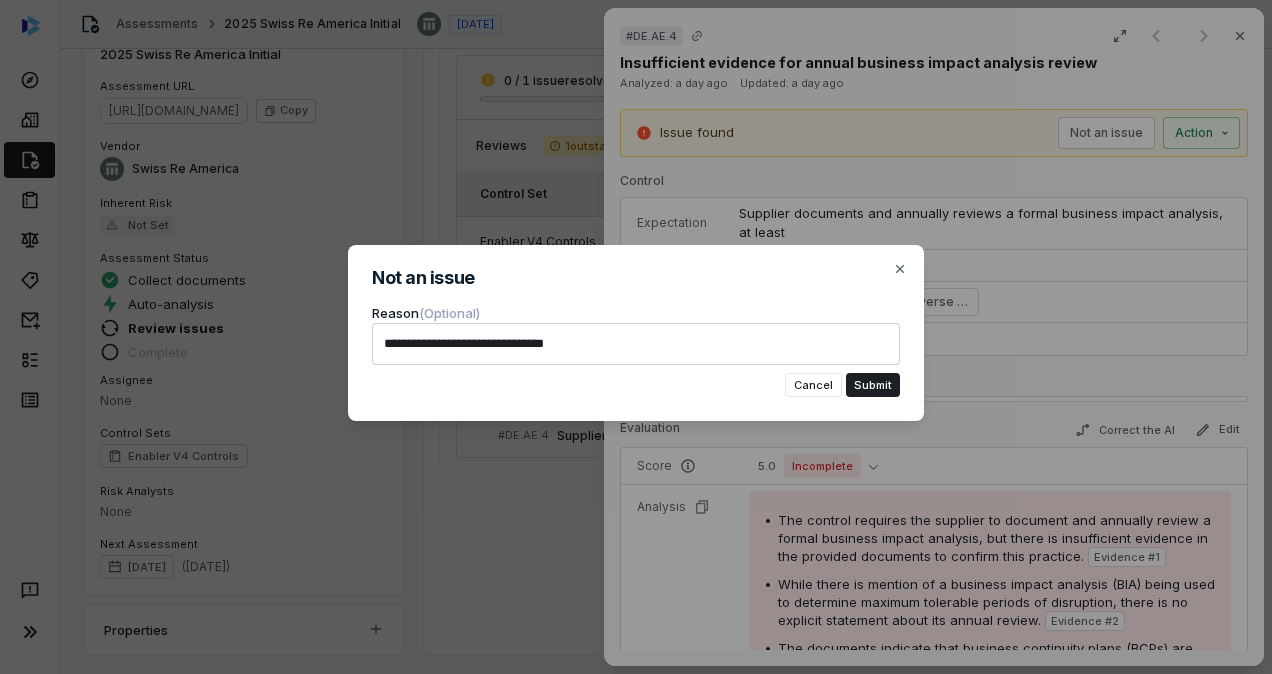 type on "*" 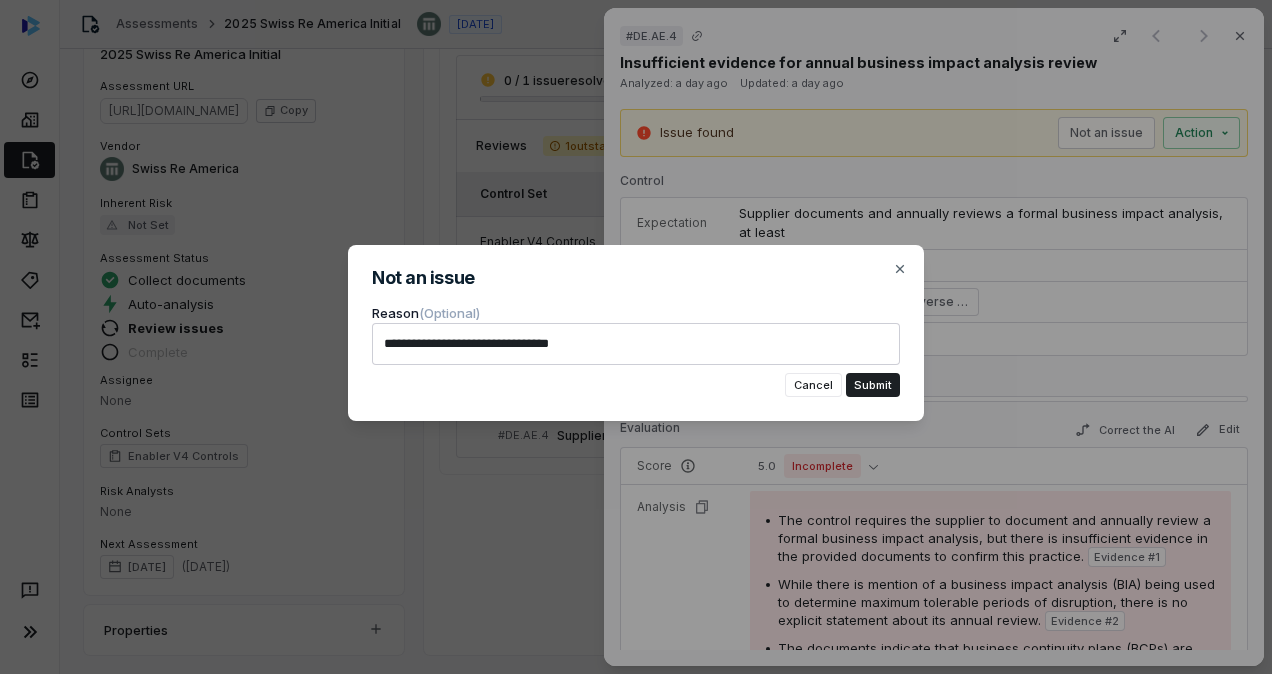 type on "*" 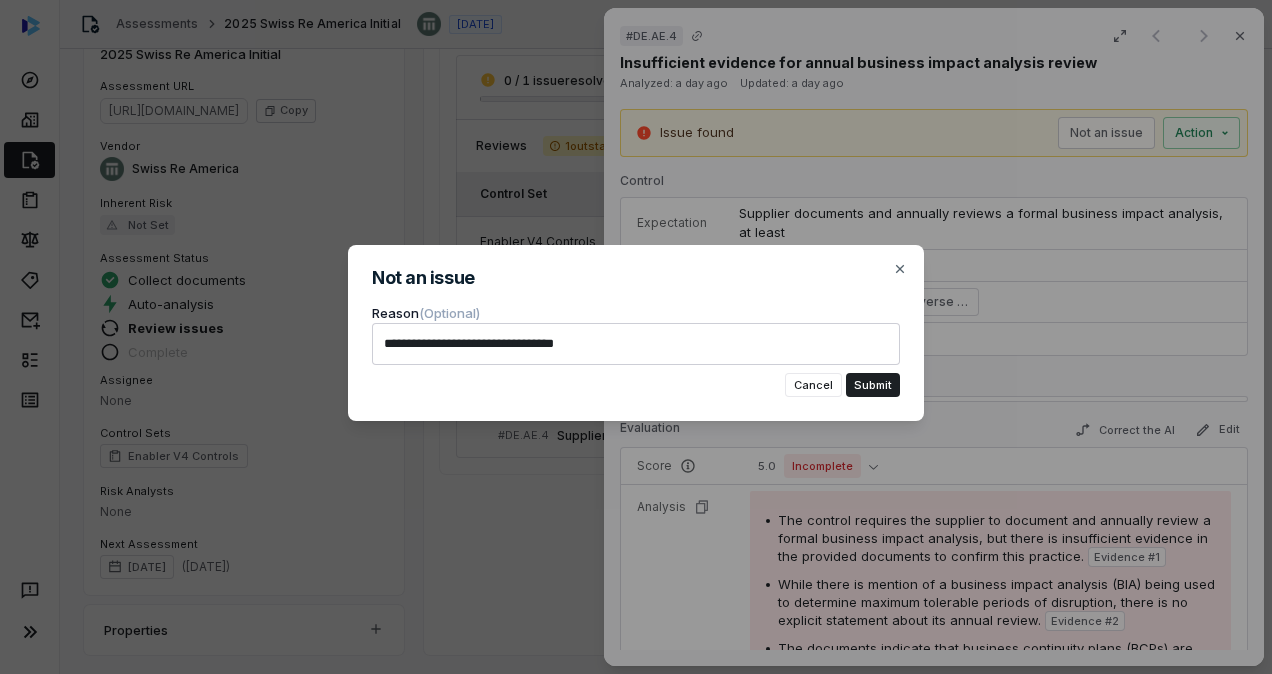 type on "*" 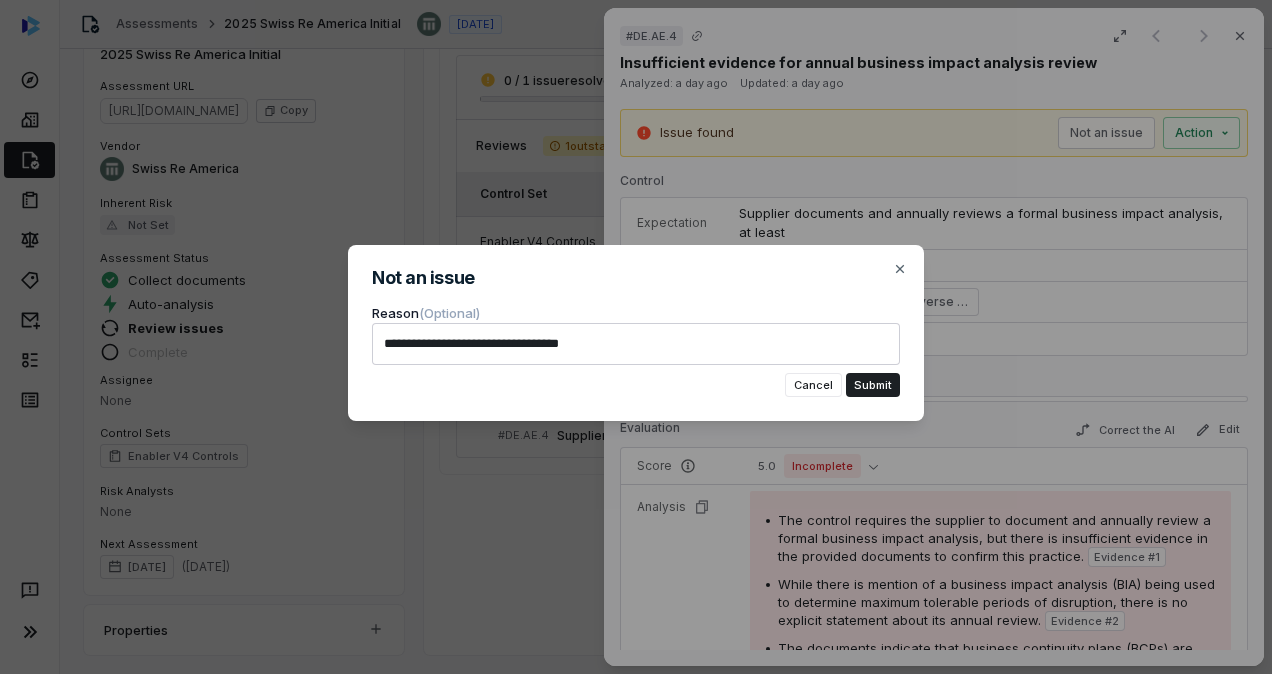 type on "*" 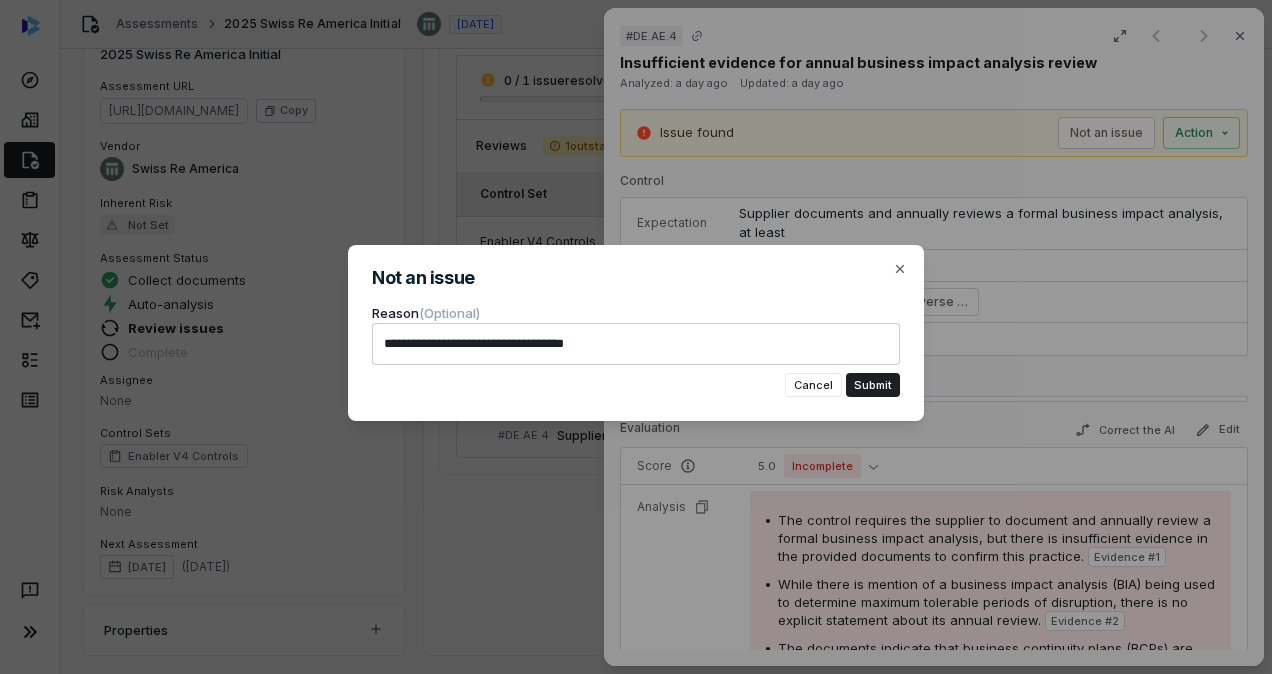 type on "*" 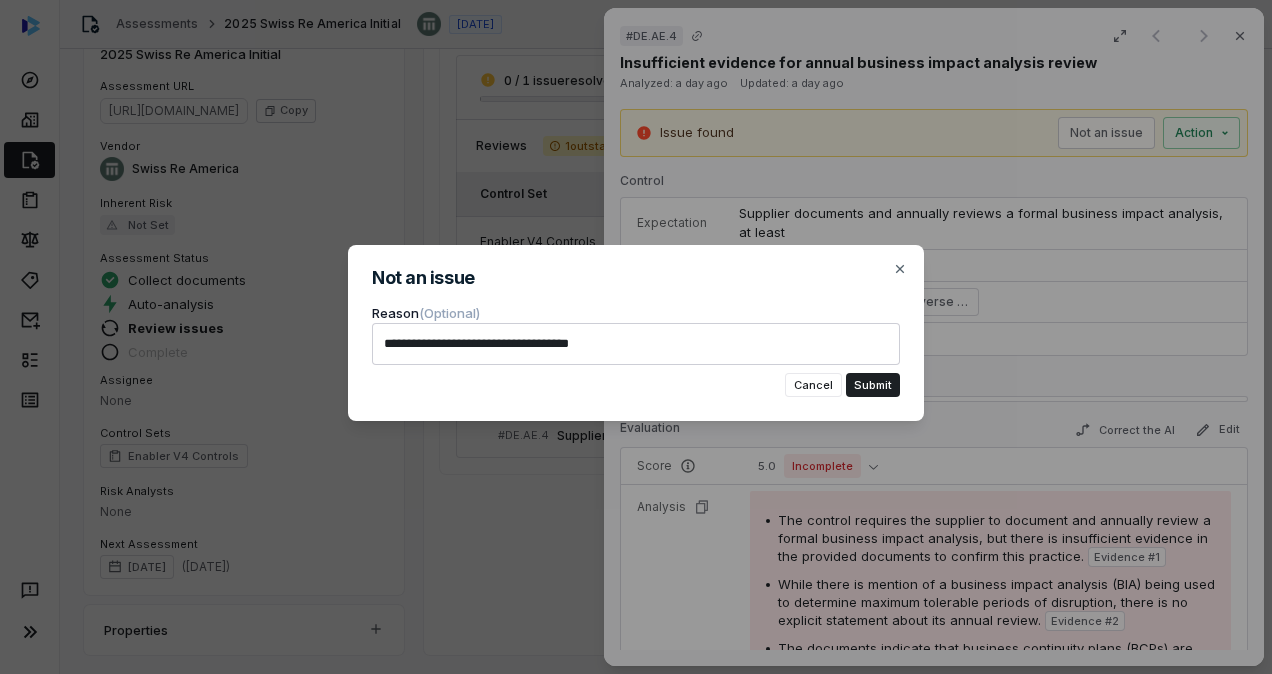 type on "*" 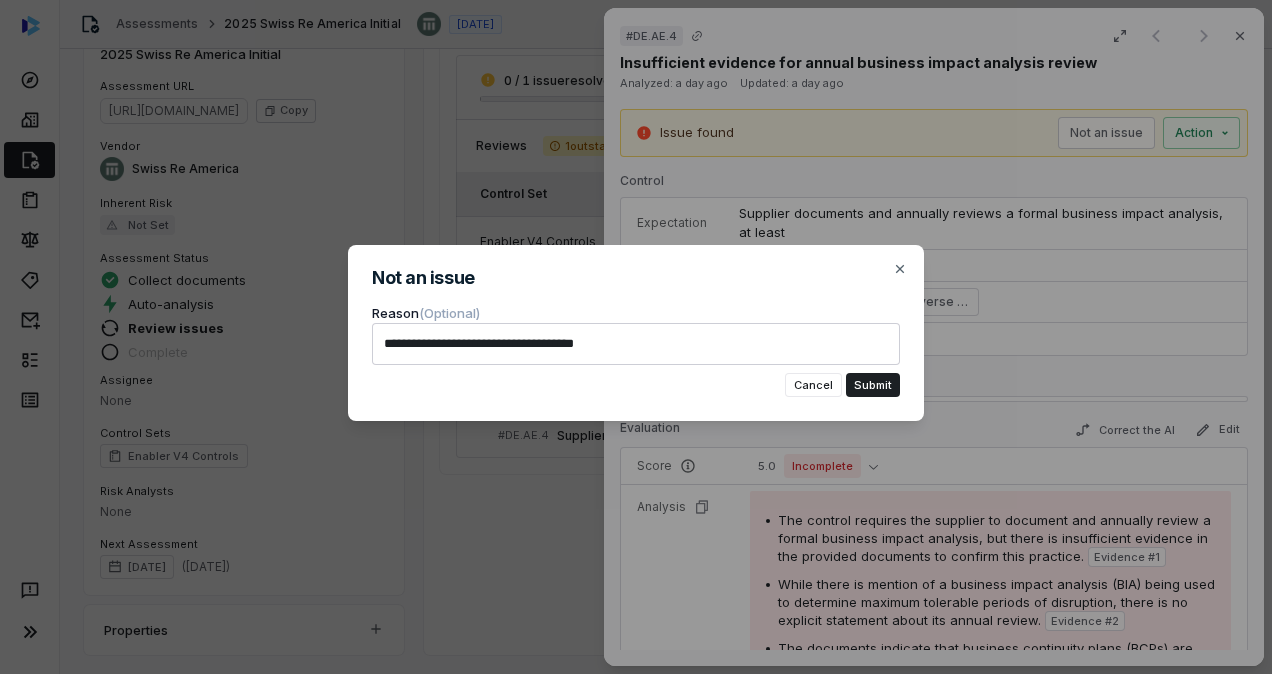 type on "*" 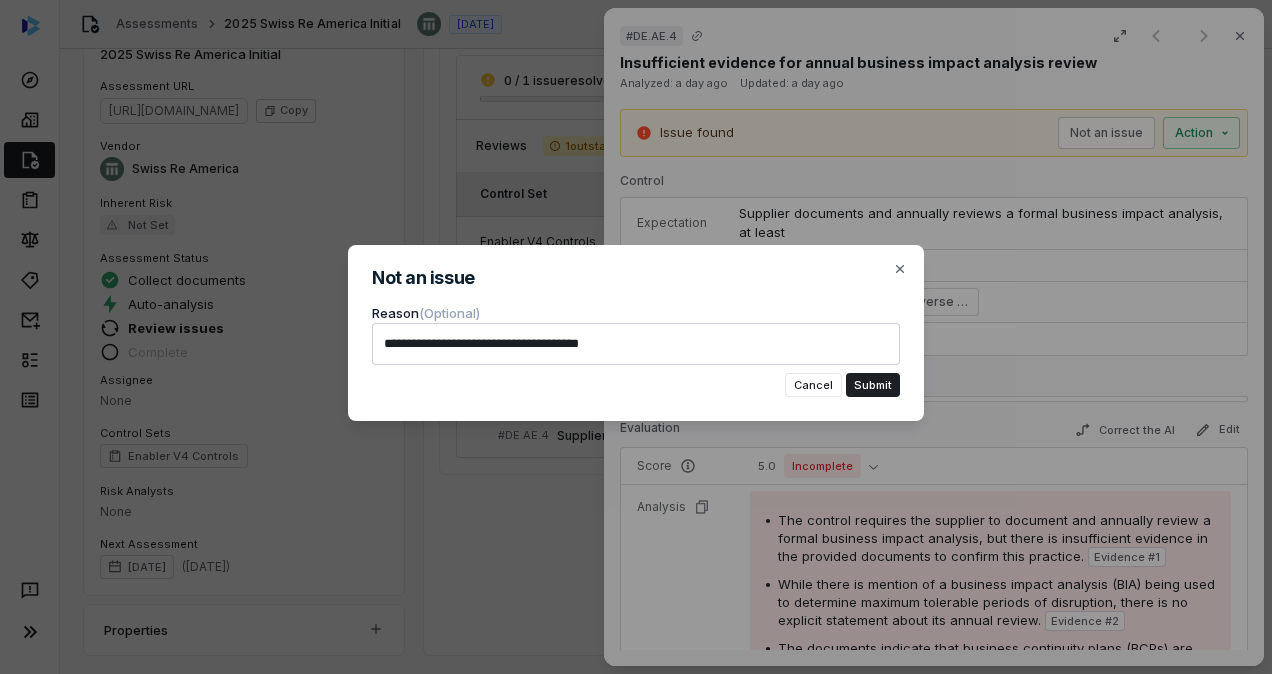 type on "*" 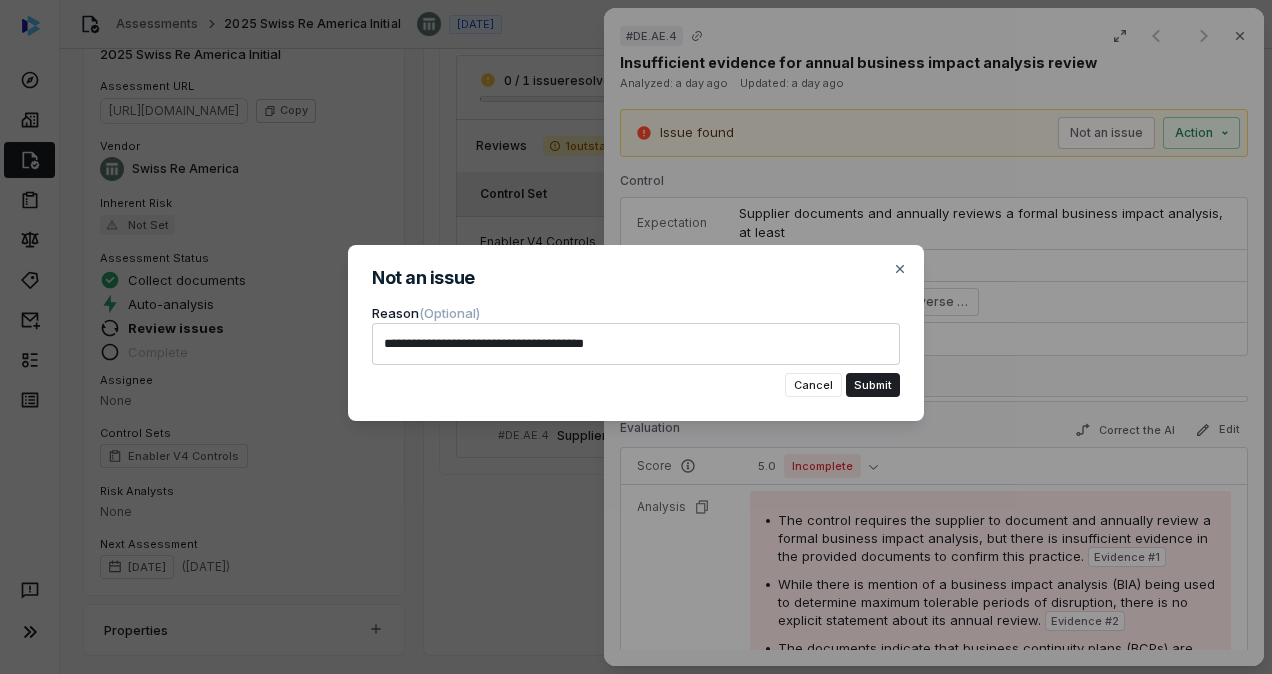 type on "*" 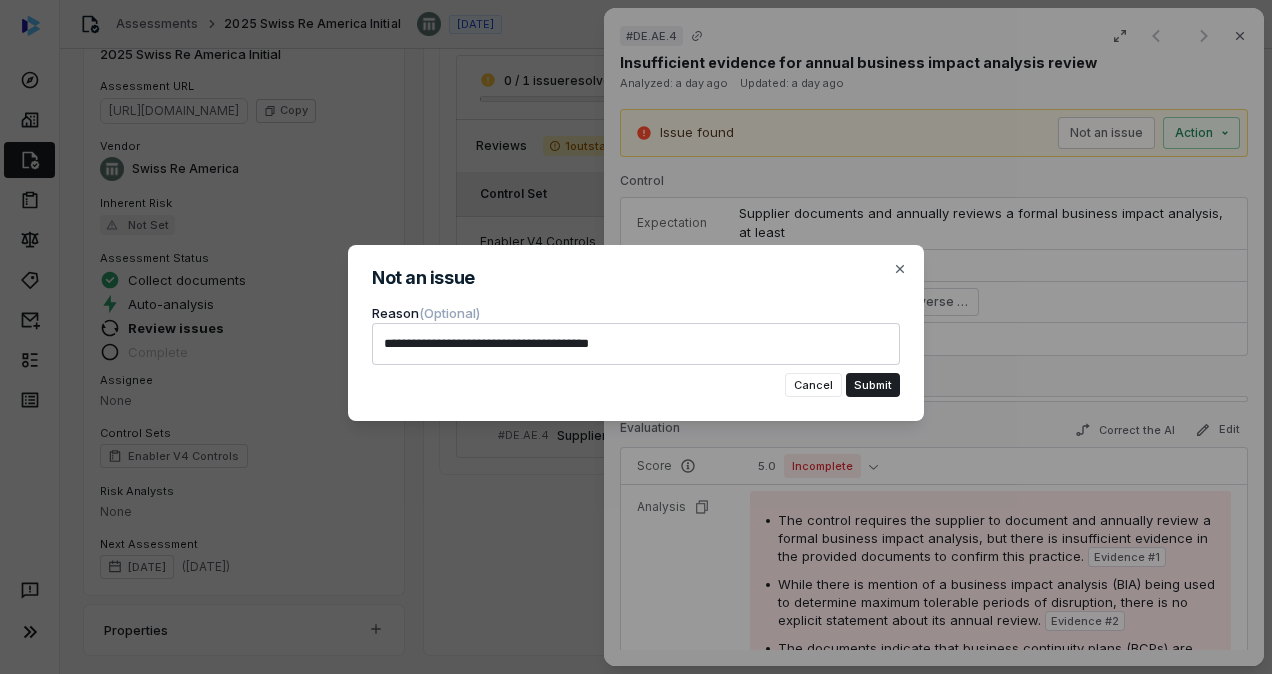 type on "*" 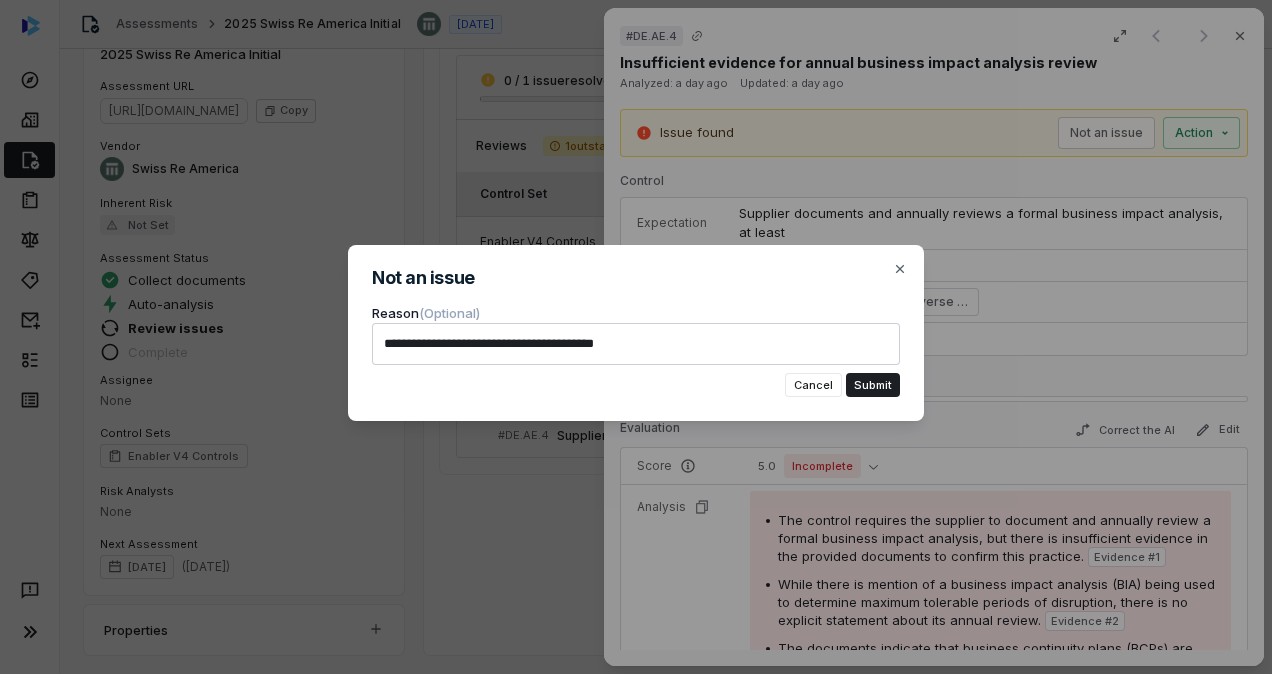 type on "*" 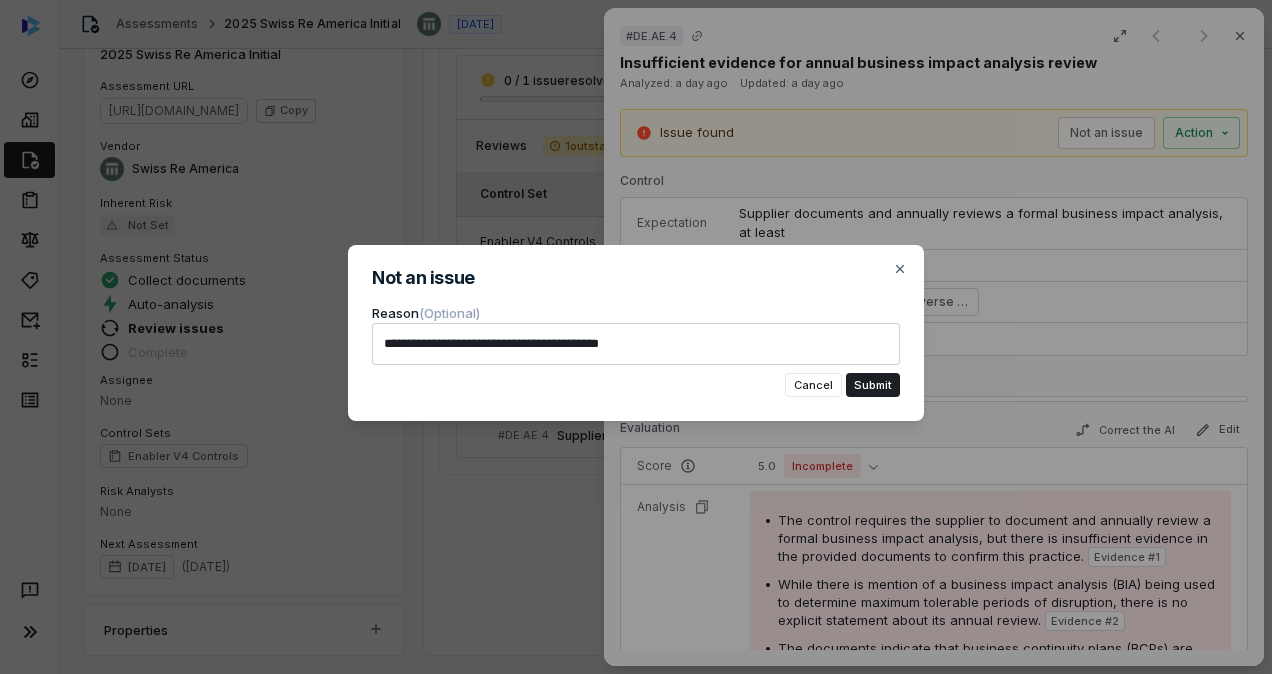 type on "*" 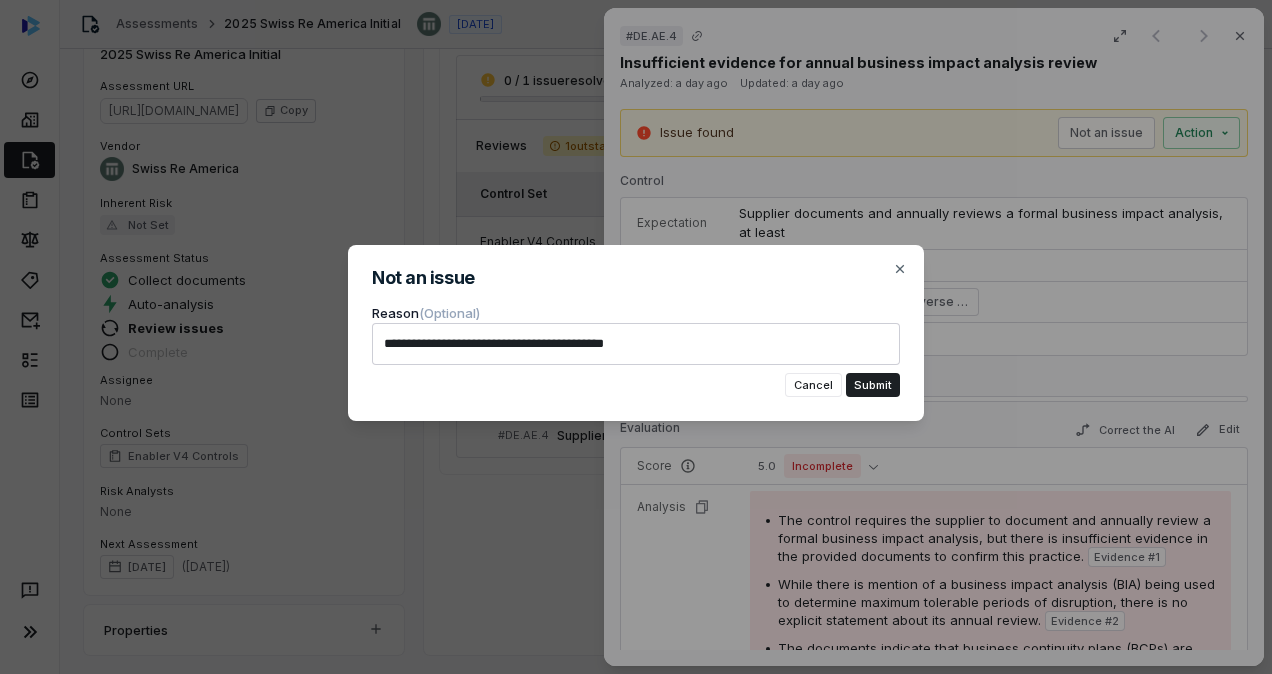 type on "*" 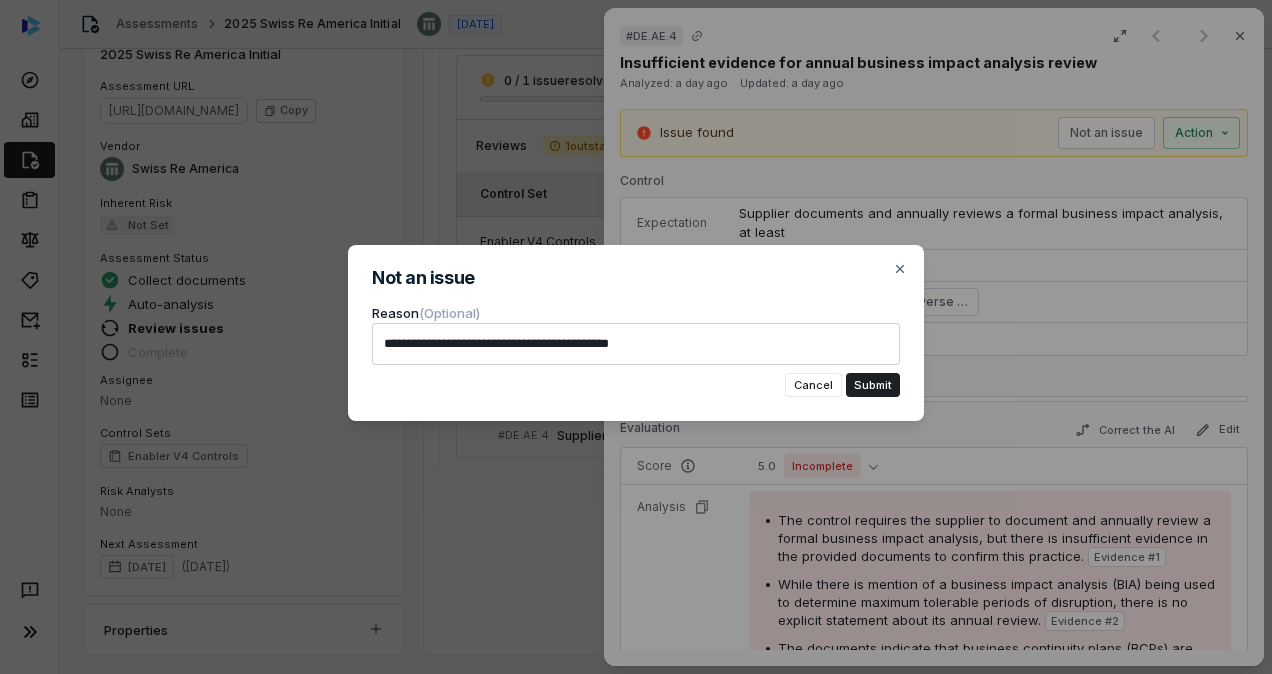 type on "*" 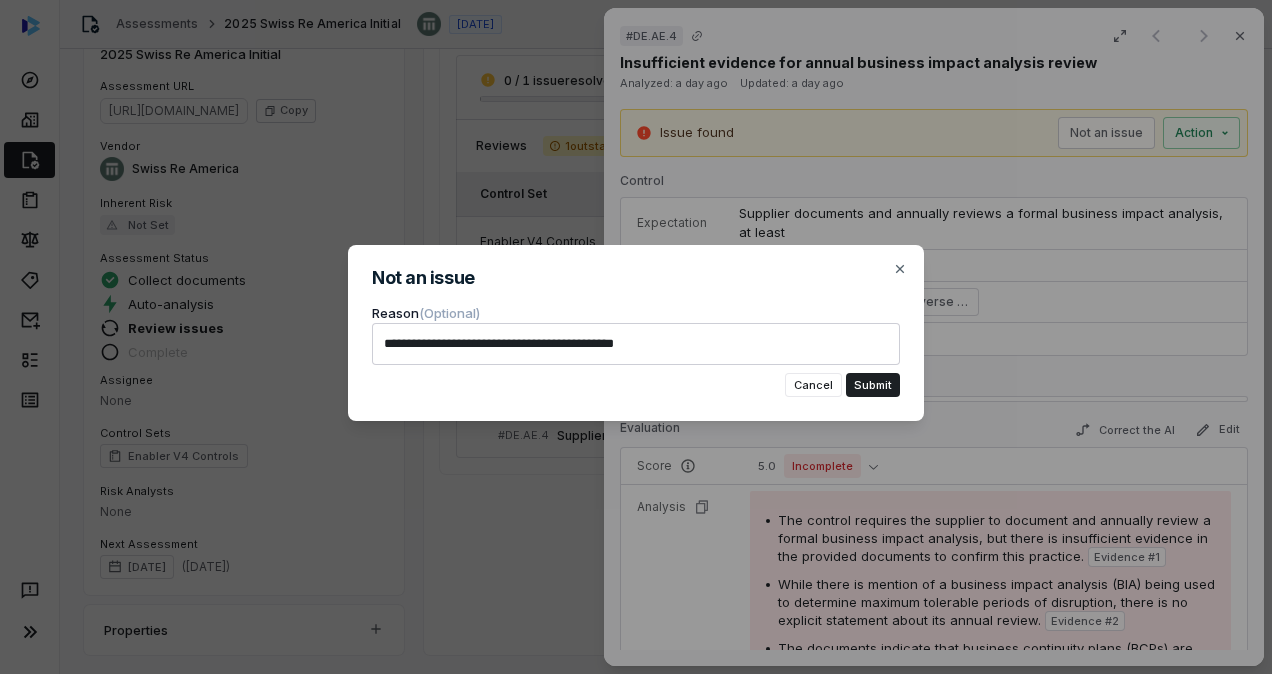 type on "*" 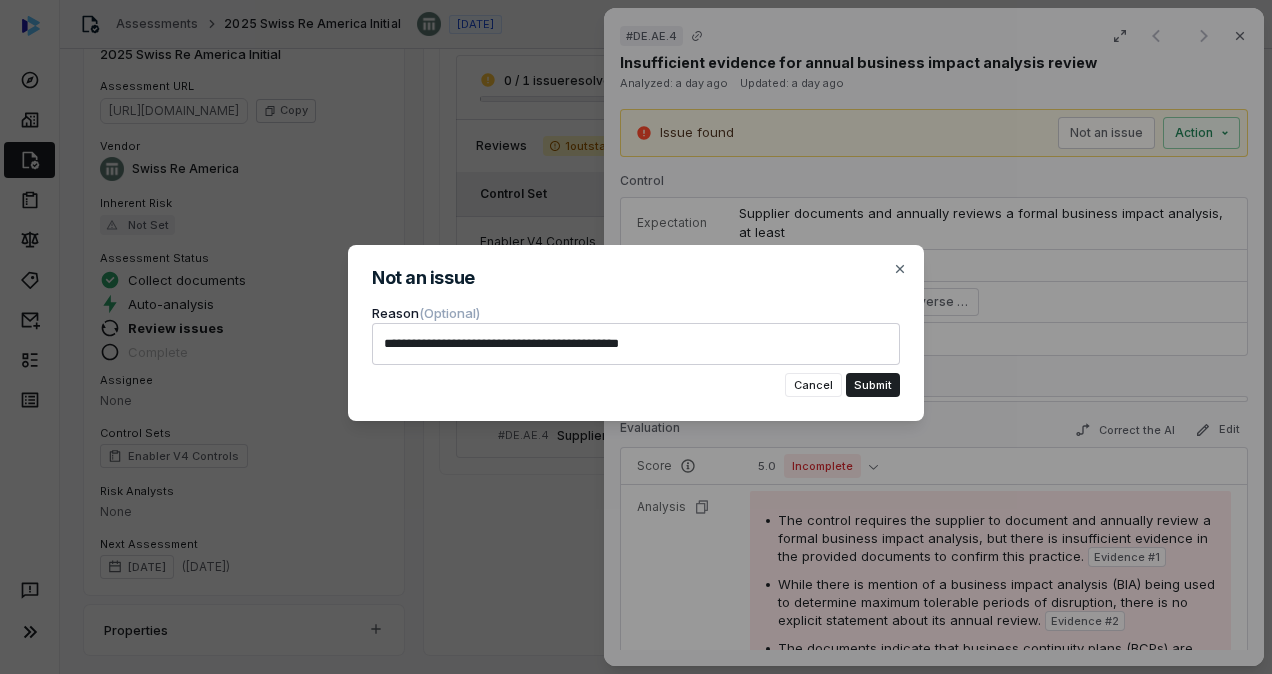 type on "*" 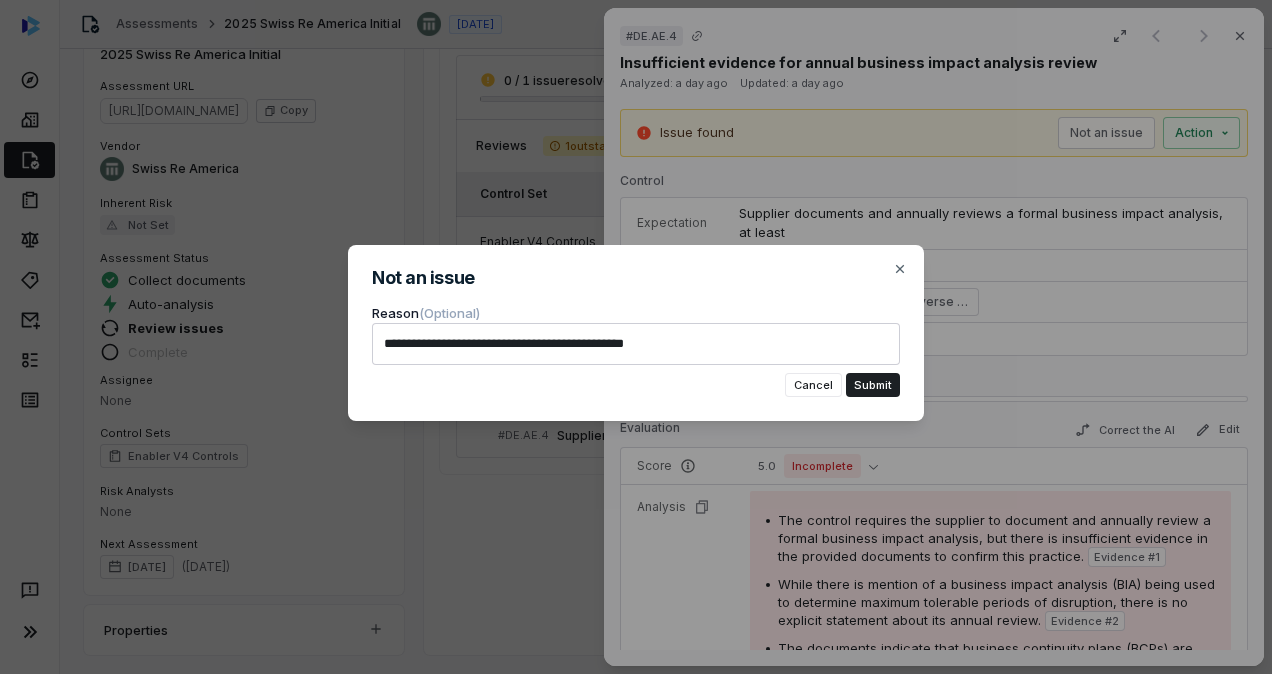 type on "*" 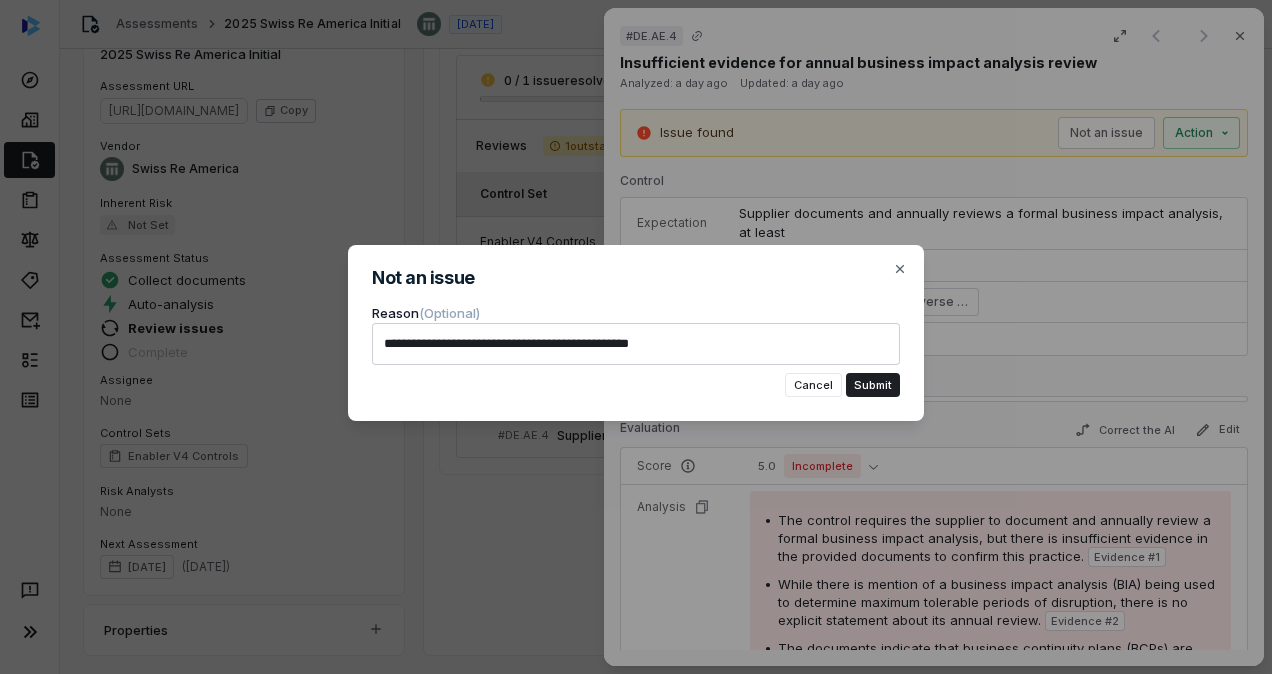 type on "*" 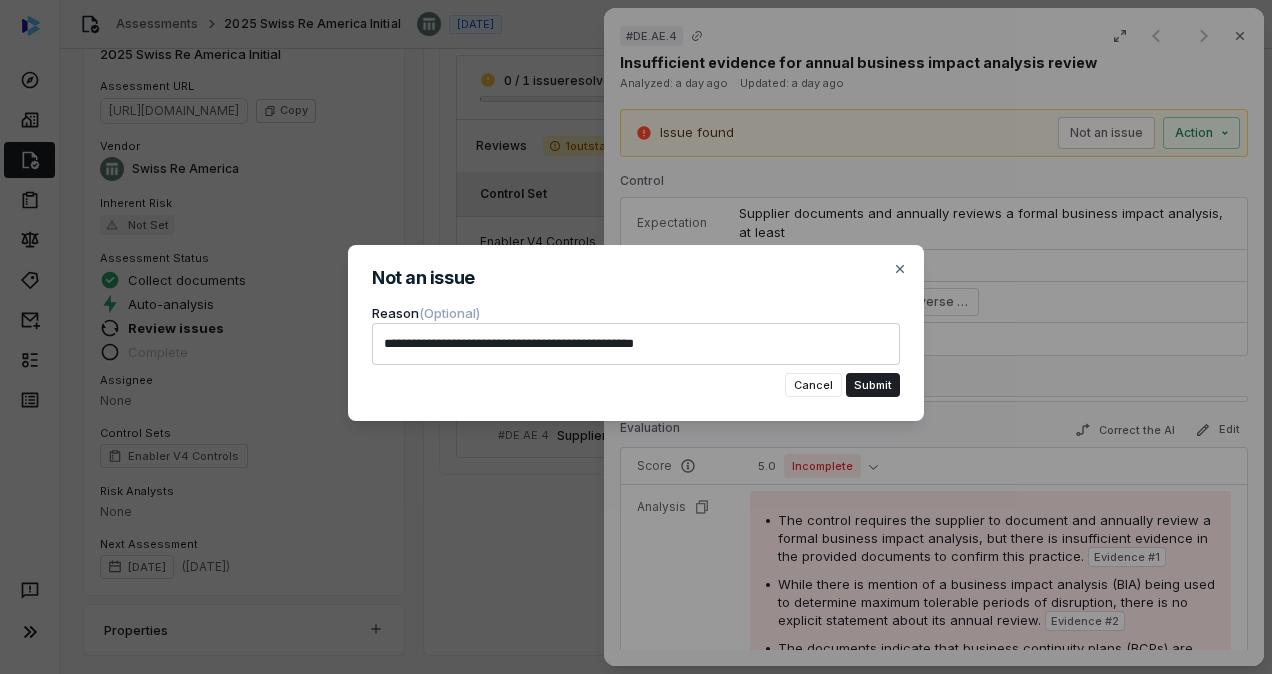 type on "*" 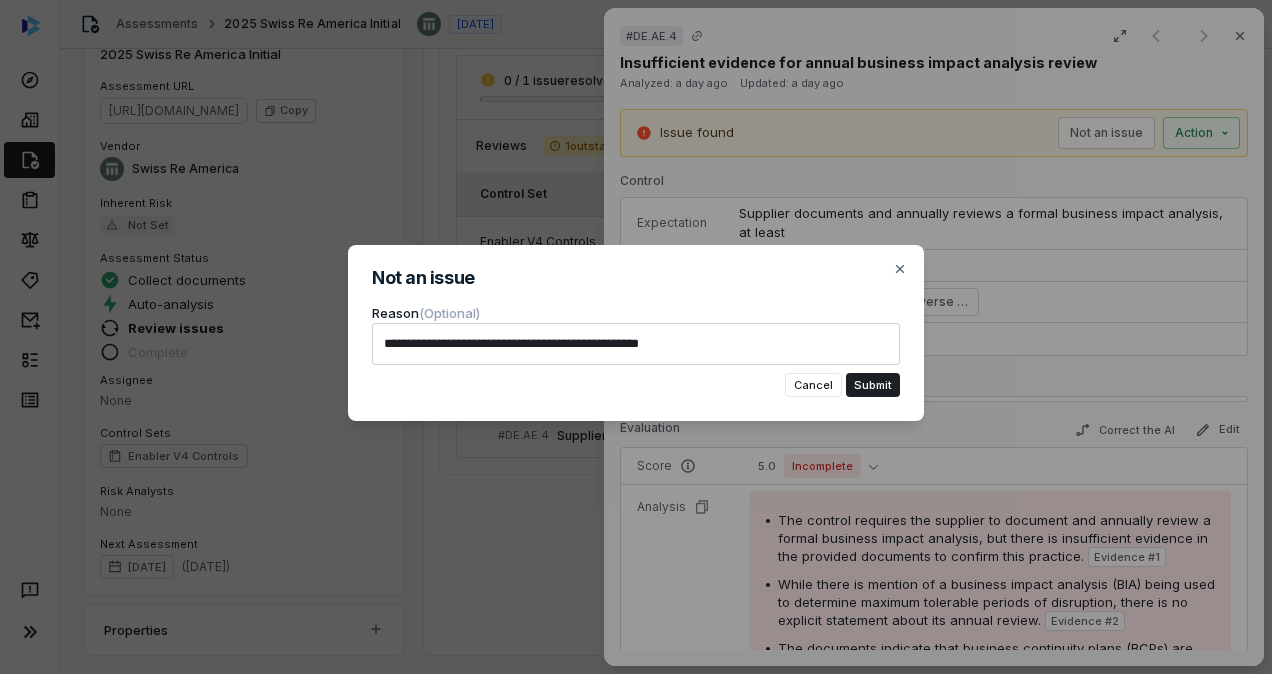 type on "*" 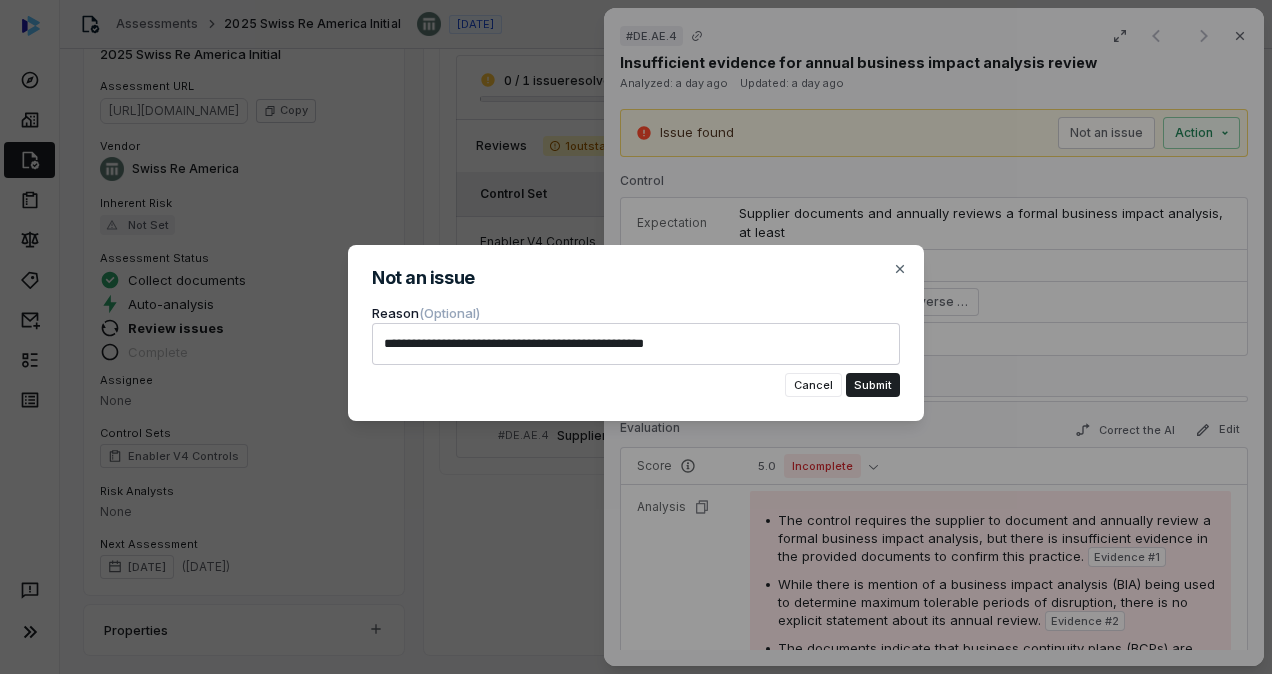 type on "*" 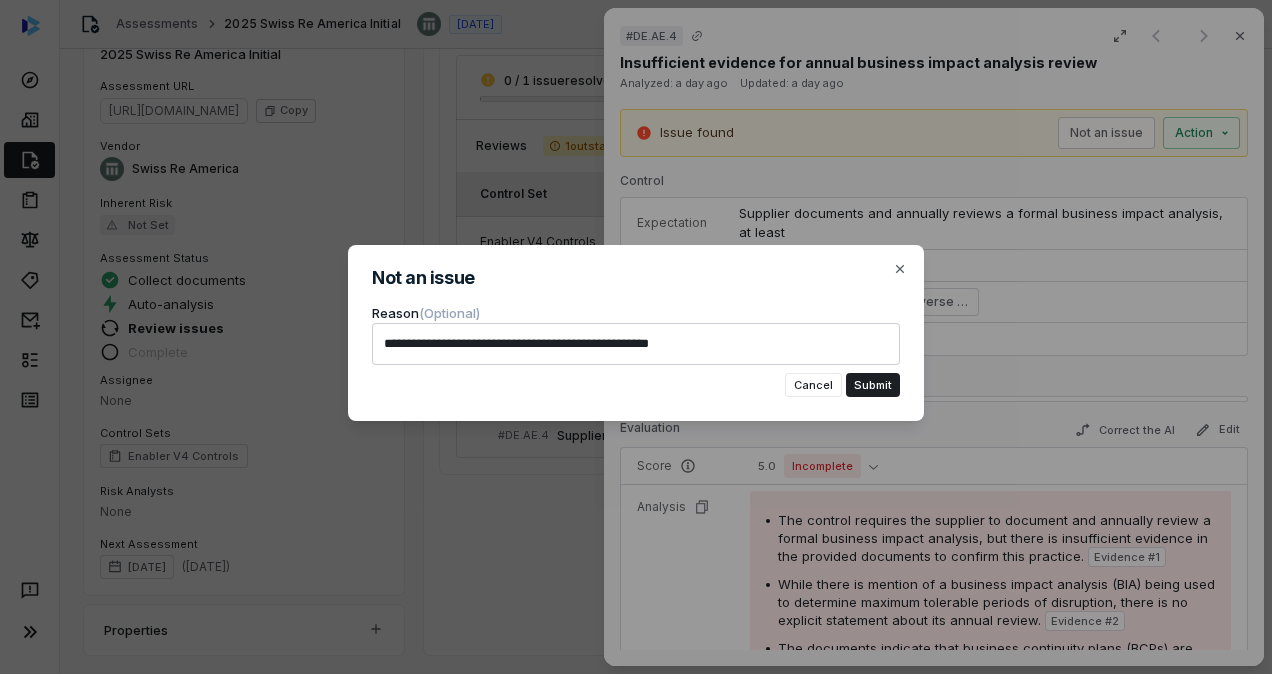type on "*" 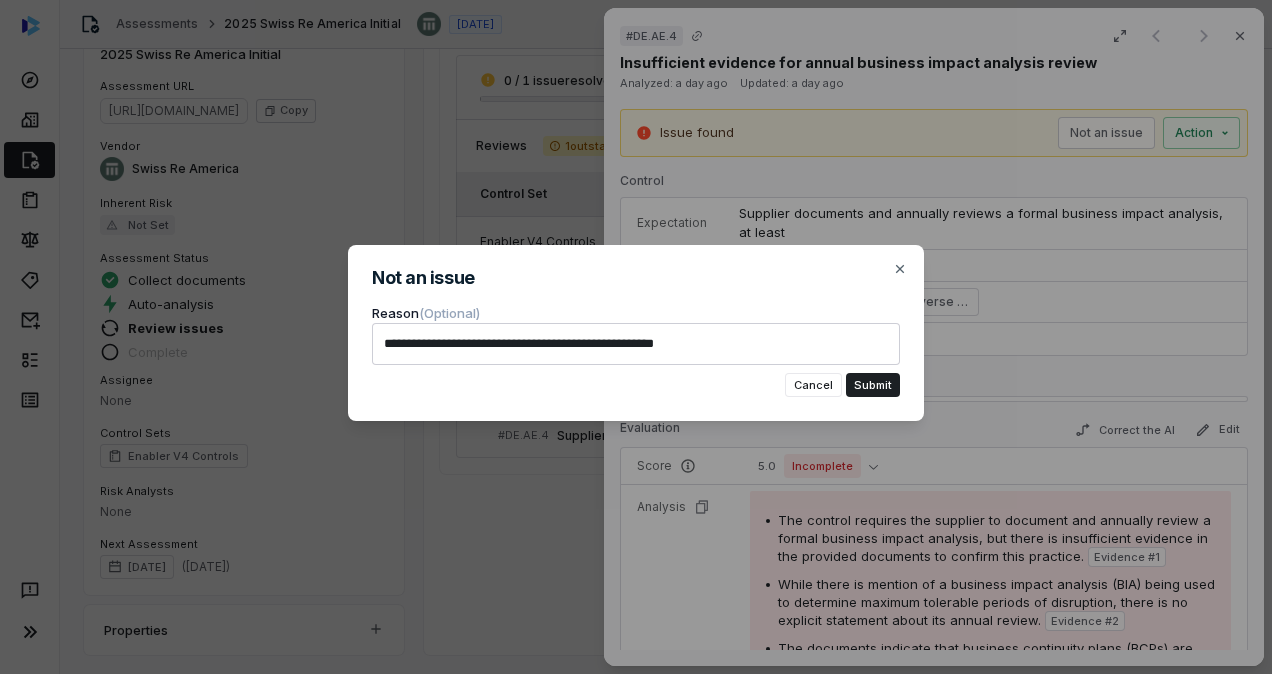 type on "*" 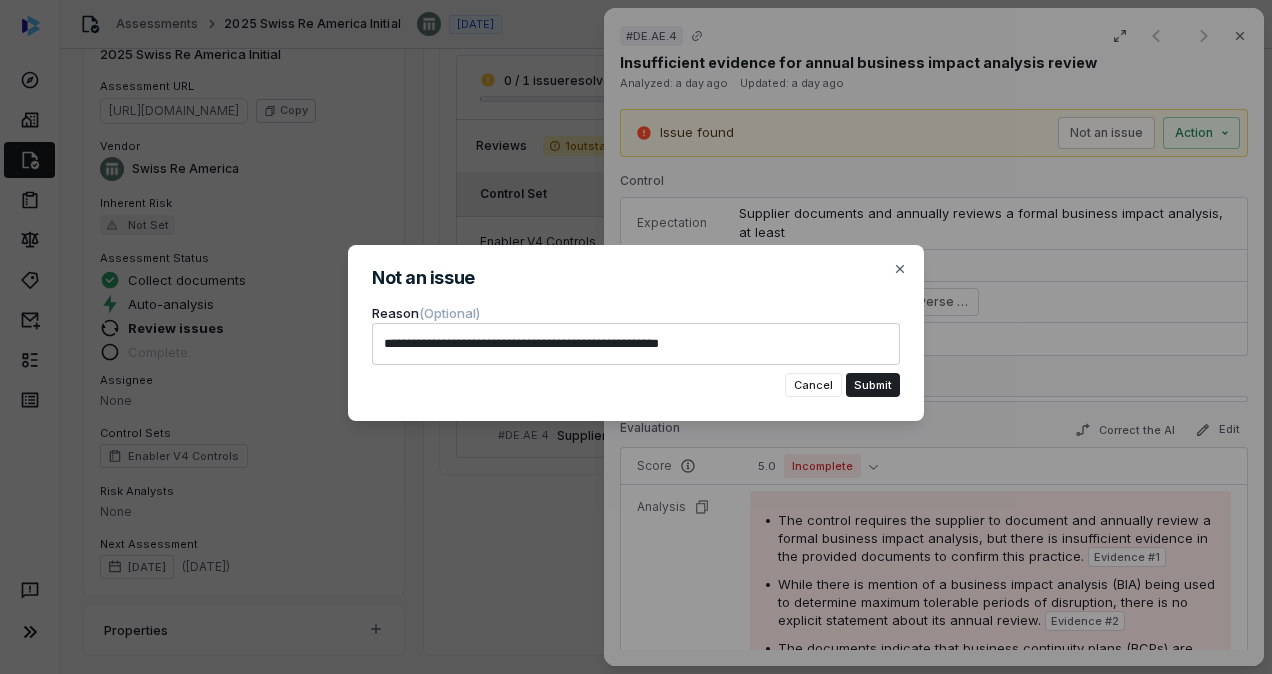 type on "*" 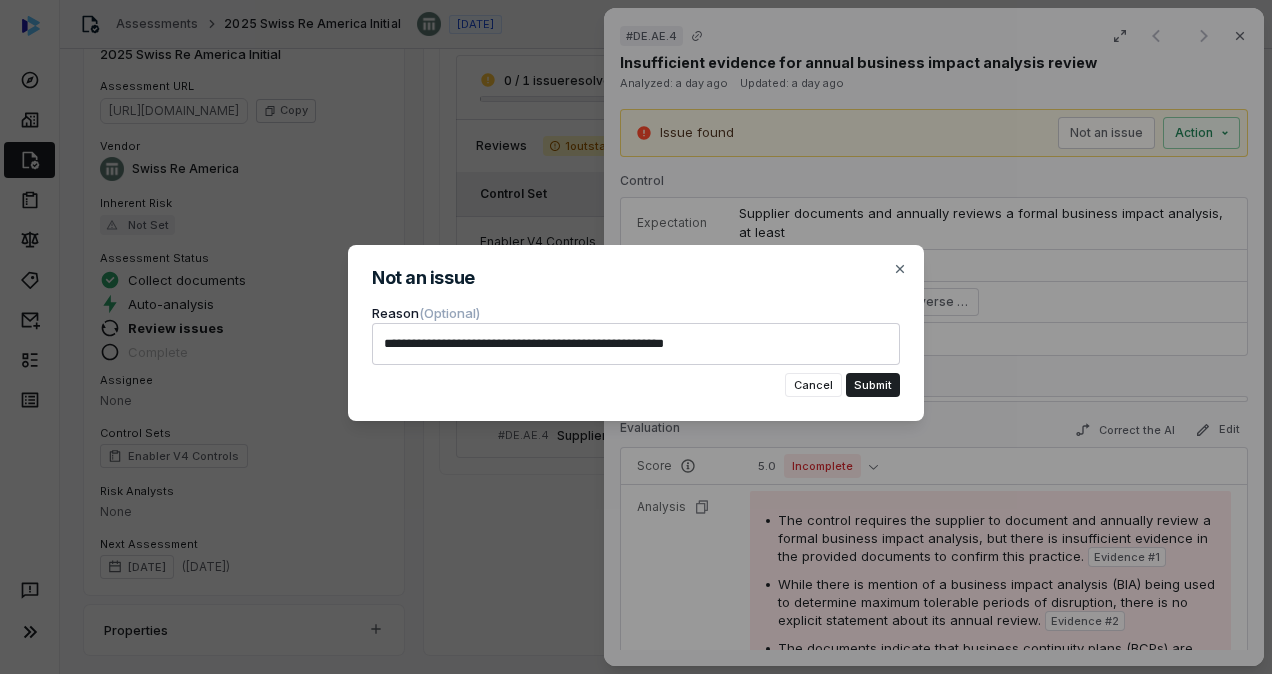 type on "*" 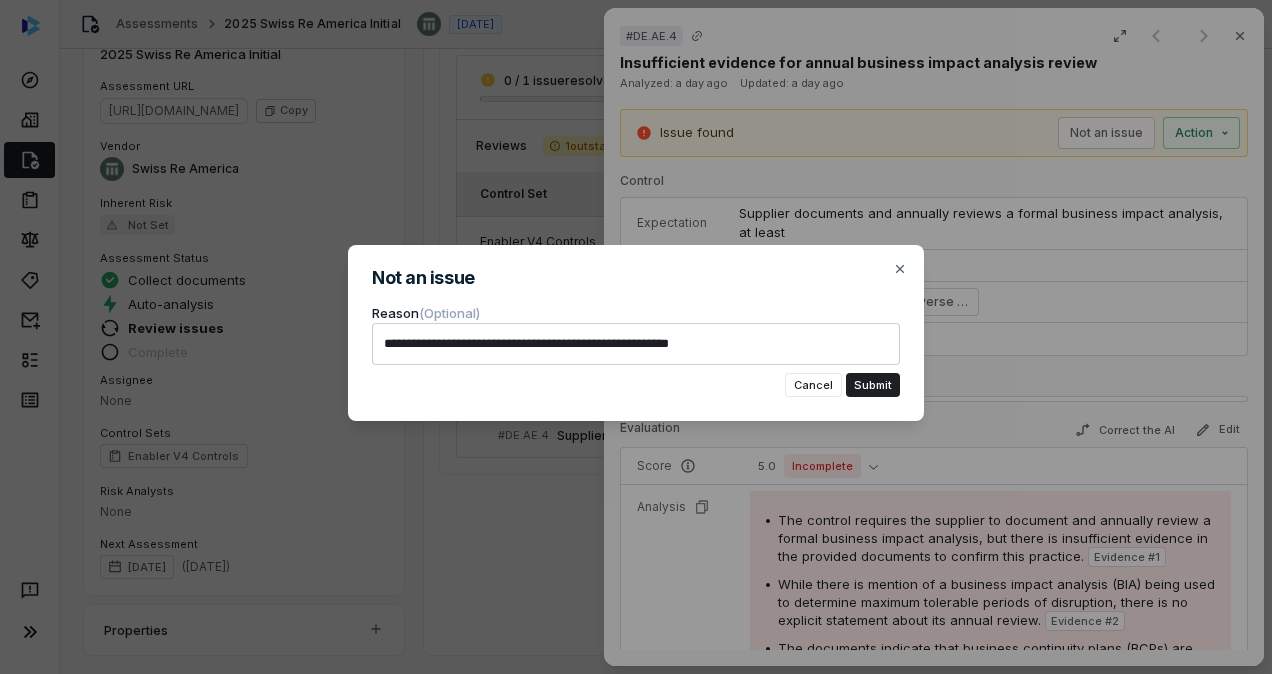 type on "*" 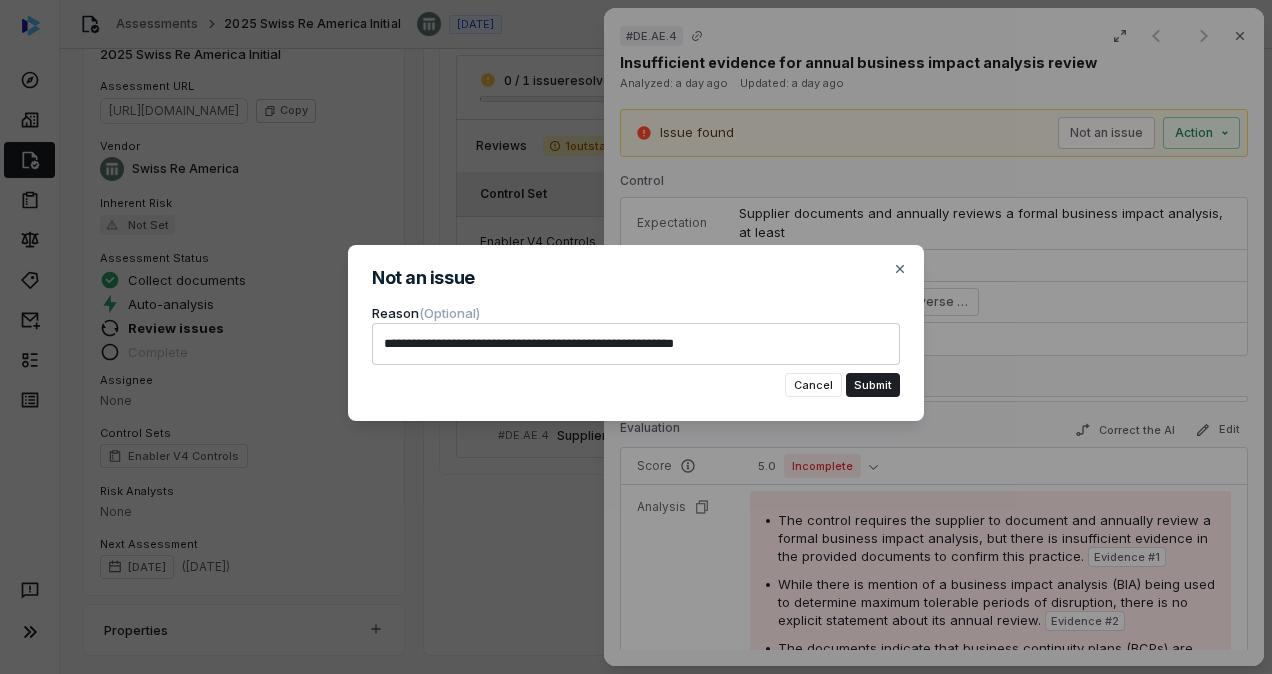 type on "*" 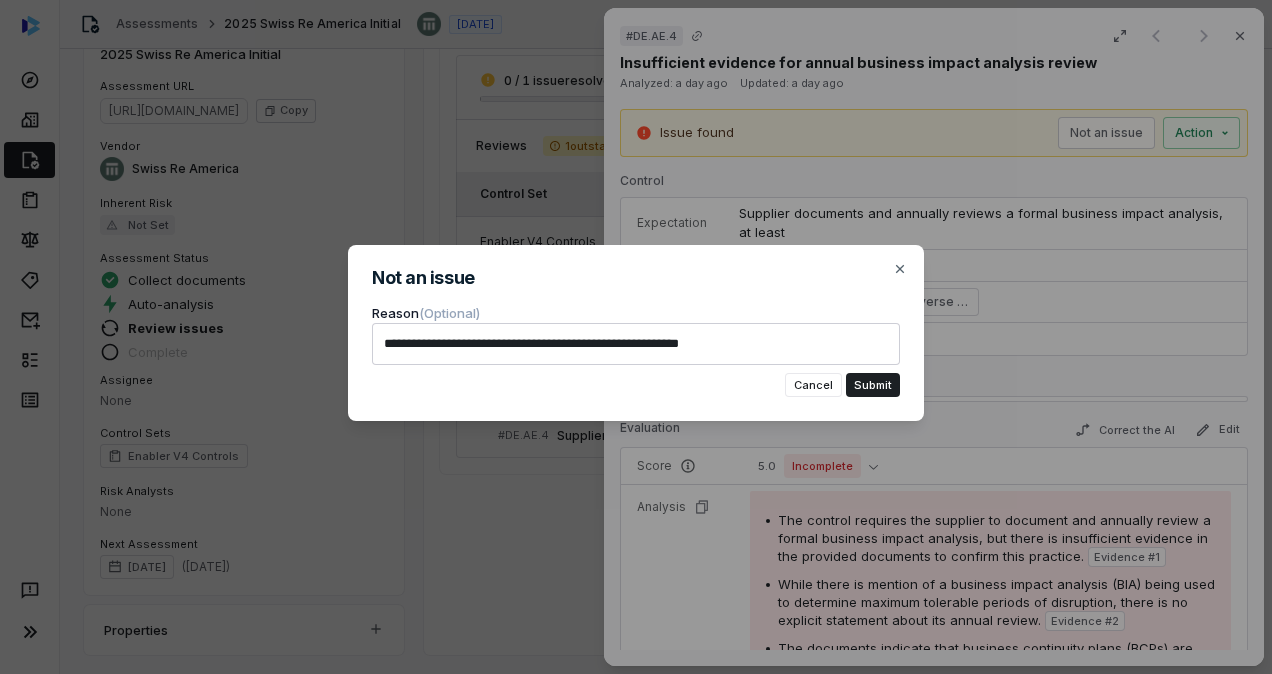 type on "*" 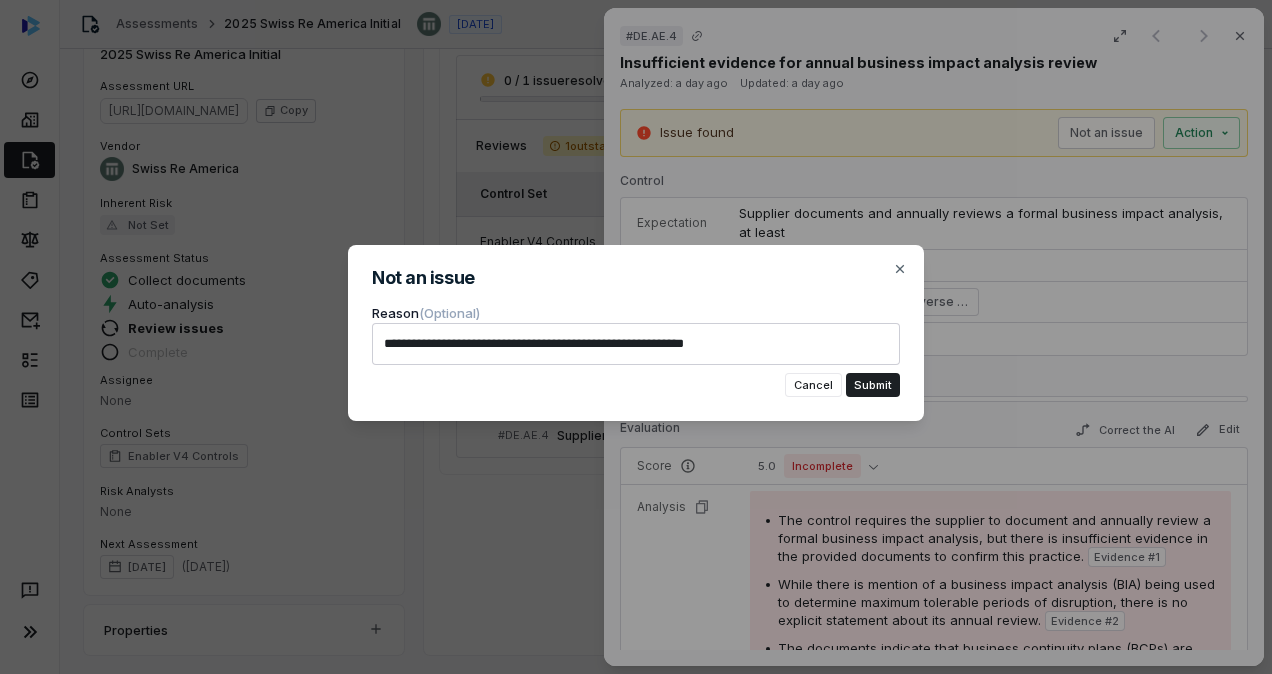 type on "*" 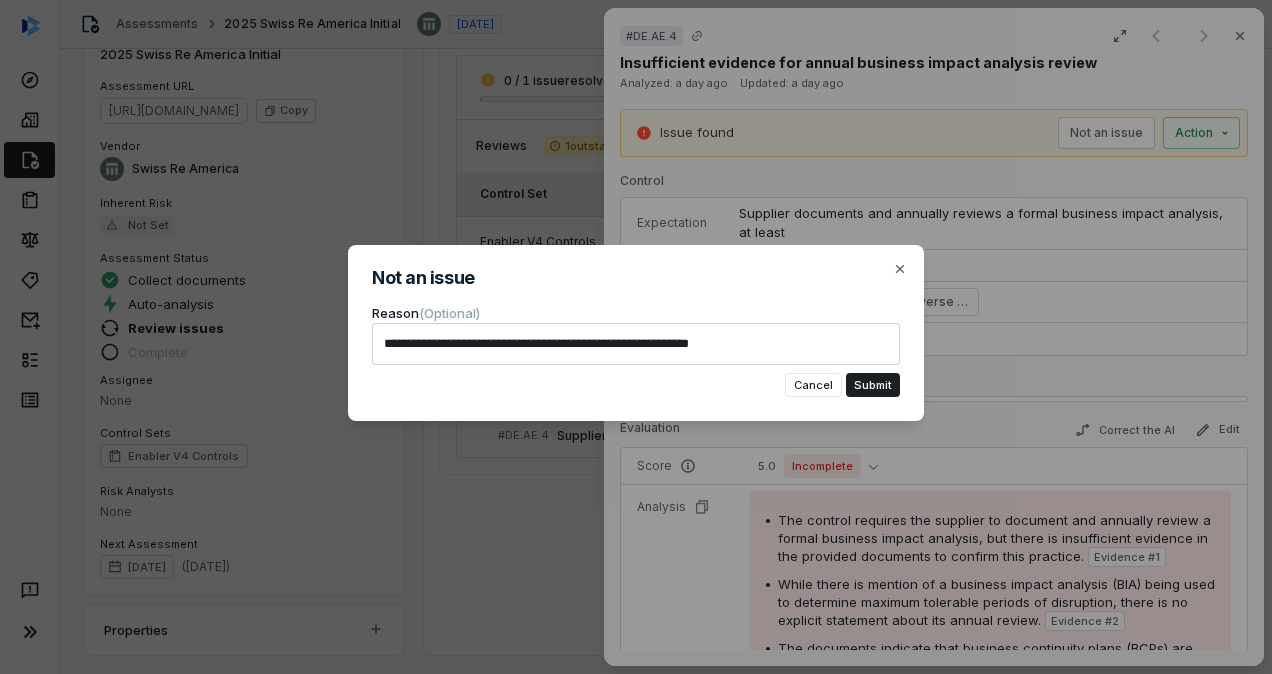 type on "*" 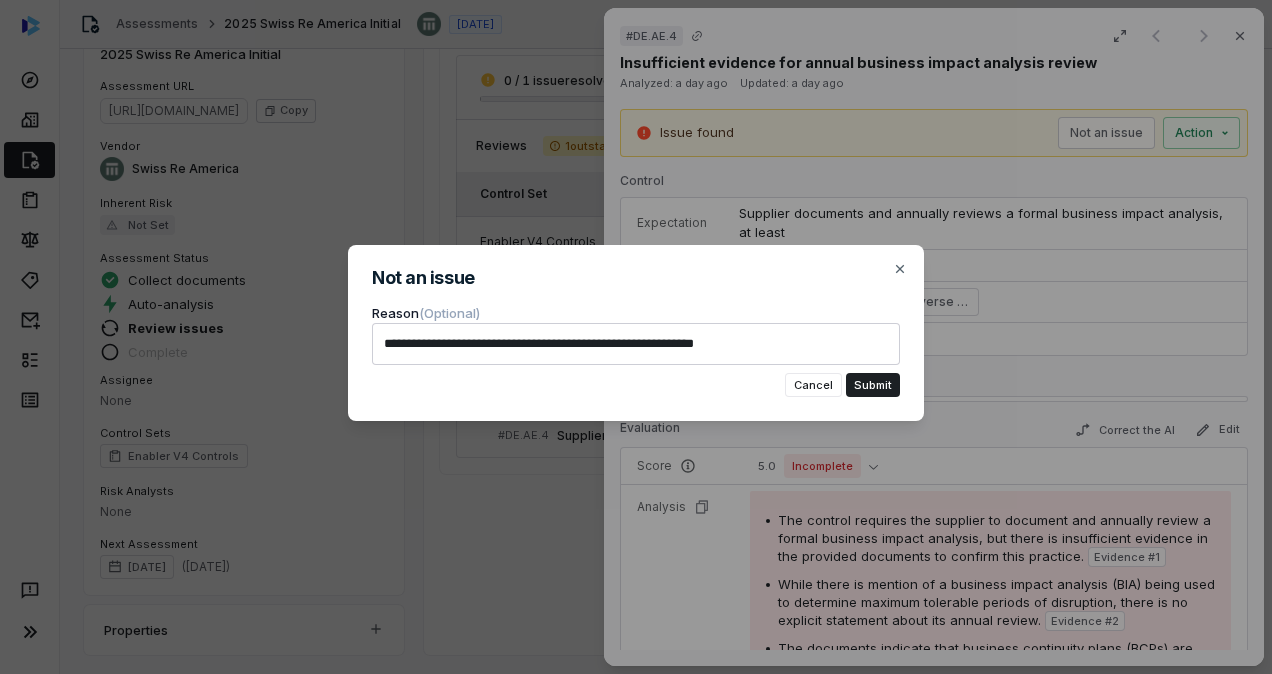 type on "*" 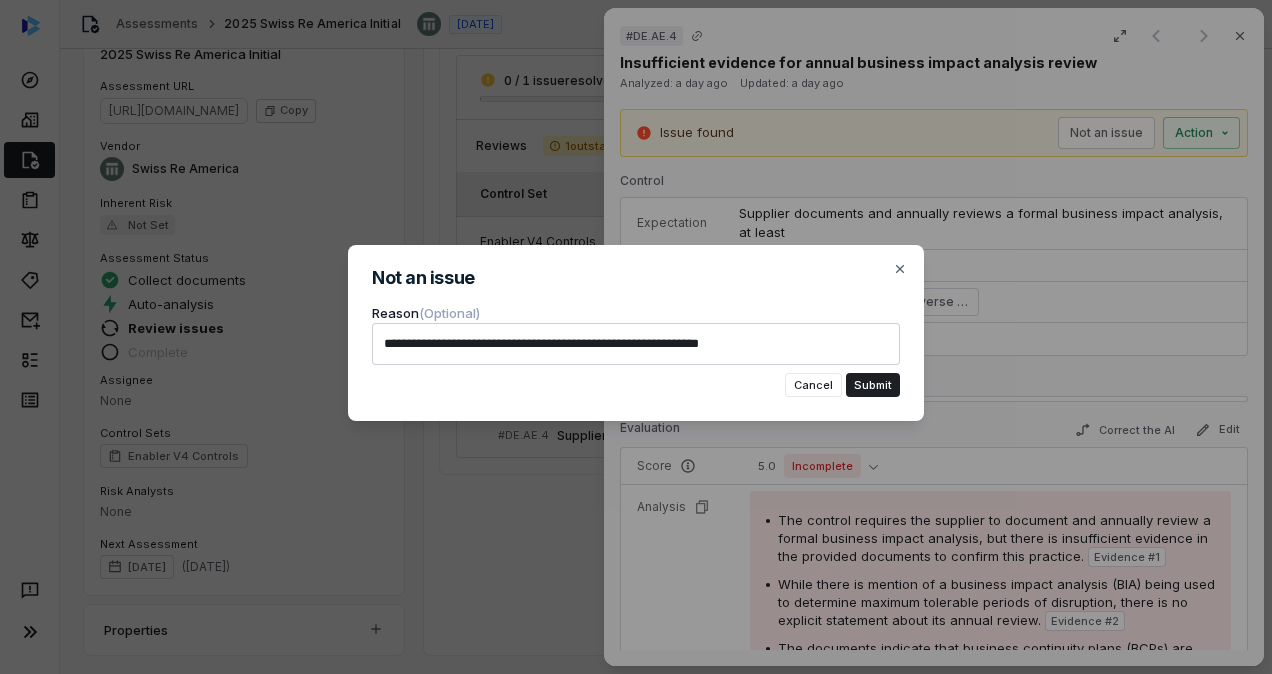 type on "*" 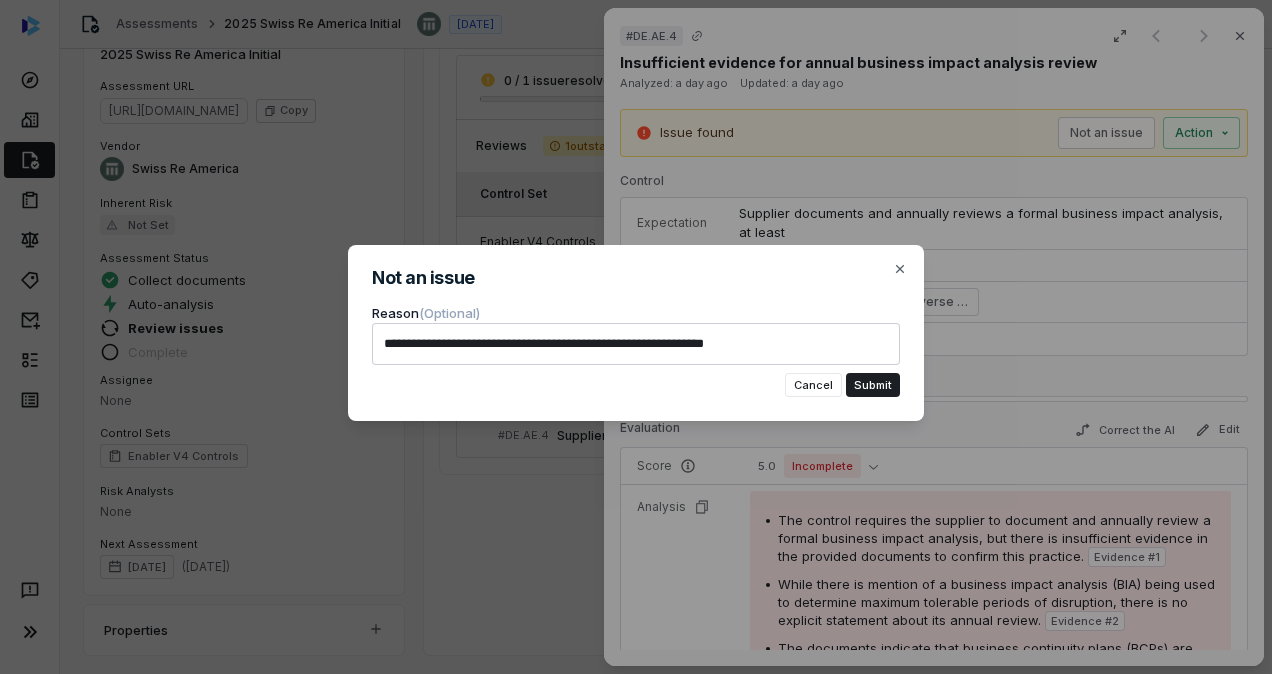 type on "*" 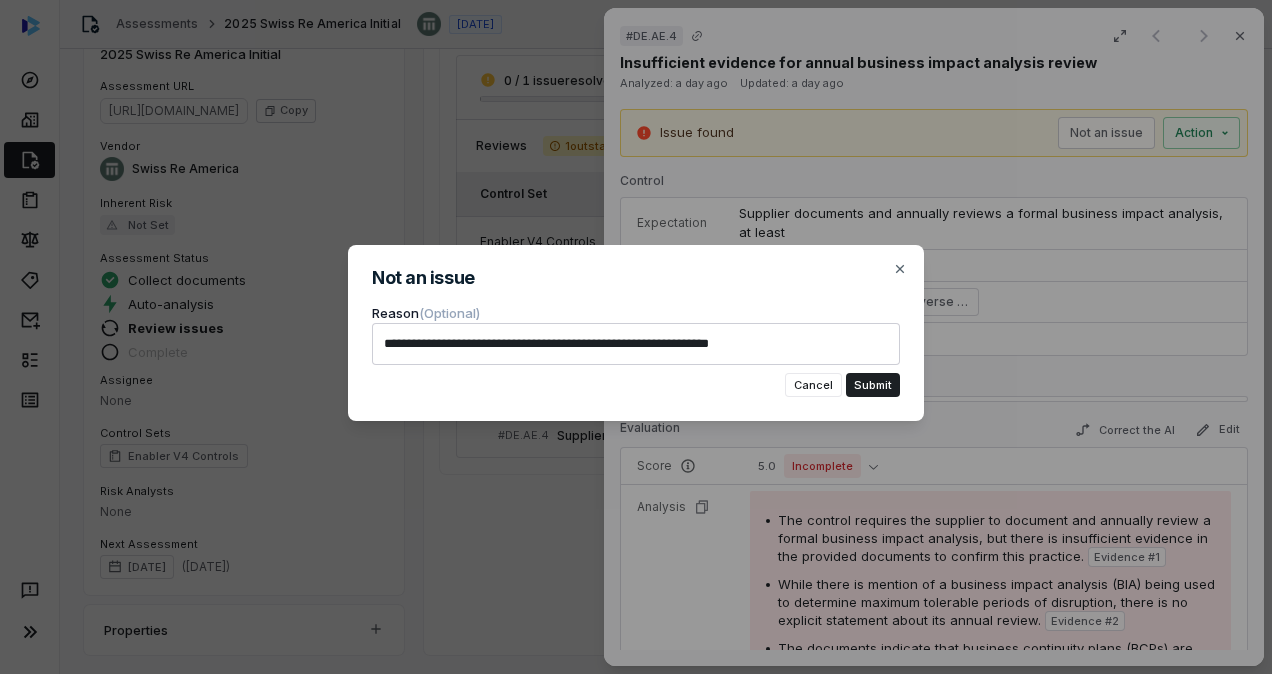 type on "*" 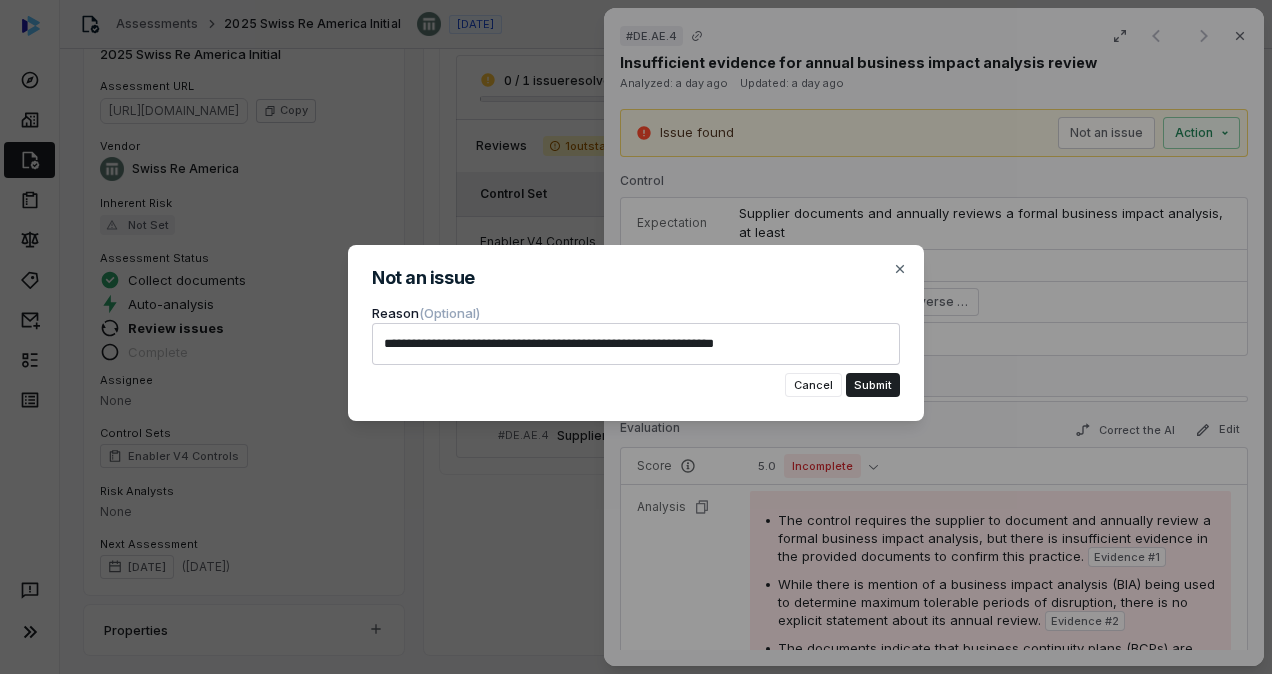 type on "*" 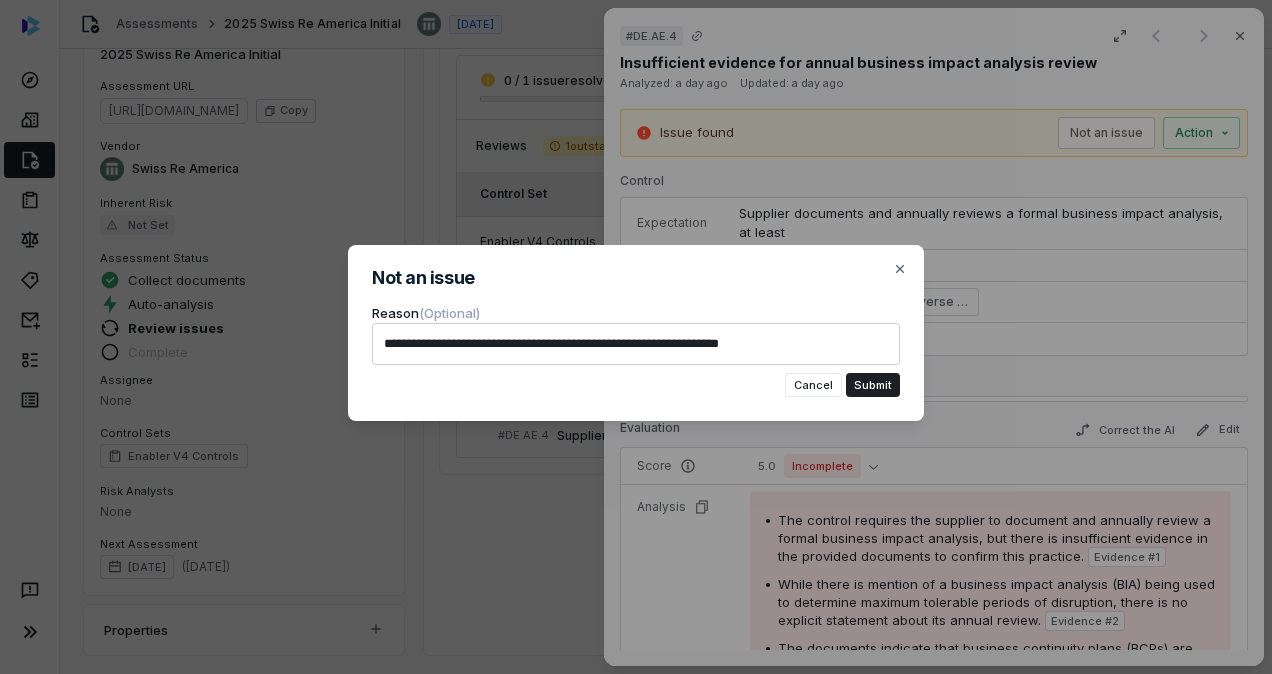 type on "*" 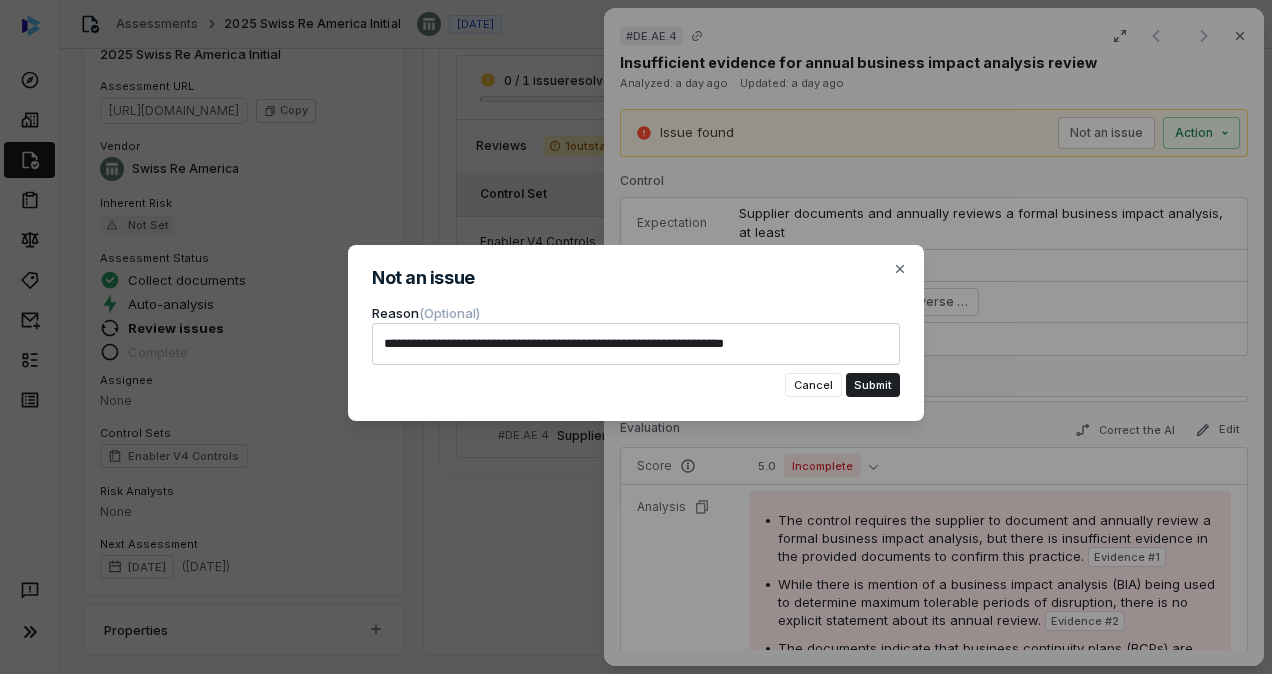 type on "*" 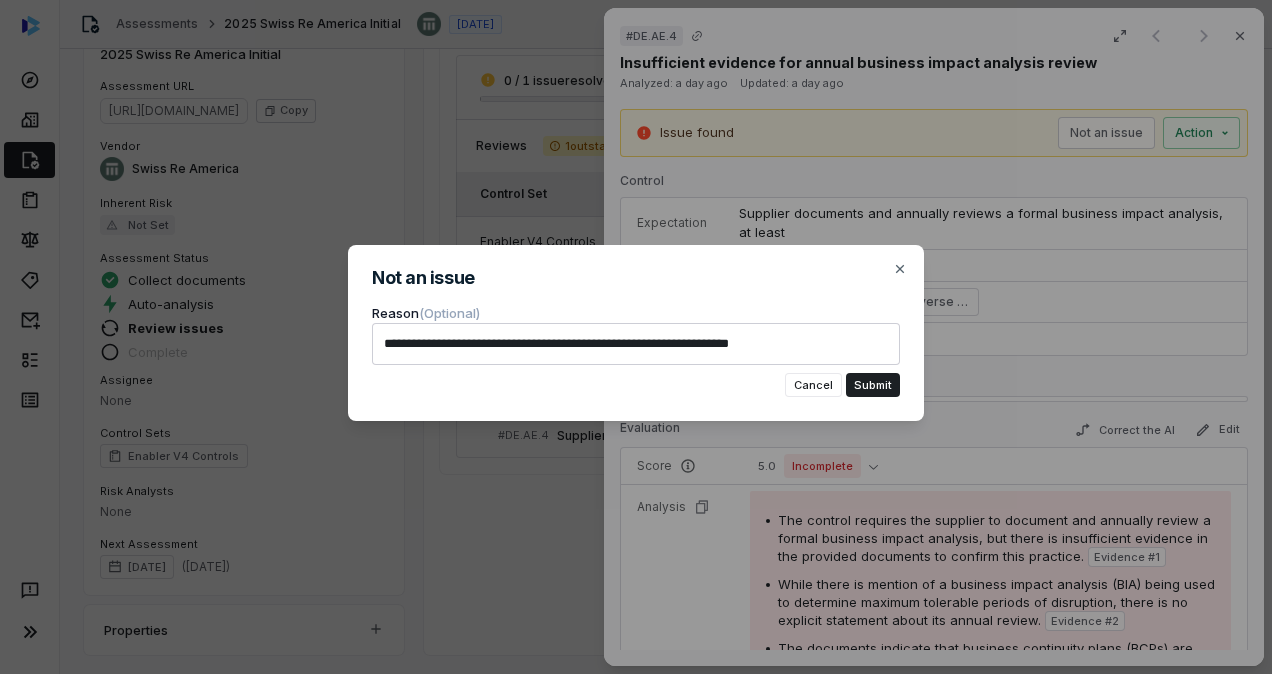 type on "*" 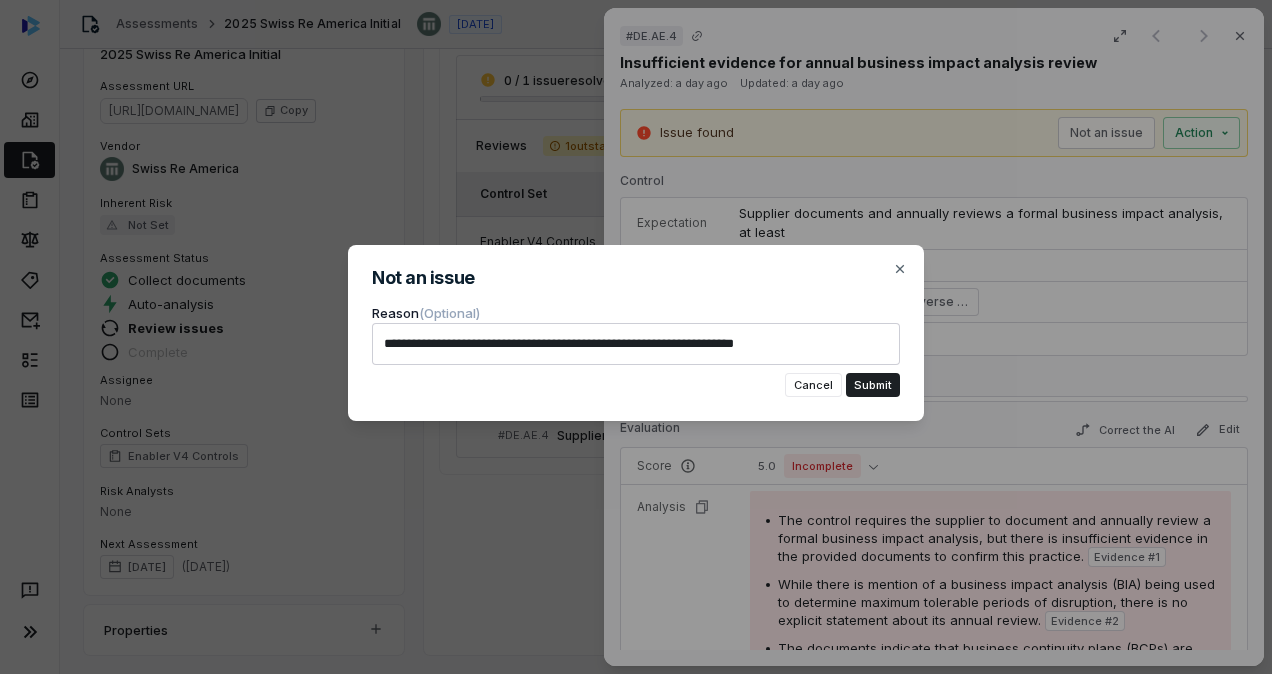 type on "*" 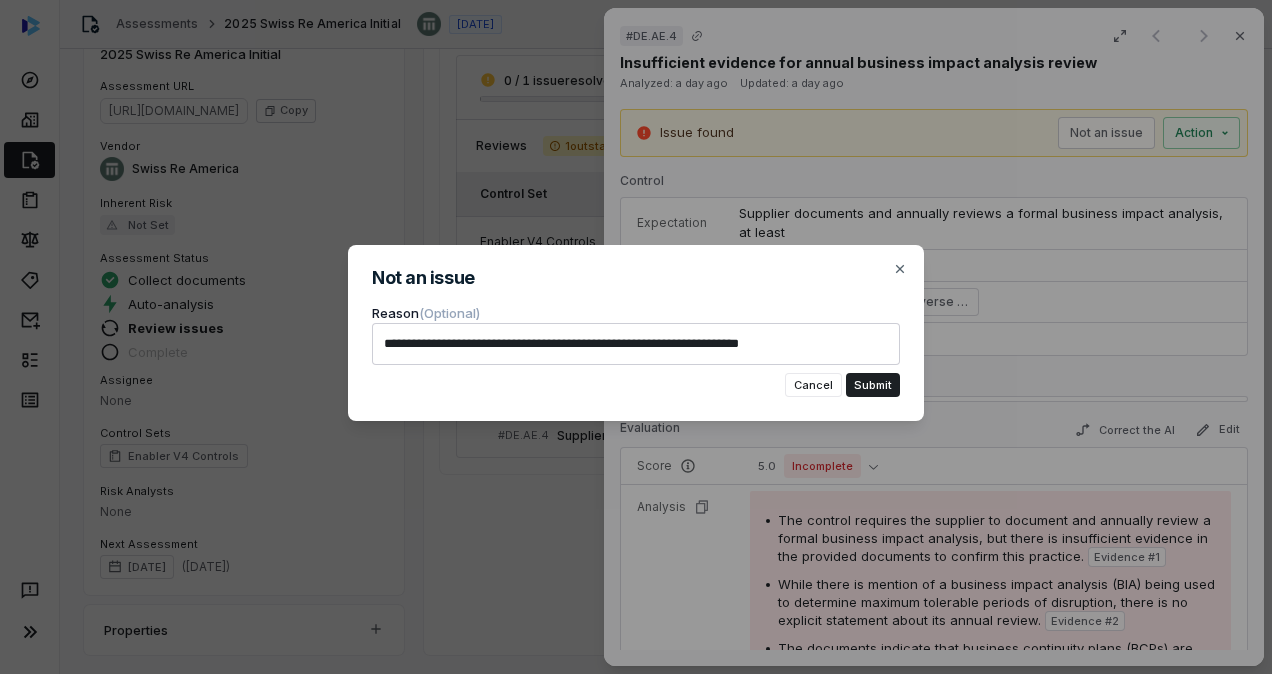 type on "*" 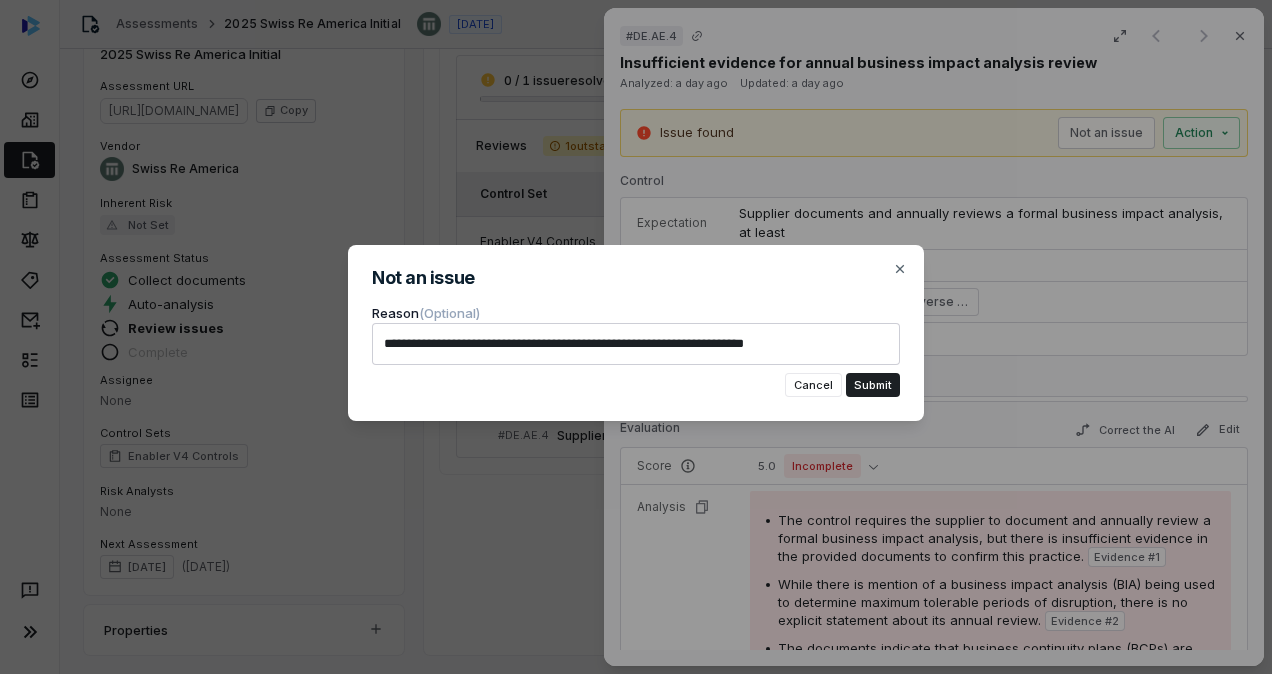 type on "*" 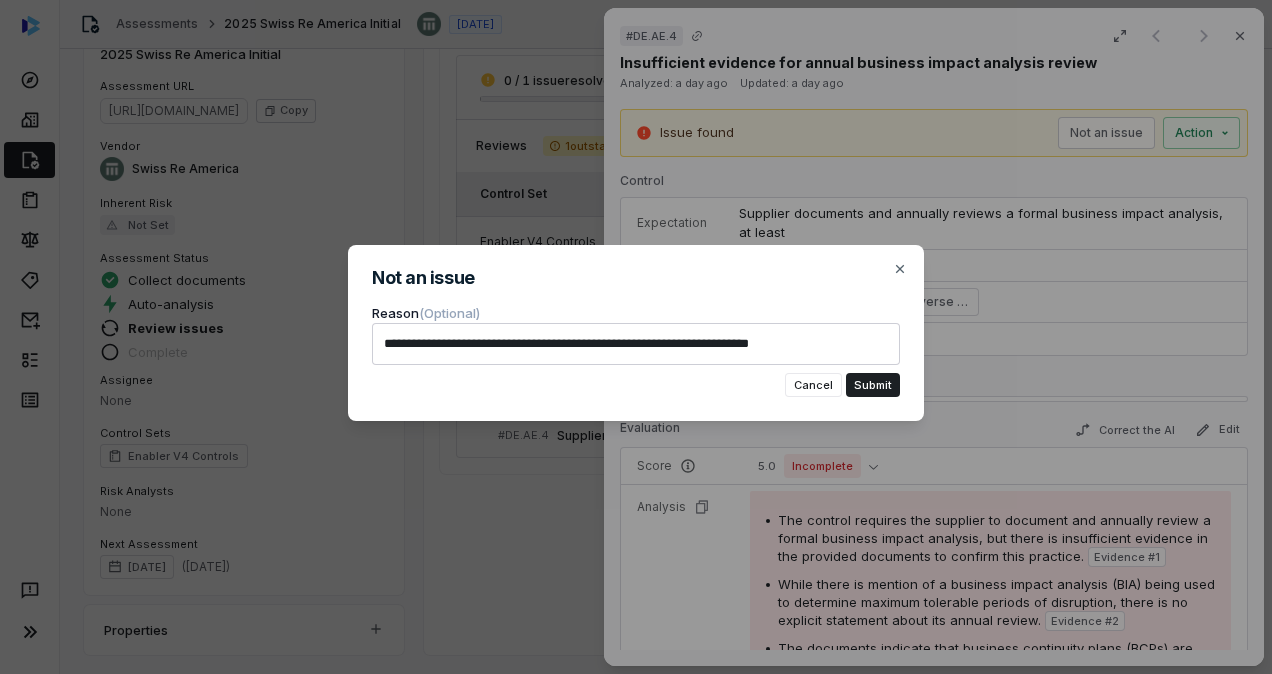 type on "*" 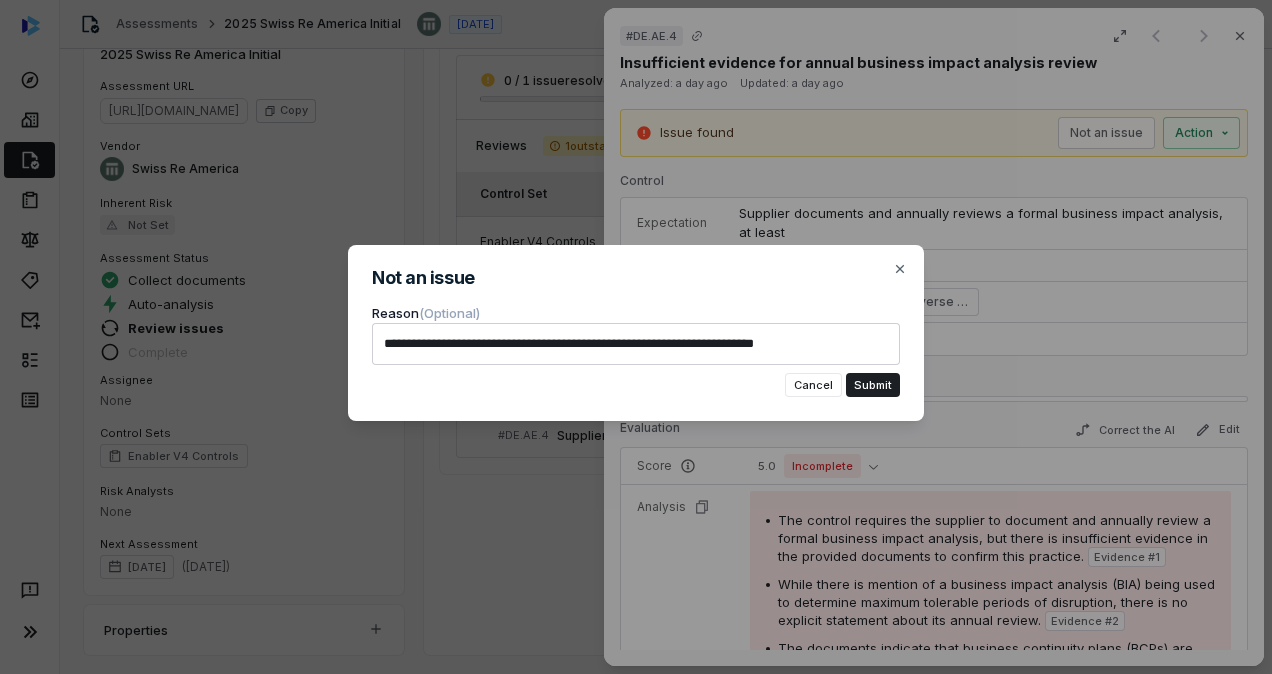 type on "*" 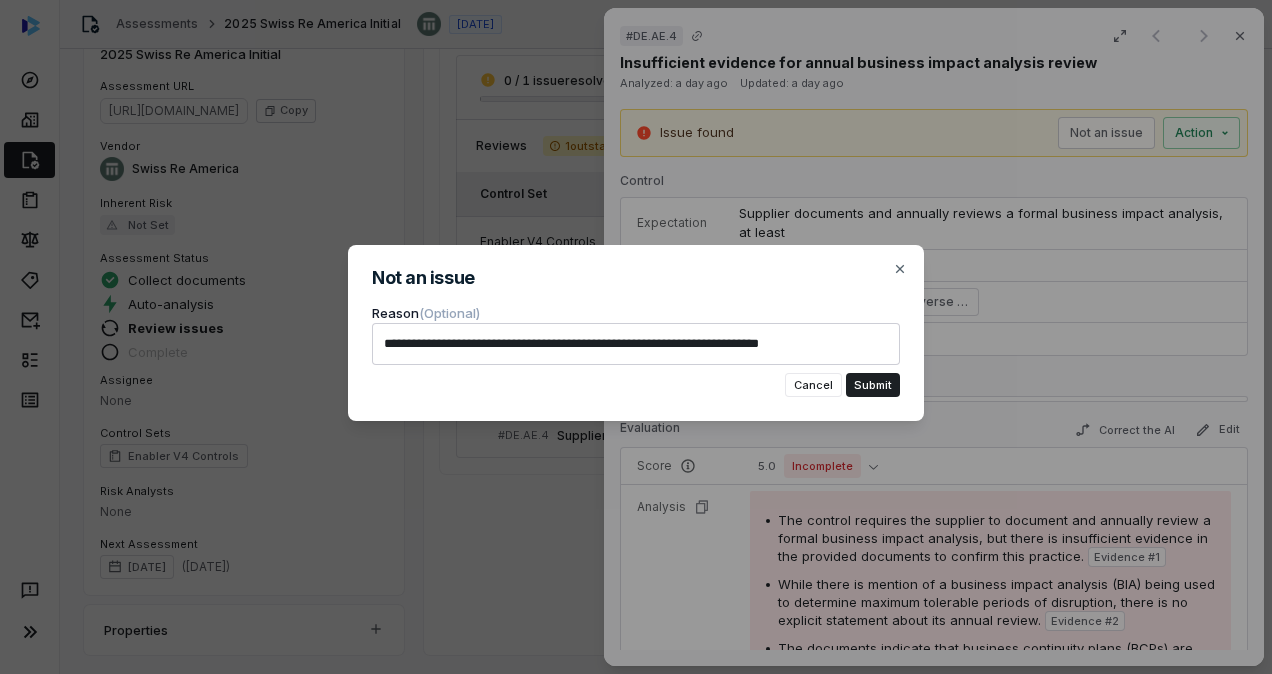 type on "*" 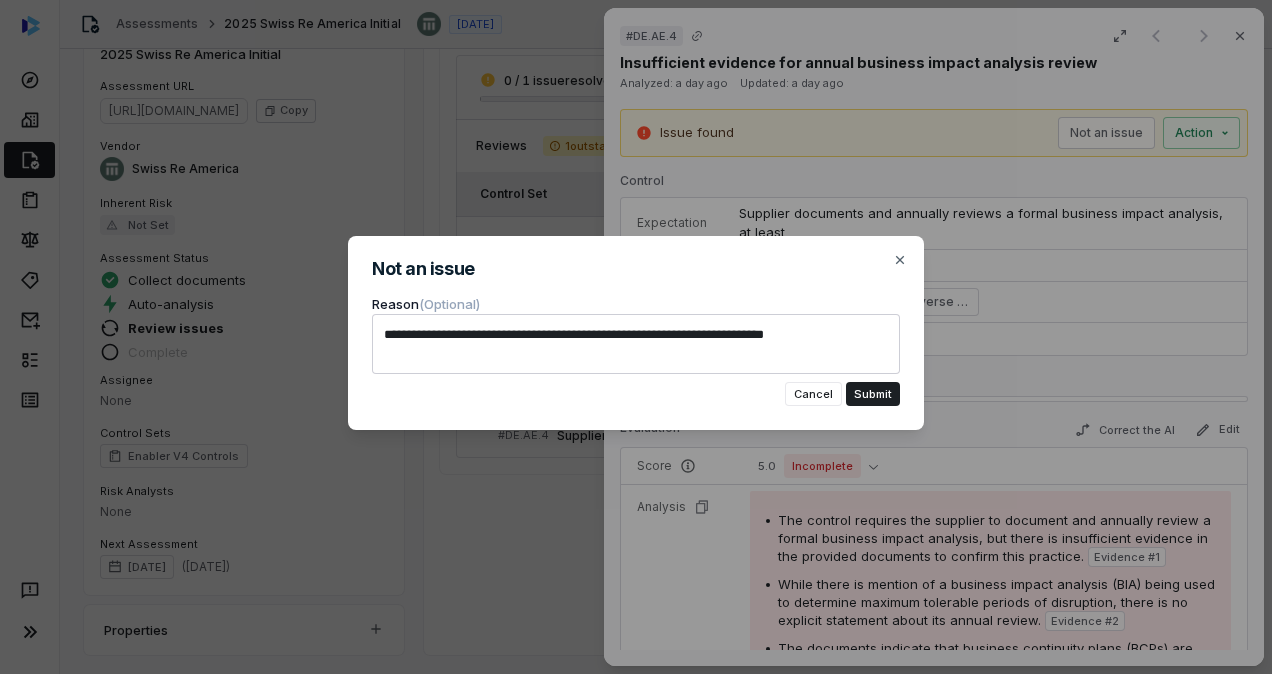type on "*" 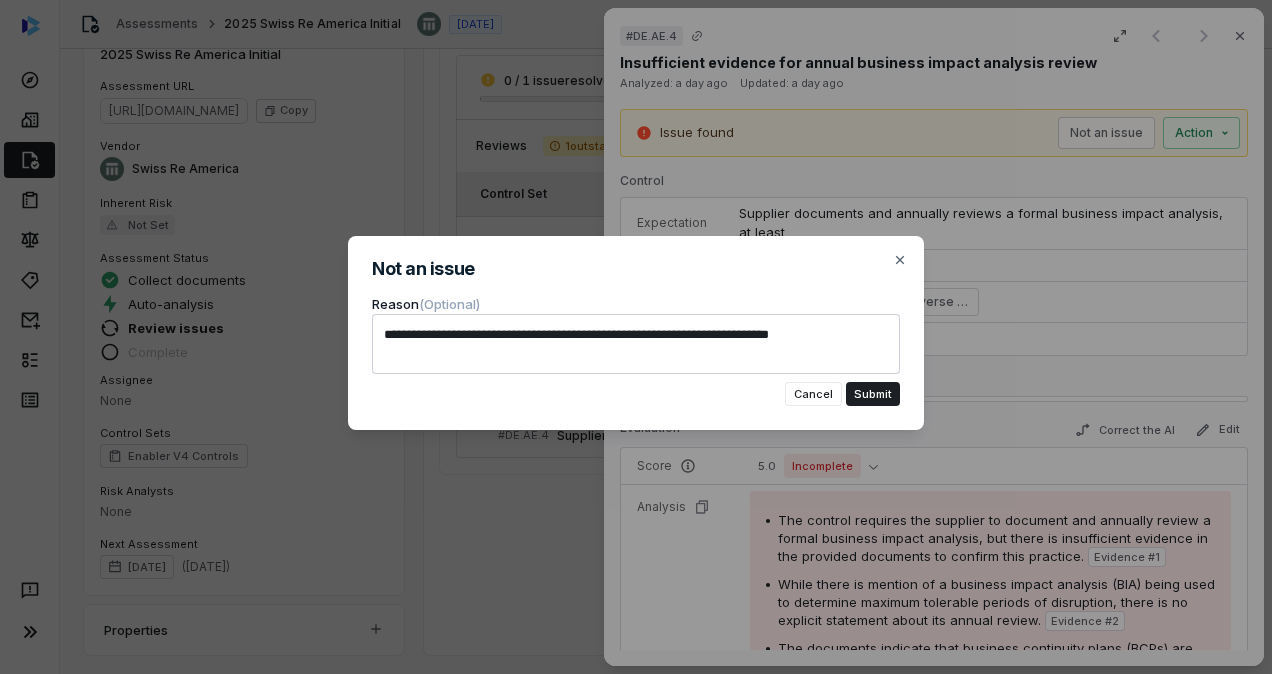 type on "*" 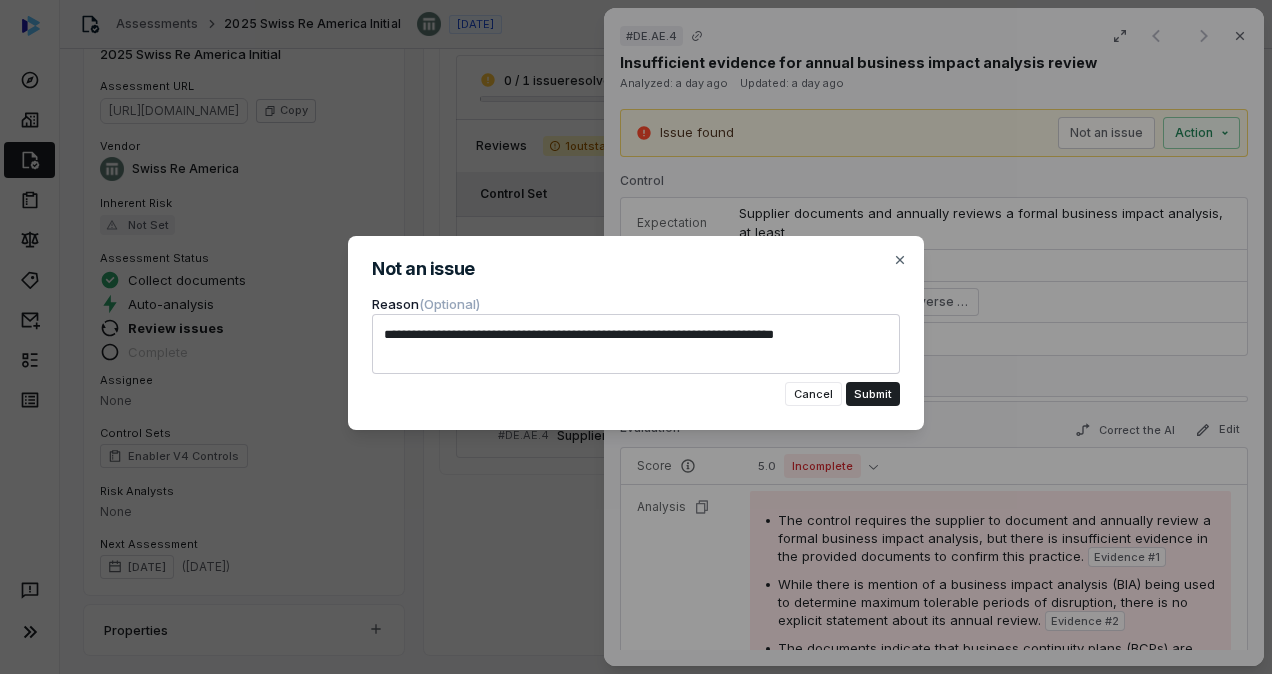 type on "*" 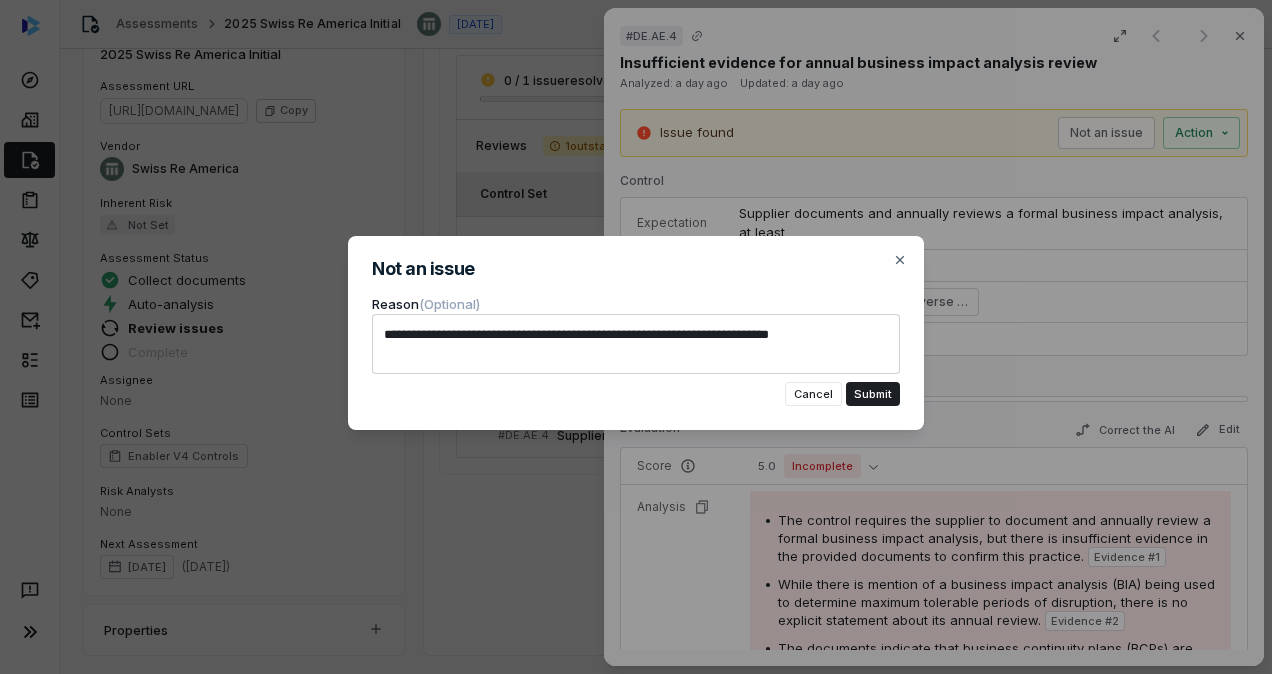 type on "*" 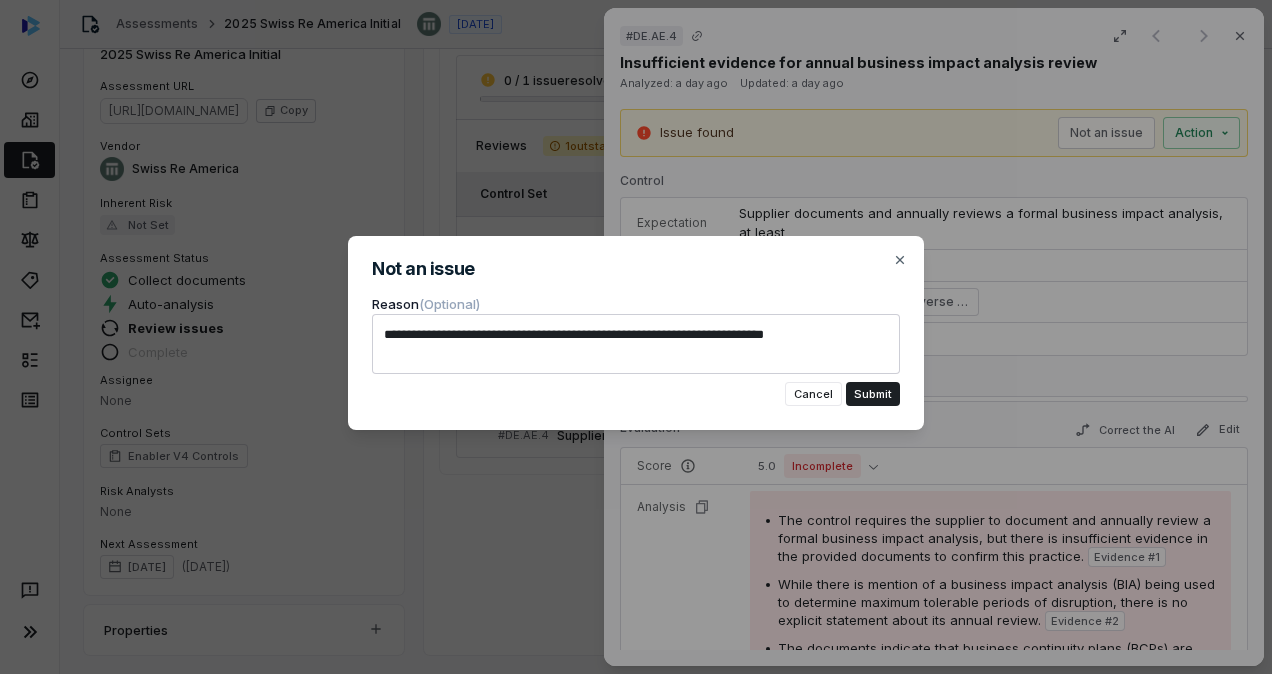 type on "*" 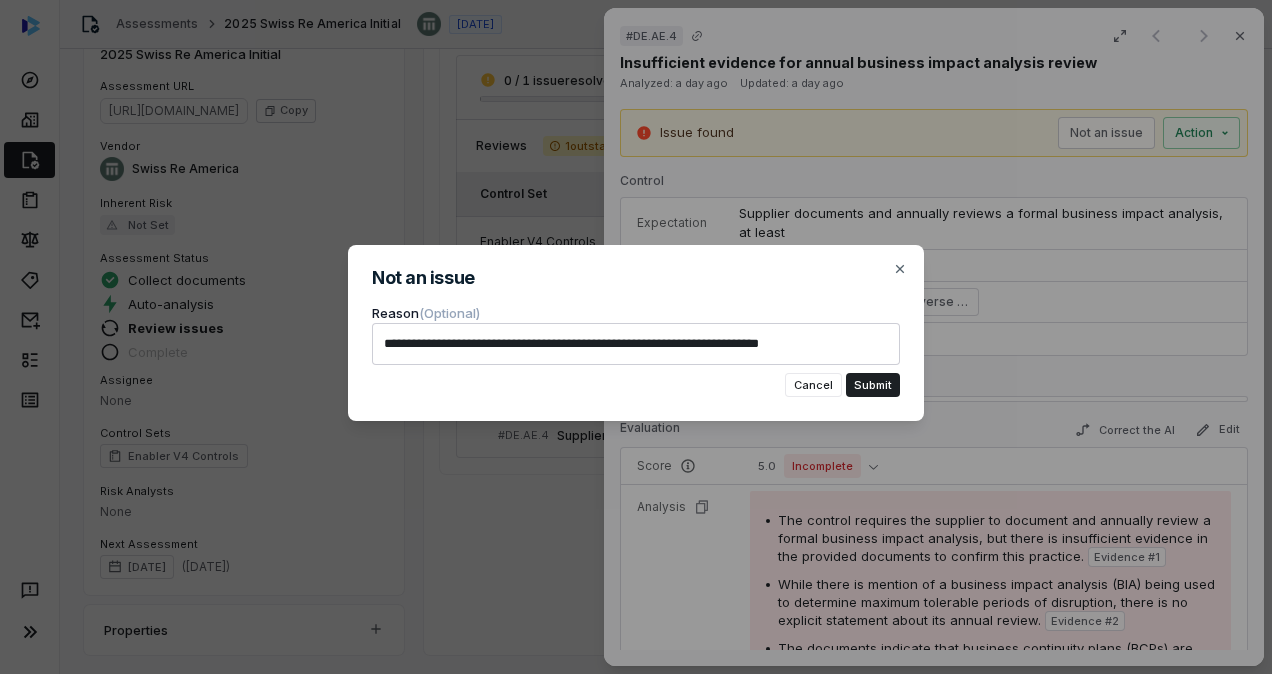 type on "*" 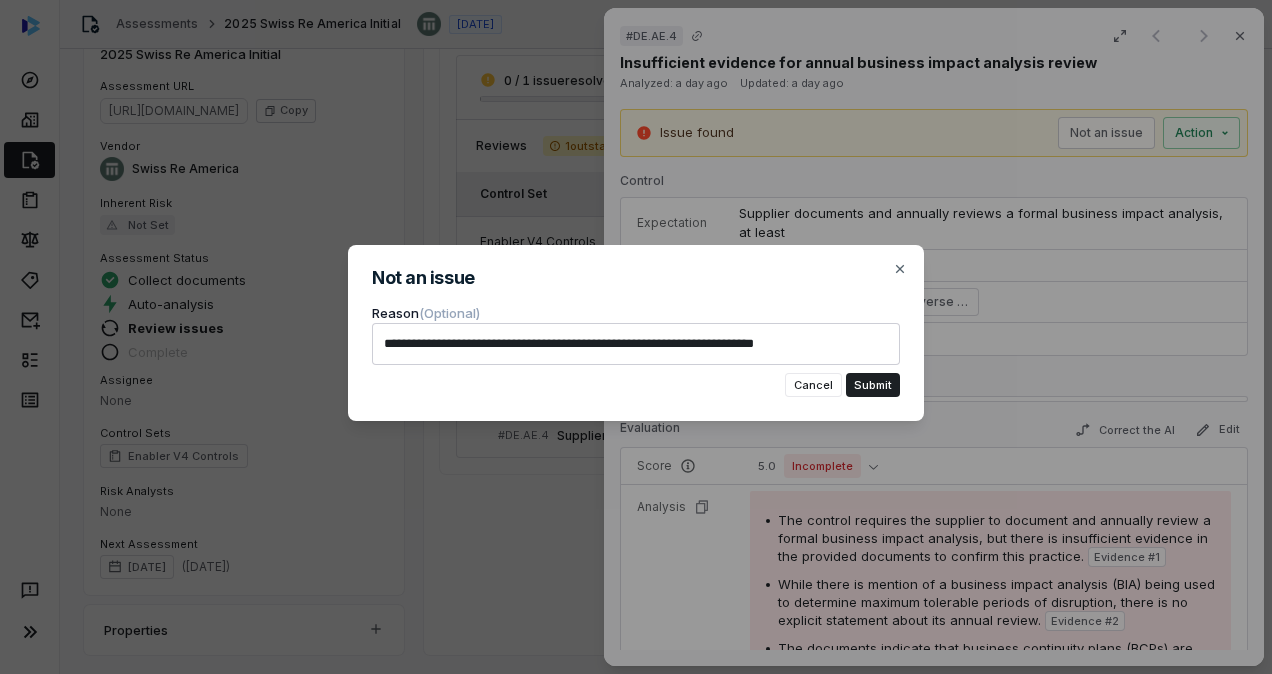 type on "*" 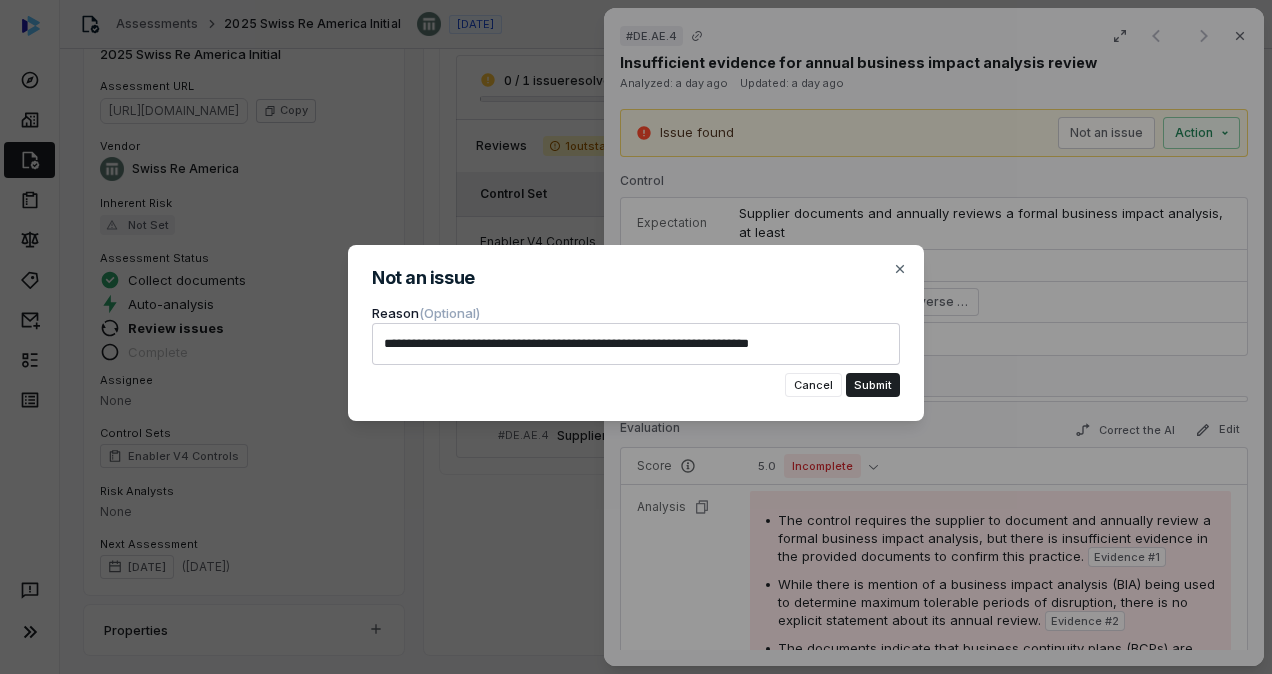type on "*" 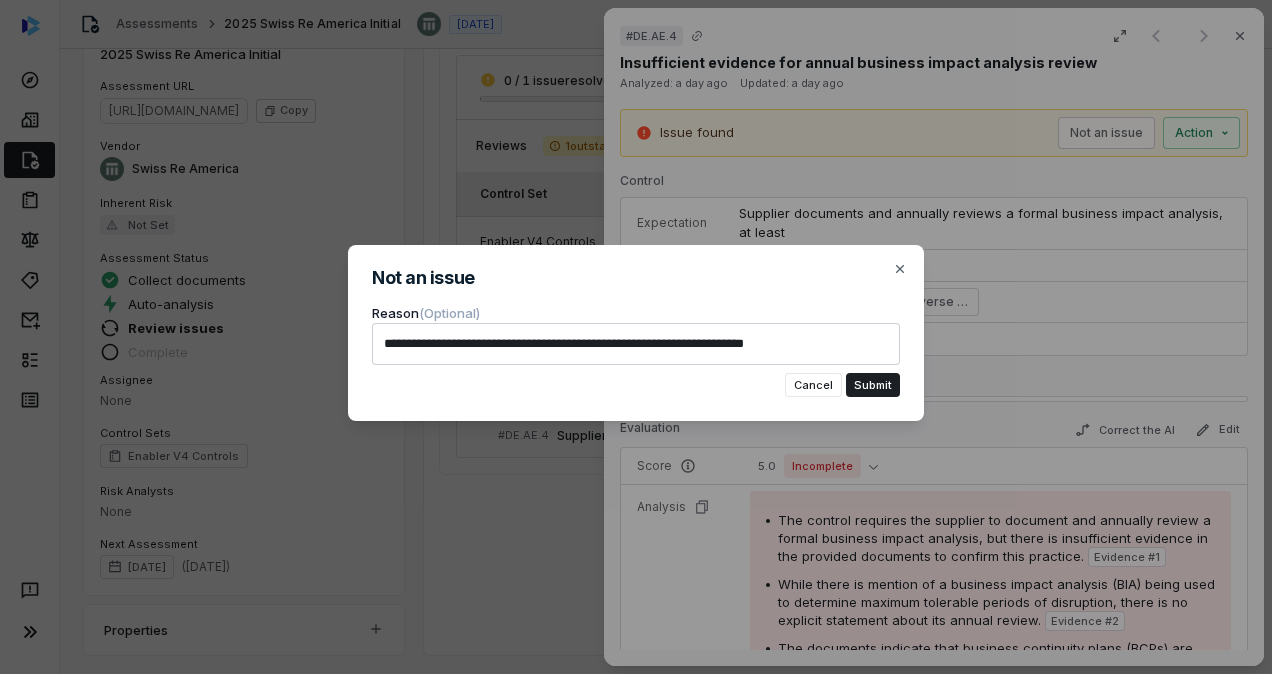 type on "*" 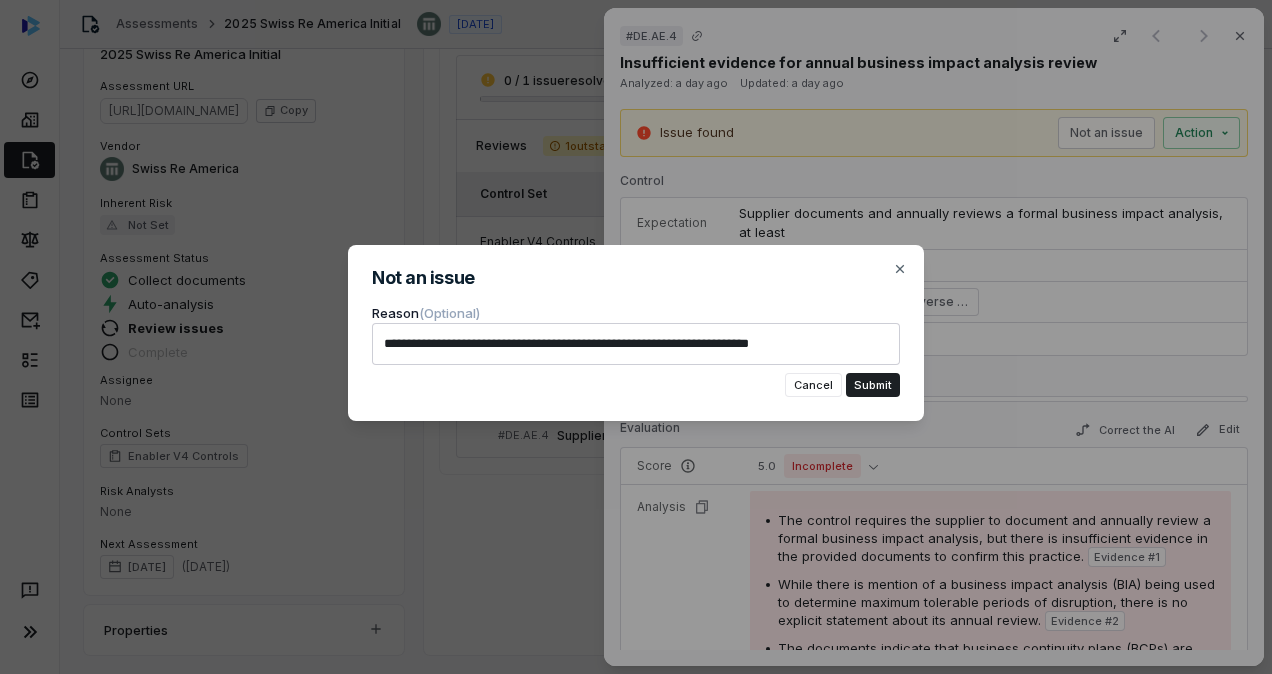 type on "*" 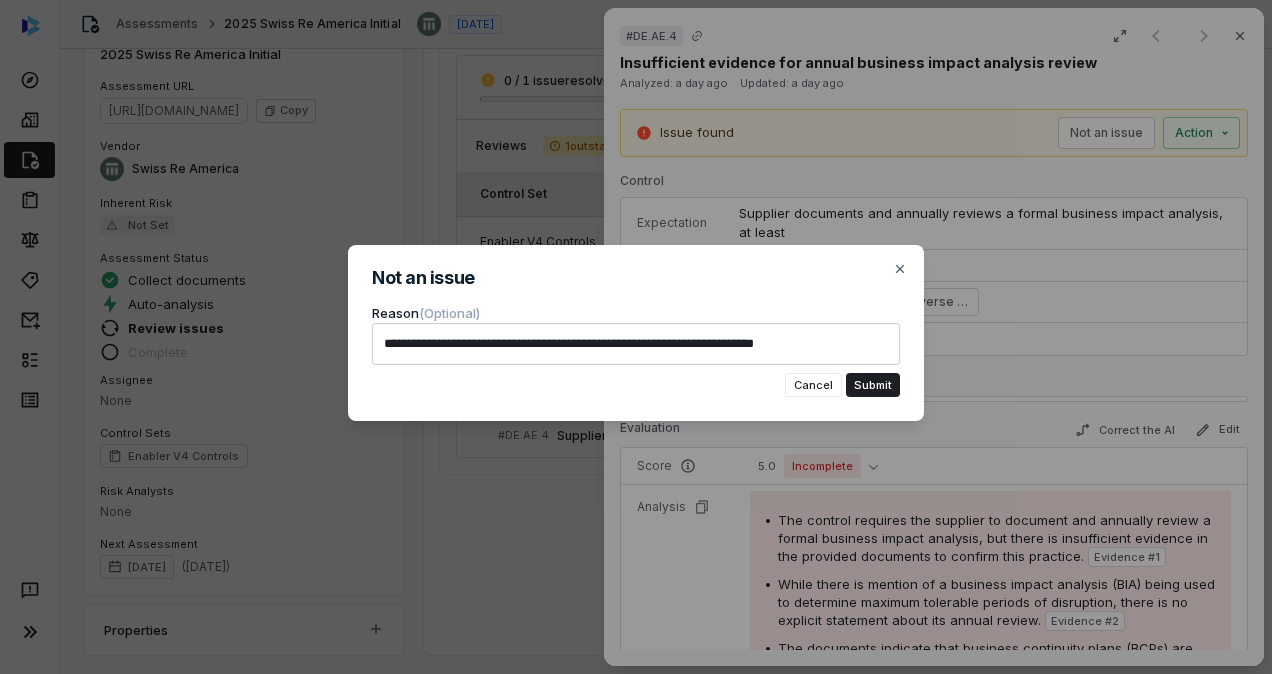 type on "*" 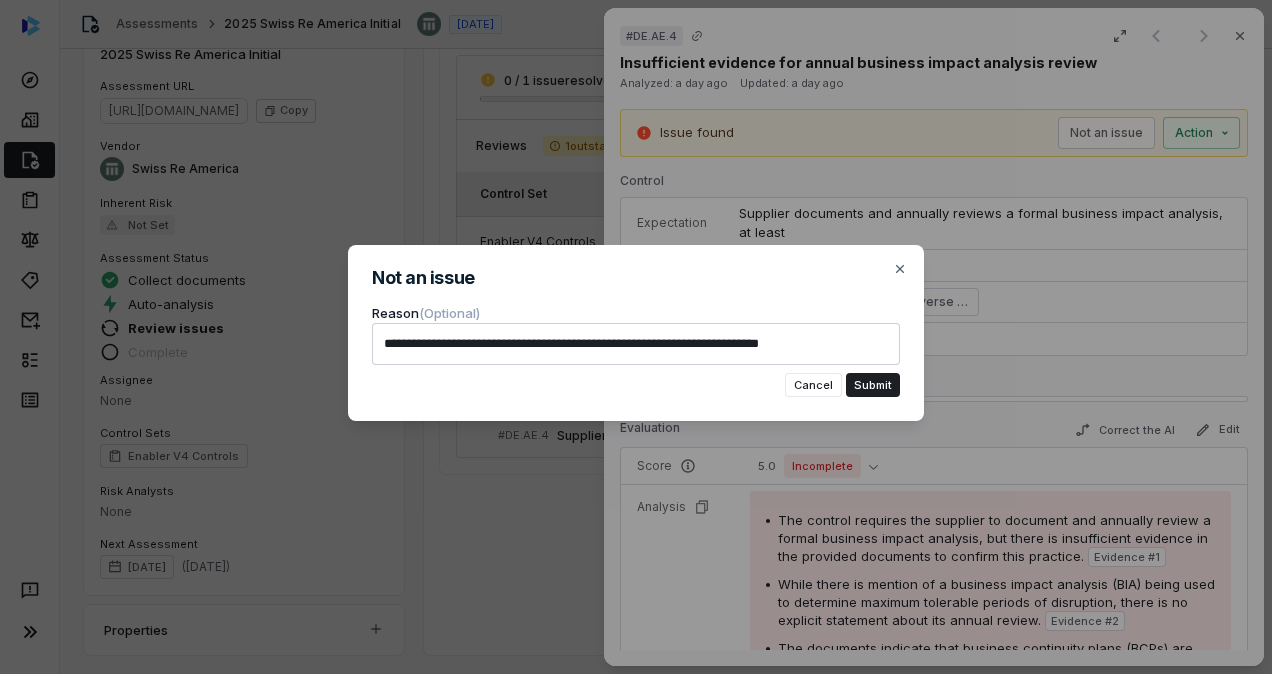 type on "*" 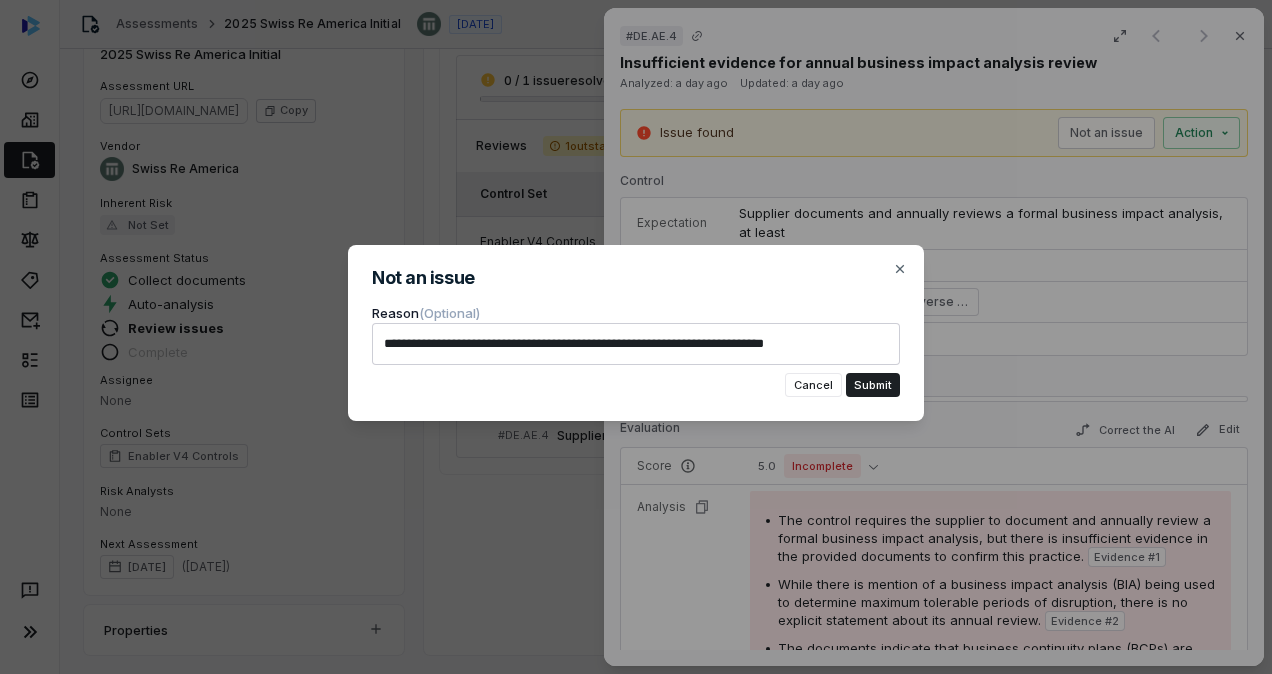 type on "*" 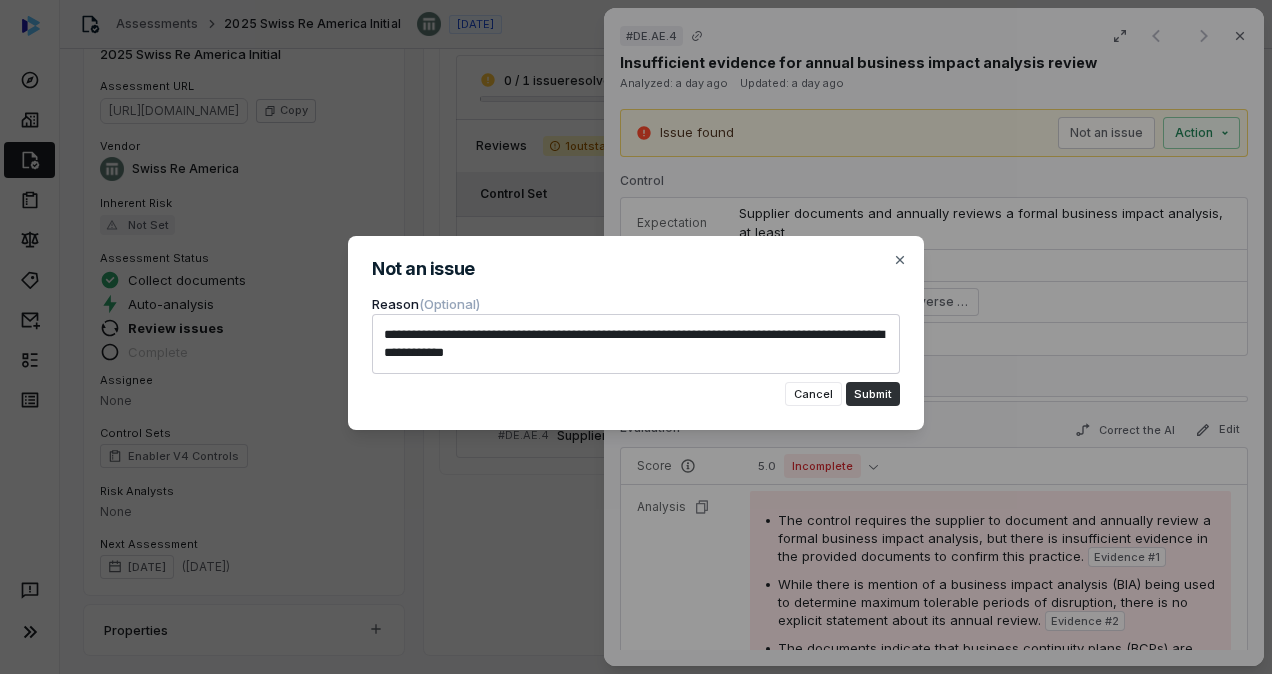click on "Submit" at bounding box center [873, 394] 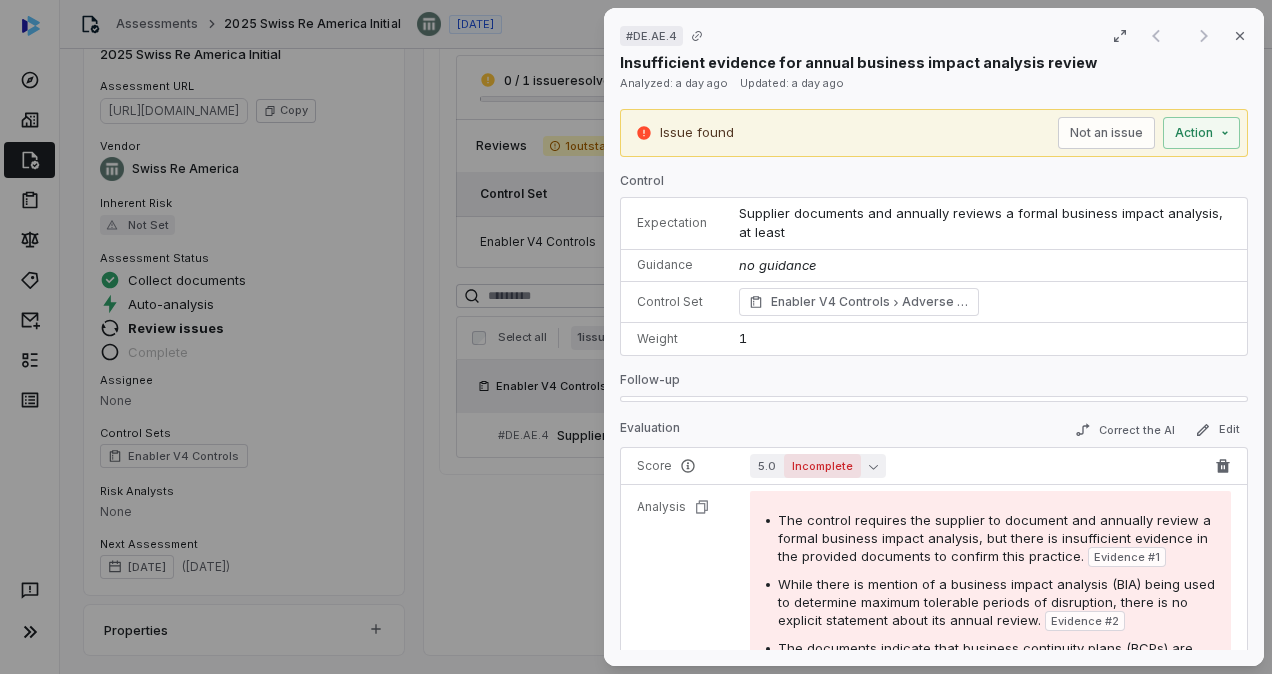 click 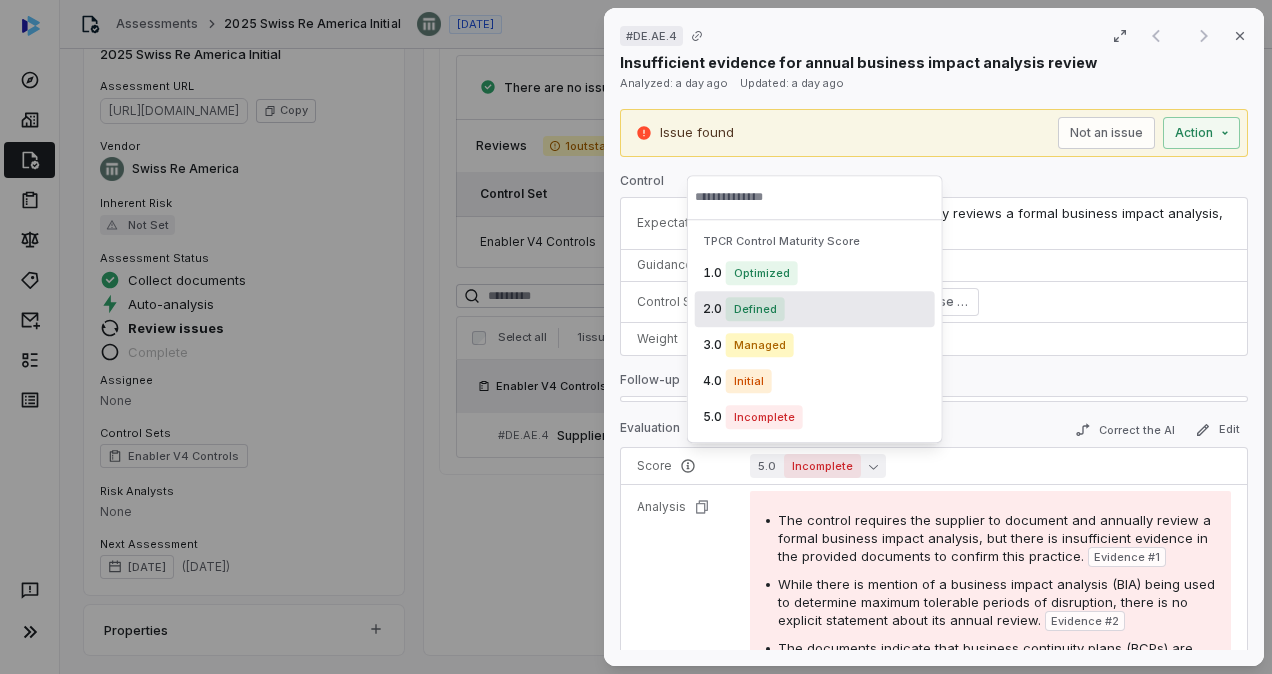 click on "Defined" at bounding box center [755, 309] 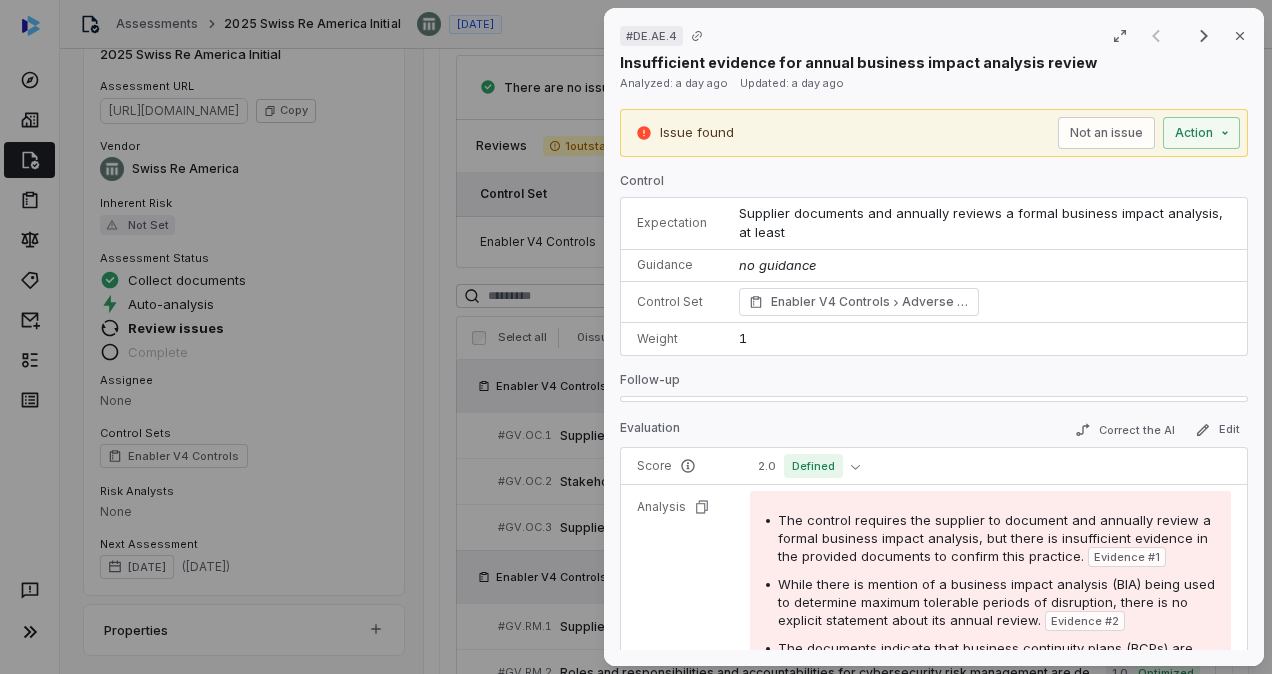 click on "Analyzed: a day ago Updated: a day ago" at bounding box center (934, 83) 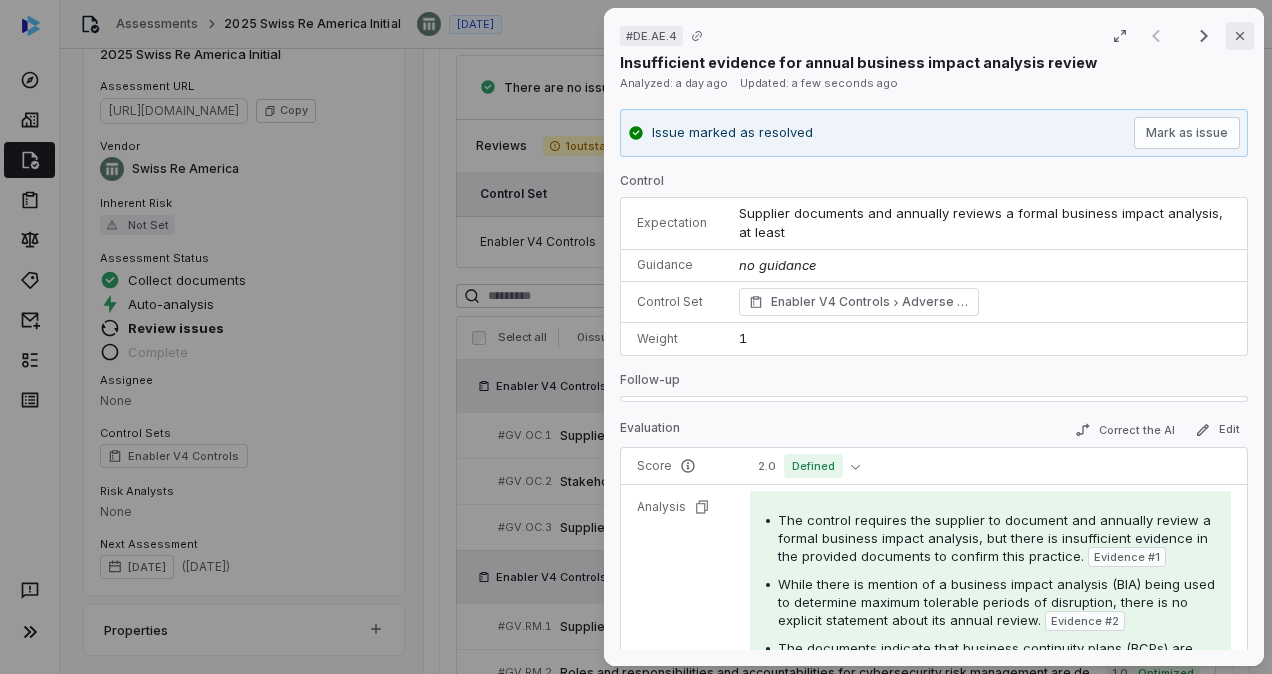 click 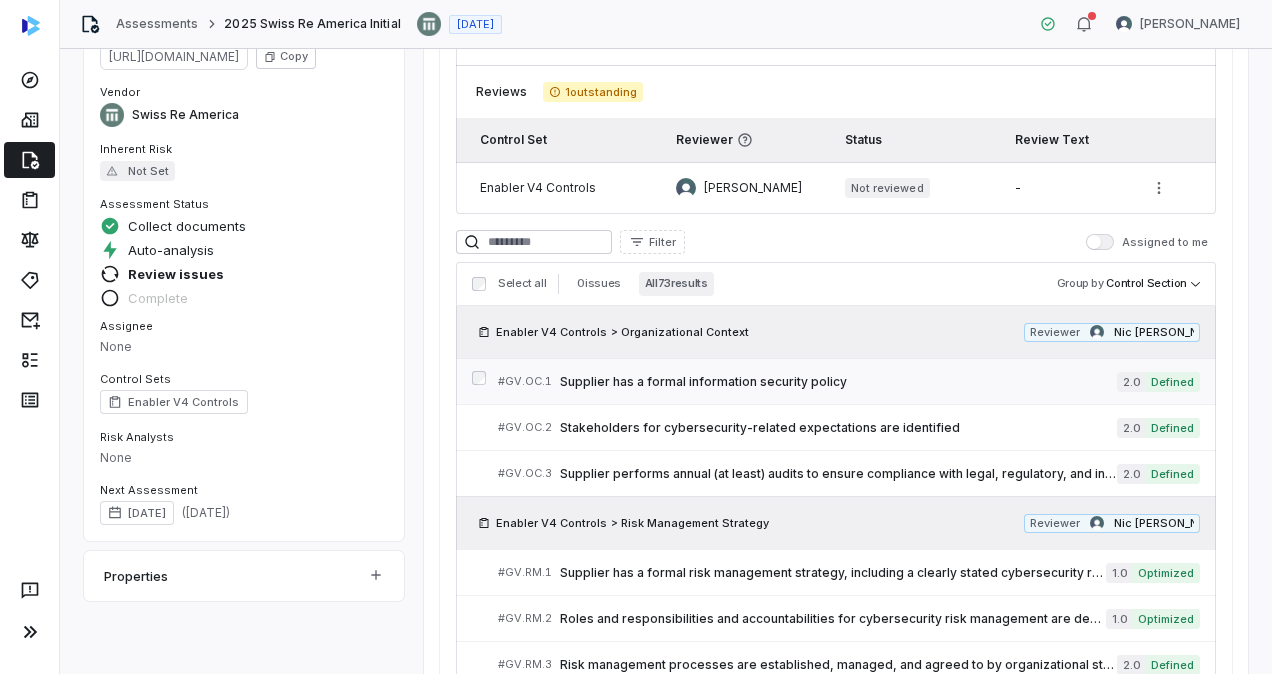 scroll, scrollTop: 0, scrollLeft: 0, axis: both 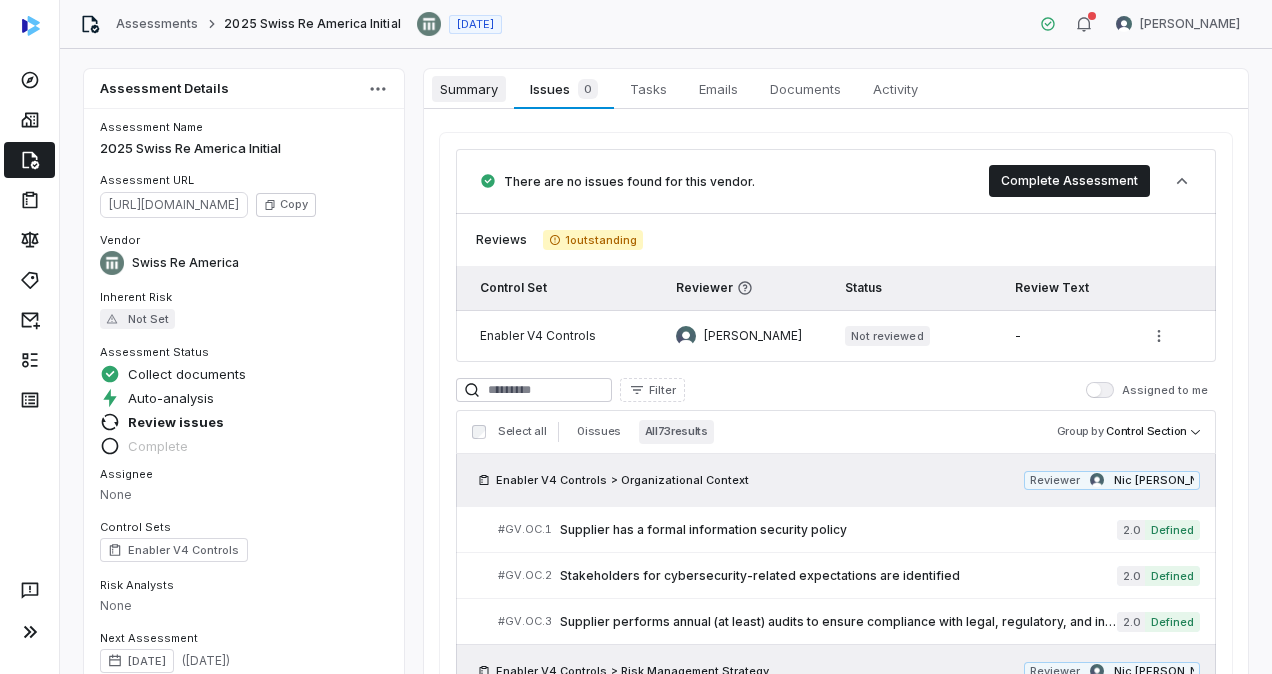 click on "Summary" at bounding box center (469, 89) 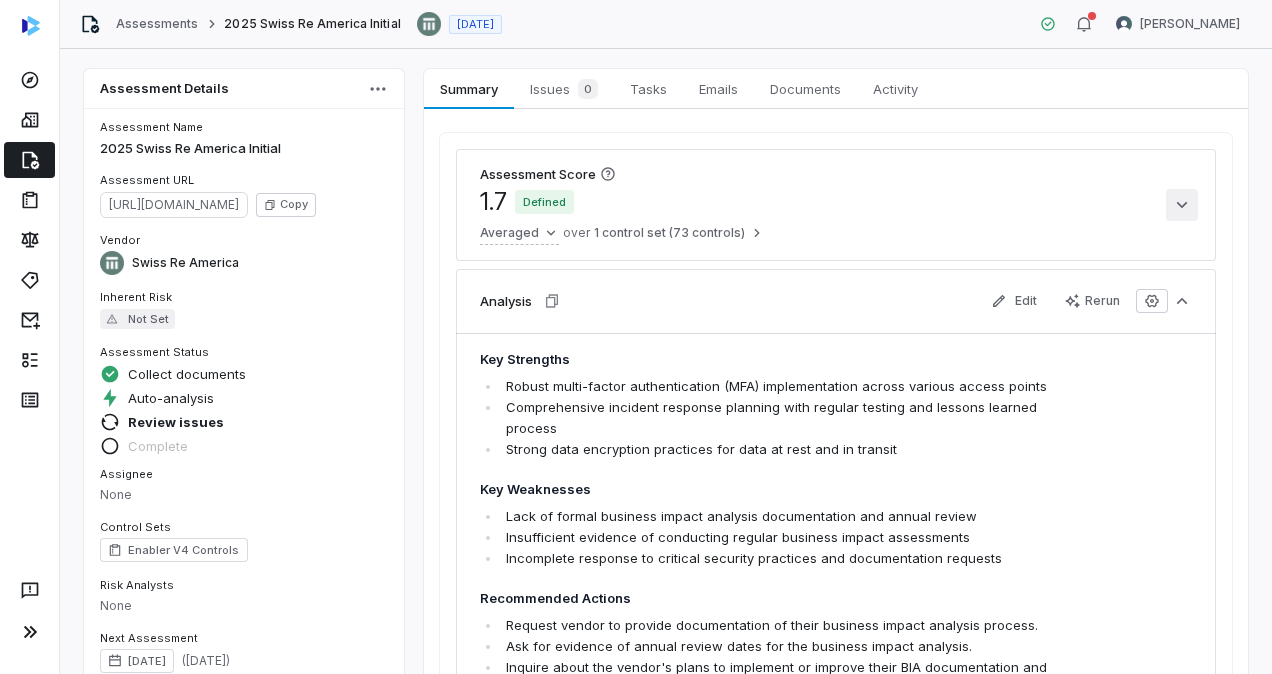 click 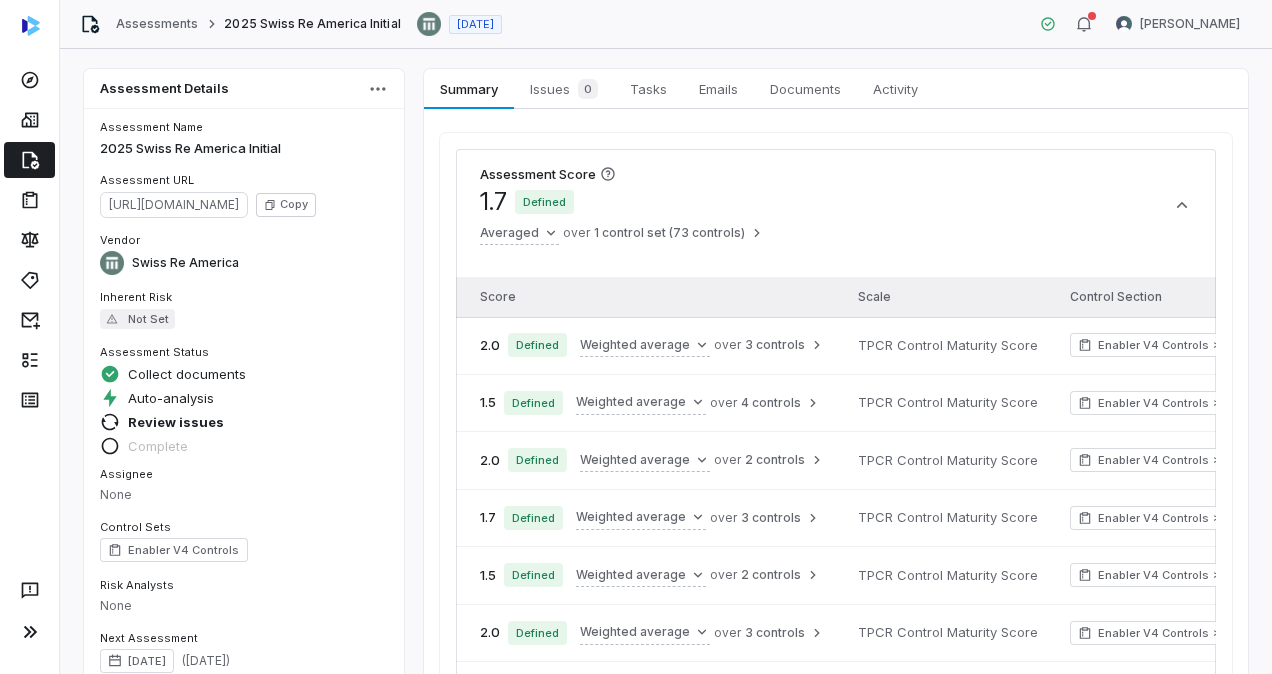 scroll, scrollTop: 2, scrollLeft: 0, axis: vertical 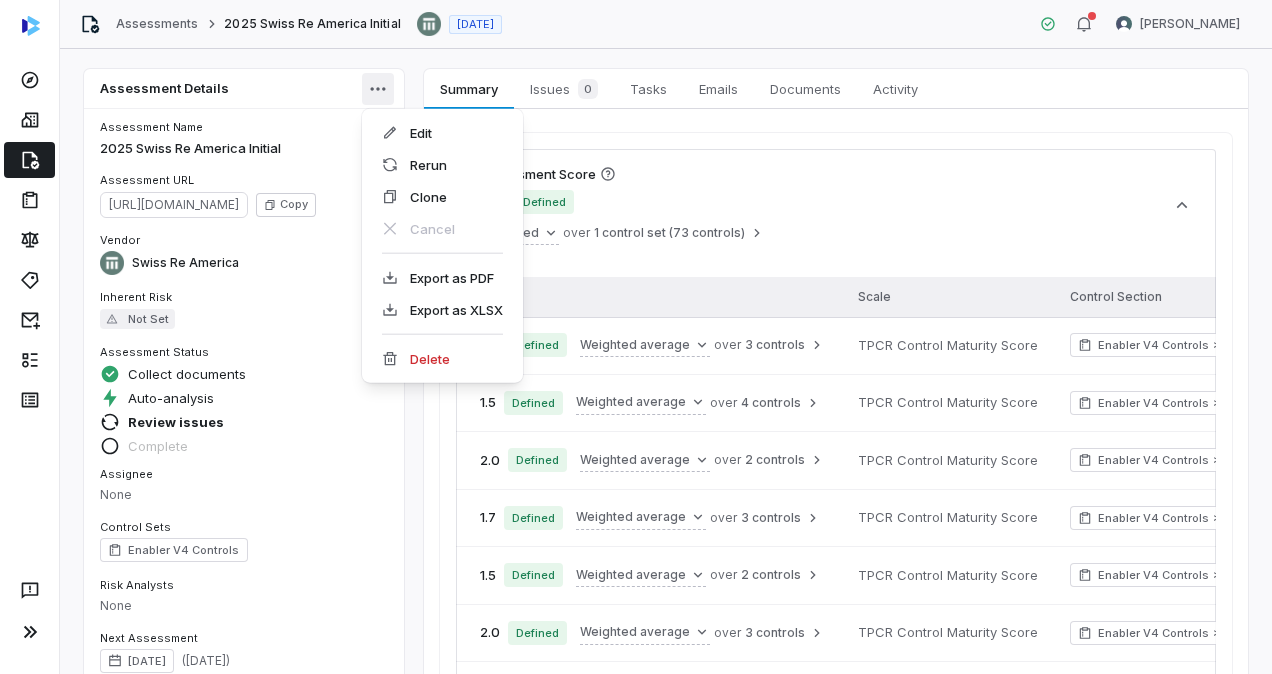 click on "Assessments 2025 Swiss Re America Initial Jul 8, 2025 REKHA KOTHANDARAMAN Assessment Details Assessment Name 2025 Swiss Re America Initial Assessment URL  https://dashboard.coverbase.app/assessments/cbqsrw_25709926974043cea5bef3c66712277c Copy Vendor Swiss Re America Inherent Risk Not Set Assessment Status Collect documents Auto-analysis Review issues Complete Assignee None Control Sets Enabler V4 Controls Risk Analysts None Next Assessment Jul 8, 2027 ( in 2 years ) Properties Summary Summary Issues 0 Issues 0 Tasks Tasks Emails Emails Documents Documents Activity Activity Assessment Score 1.7 Defined Averaged over 1 control set (73 controls) Score Scale Control Section 2.0 Defined Weighted average over 3 controls TPCR Control Maturity Score Enabler V4 Controls > Organizational Context  1.5 Defined Weighted average over 4 controls TPCR Control Maturity Score Enabler V4 Controls > Risk Management Strategy  2.0 Defined Weighted average over 2 controls TPCR Control Maturity Score 1.7 Defined 1.5" at bounding box center (636, 337) 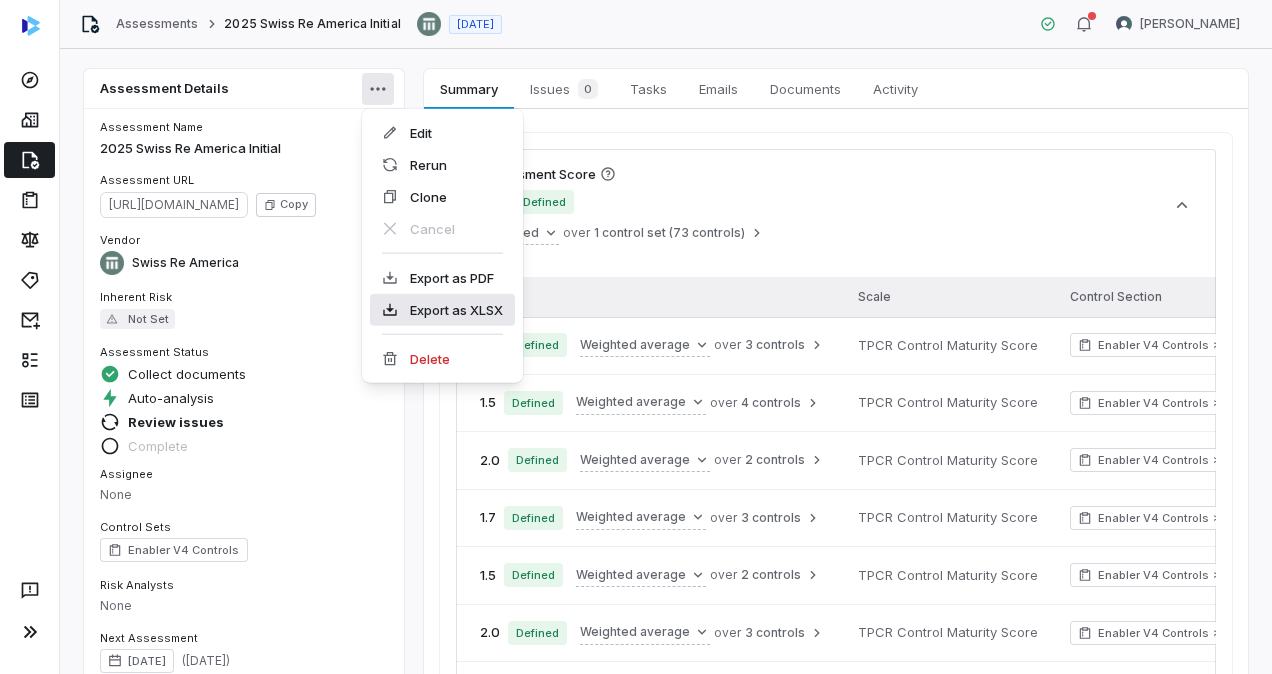 click on "Export as XLSX" at bounding box center (442, 310) 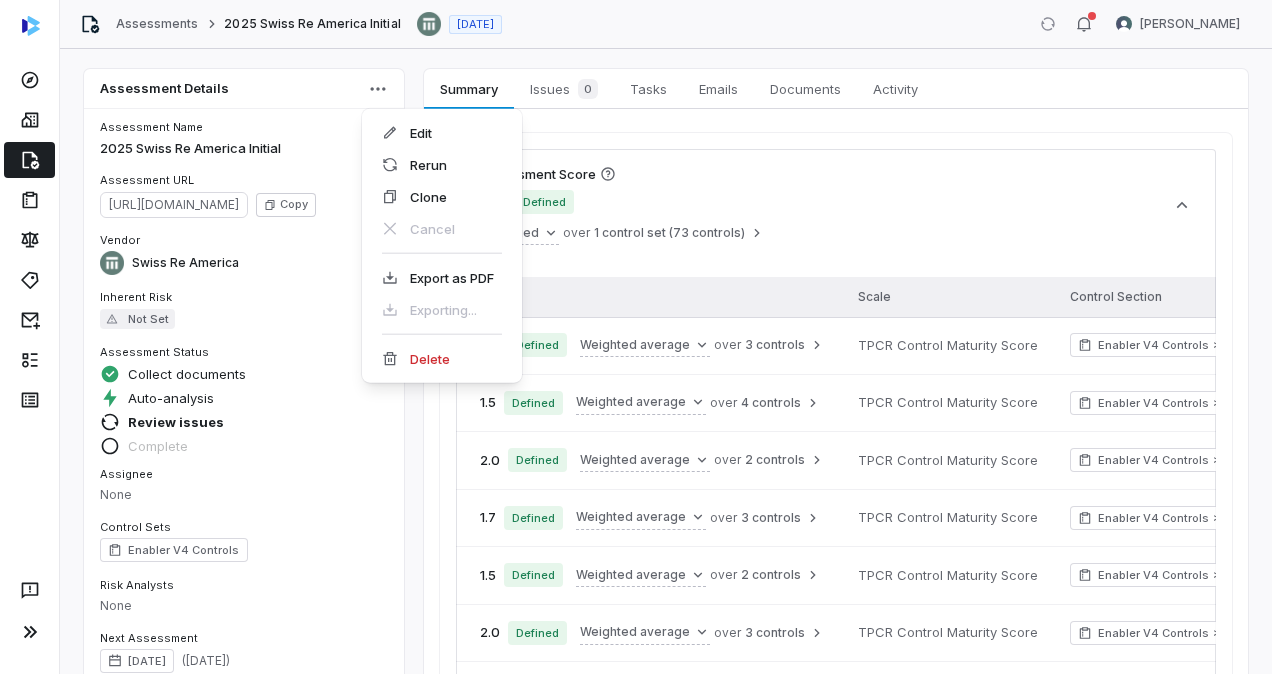click on "Assessments 2025 Swiss Re America Initial Jul 8, 2025 REKHA KOTHANDARAMAN Assessment Details Assessment Name 2025 Swiss Re America Initial Assessment URL  https://dashboard.coverbase.app/assessments/cbqsrw_25709926974043cea5bef3c66712277c Copy Vendor Swiss Re America Inherent Risk Not Set Assessment Status Collect documents Auto-analysis Review issues Complete Assignee None Control Sets Enabler V4 Controls Risk Analysts None Next Assessment Jul 8, 2027 ( in 2 years ) Properties Summary Summary Issues 0 Issues 0 Tasks Tasks Emails Emails Documents Documents Activity Activity Assessment Score 1.7 Defined Averaged over 1 control set (73 controls) Score Scale Control Section 2.0 Defined Weighted average over 3 controls TPCR Control Maturity Score Enabler V4 Controls > Organizational Context  1.5 Defined Weighted average over 4 controls TPCR Control Maturity Score Enabler V4 Controls > Risk Management Strategy  2.0 Defined Weighted average over 2 controls TPCR Control Maturity Score 1.7 Defined 1.5" at bounding box center [636, 337] 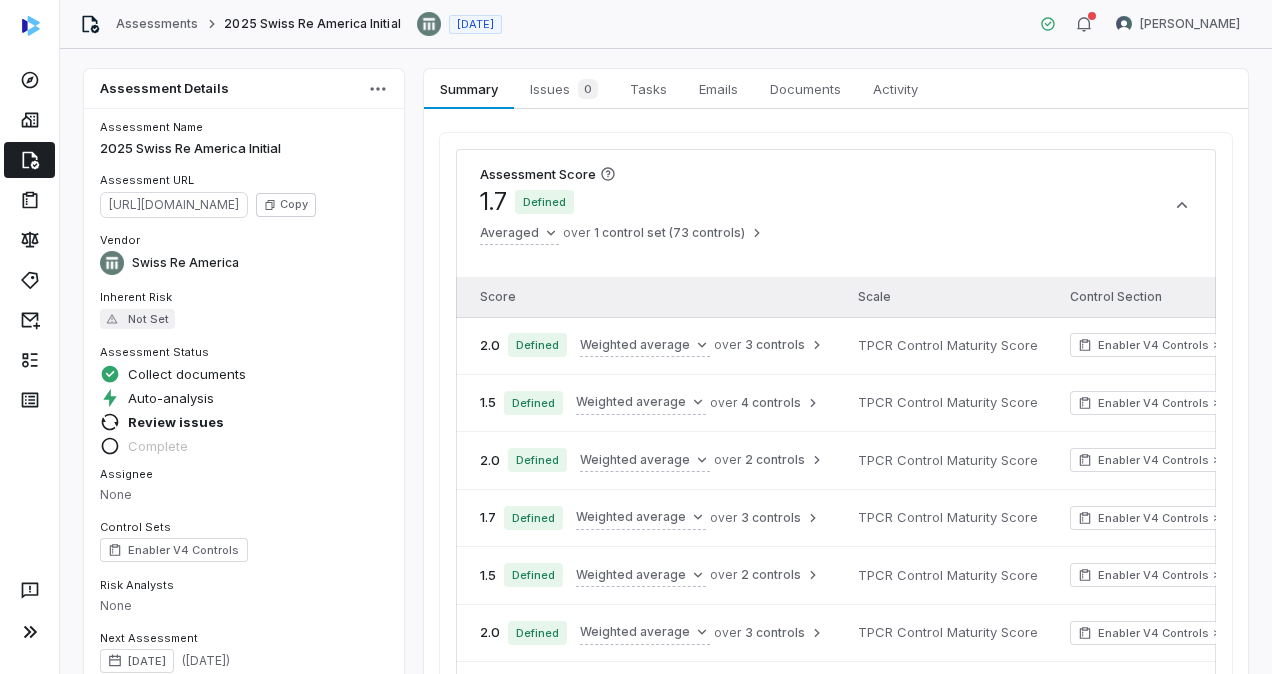 click on "Assessments" at bounding box center (157, 24) 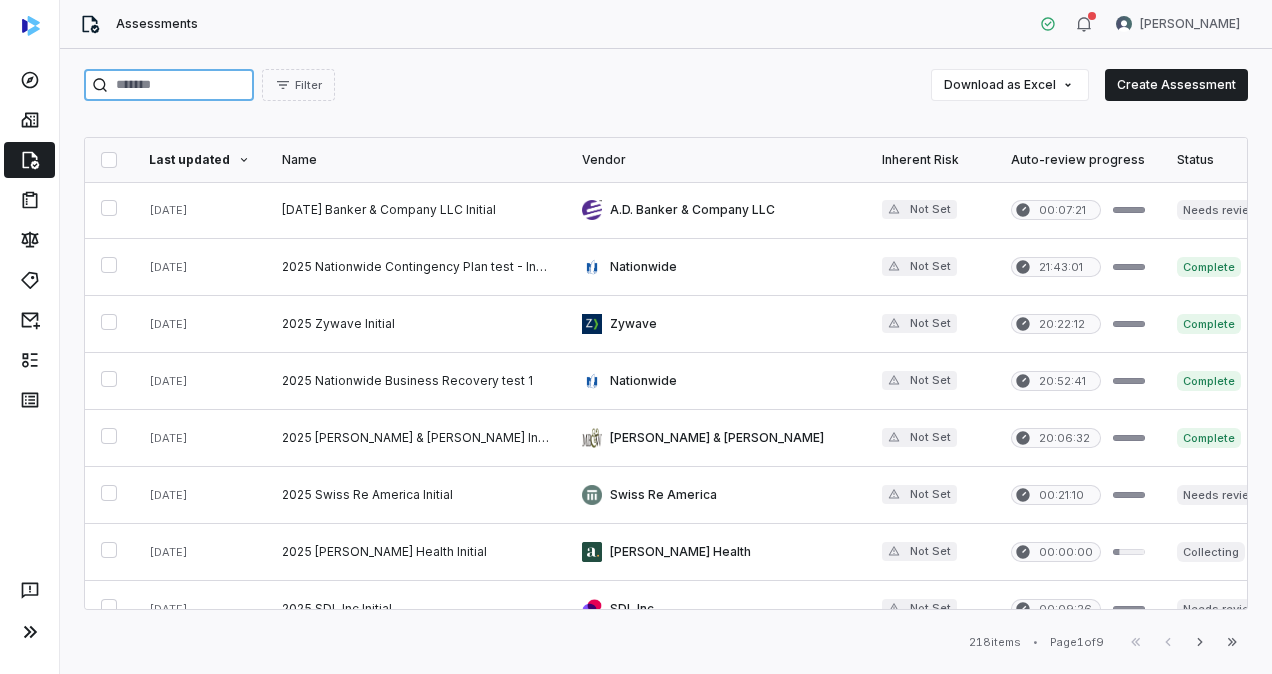 click at bounding box center (169, 85) 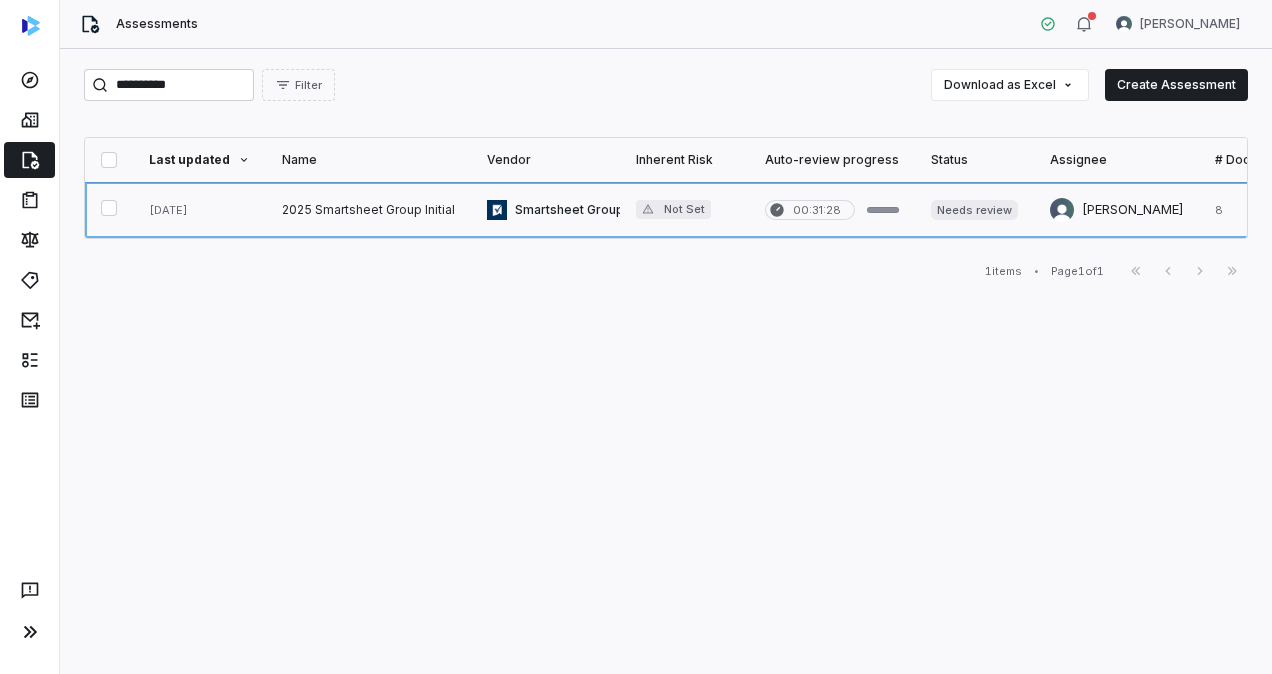 click at bounding box center (368, 210) 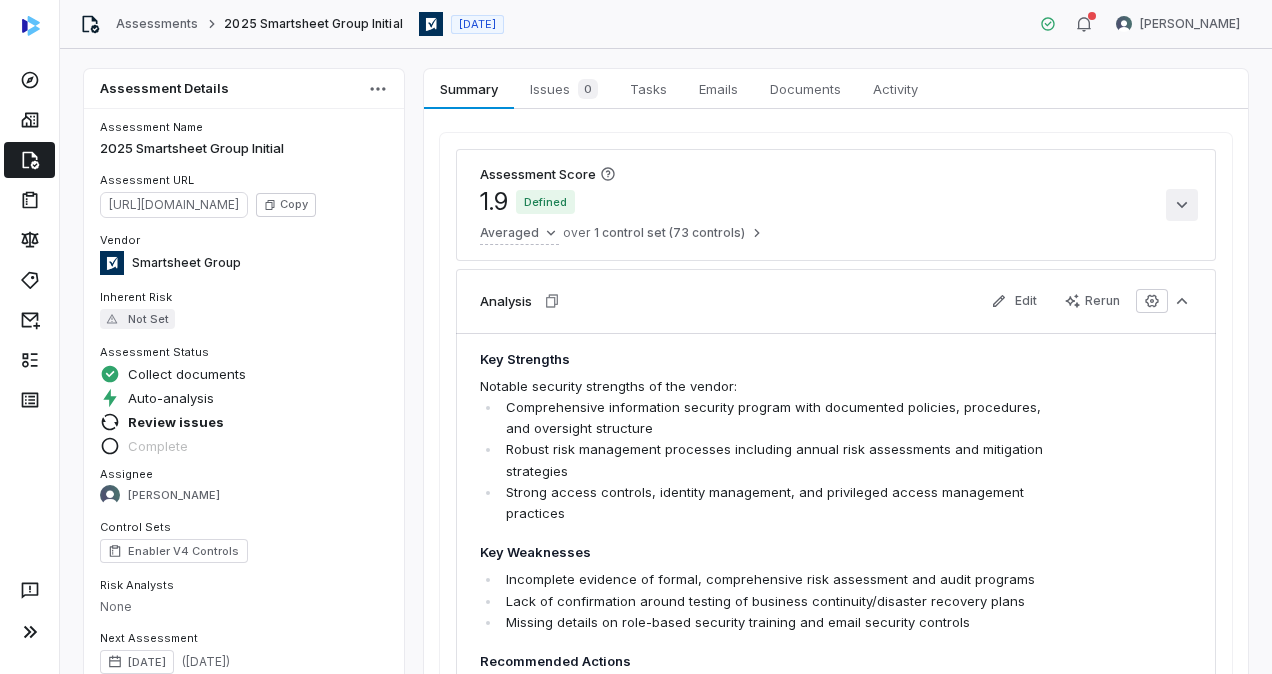 click 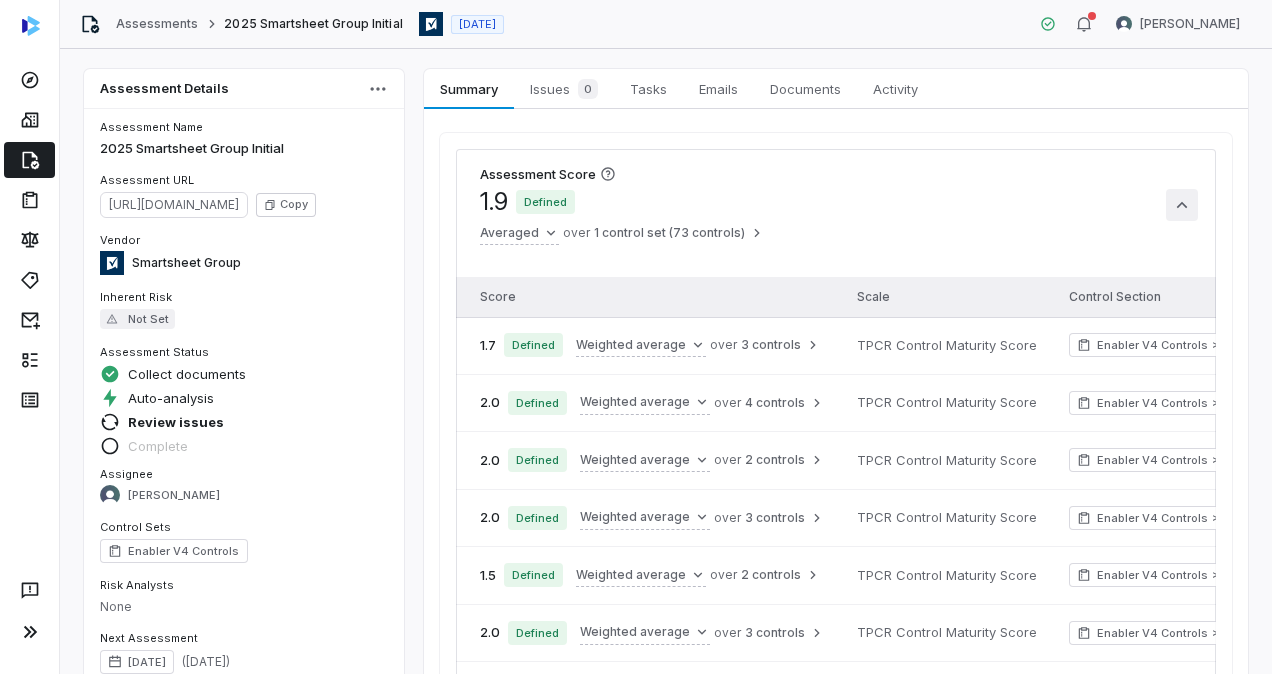 click 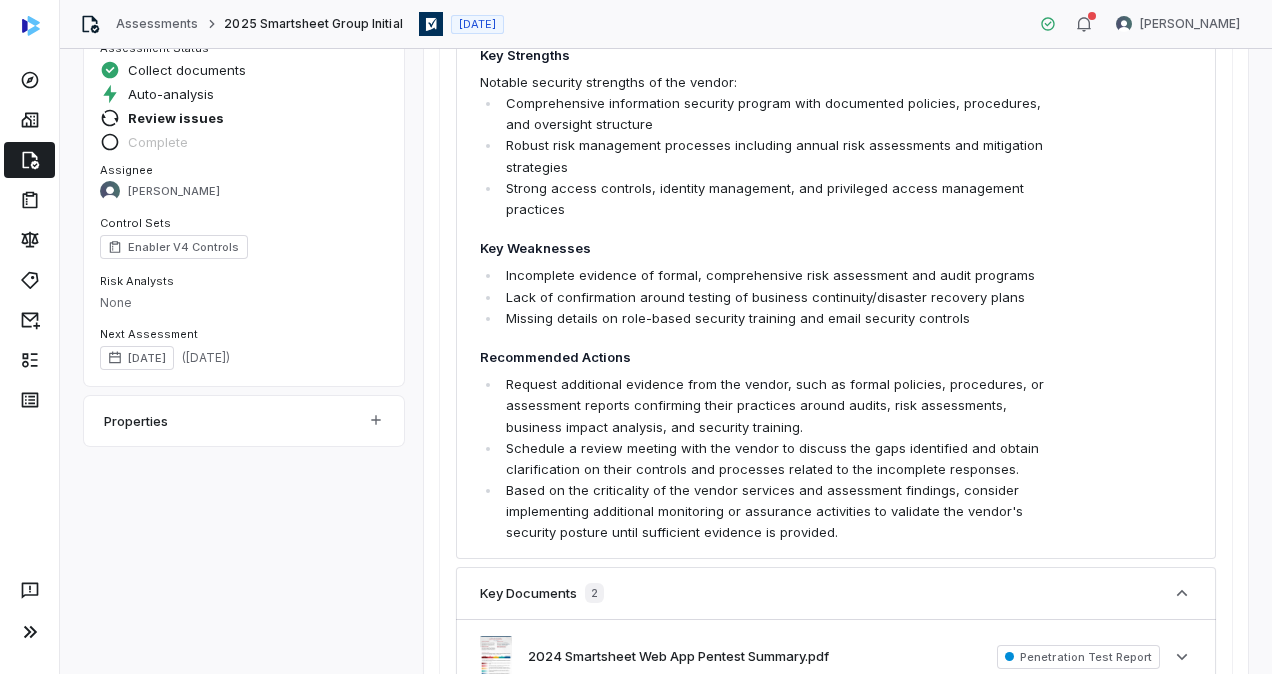 scroll, scrollTop: 0, scrollLeft: 0, axis: both 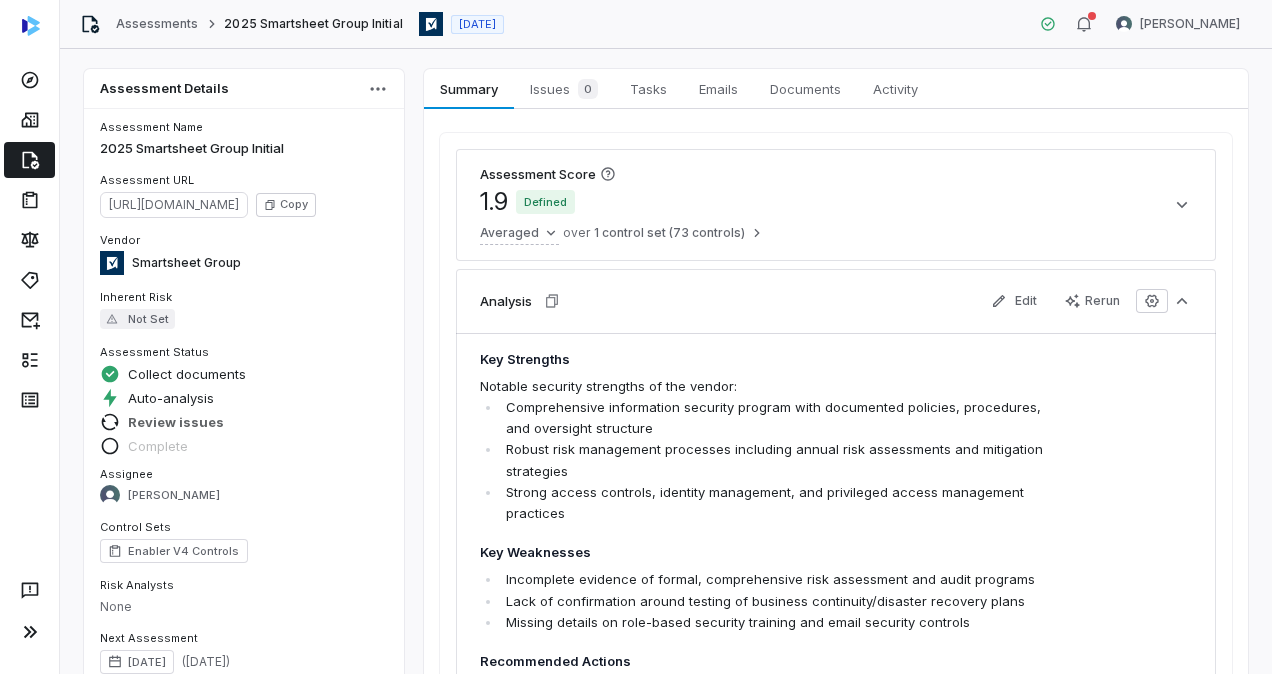 click on "Review issues" at bounding box center (176, 422) 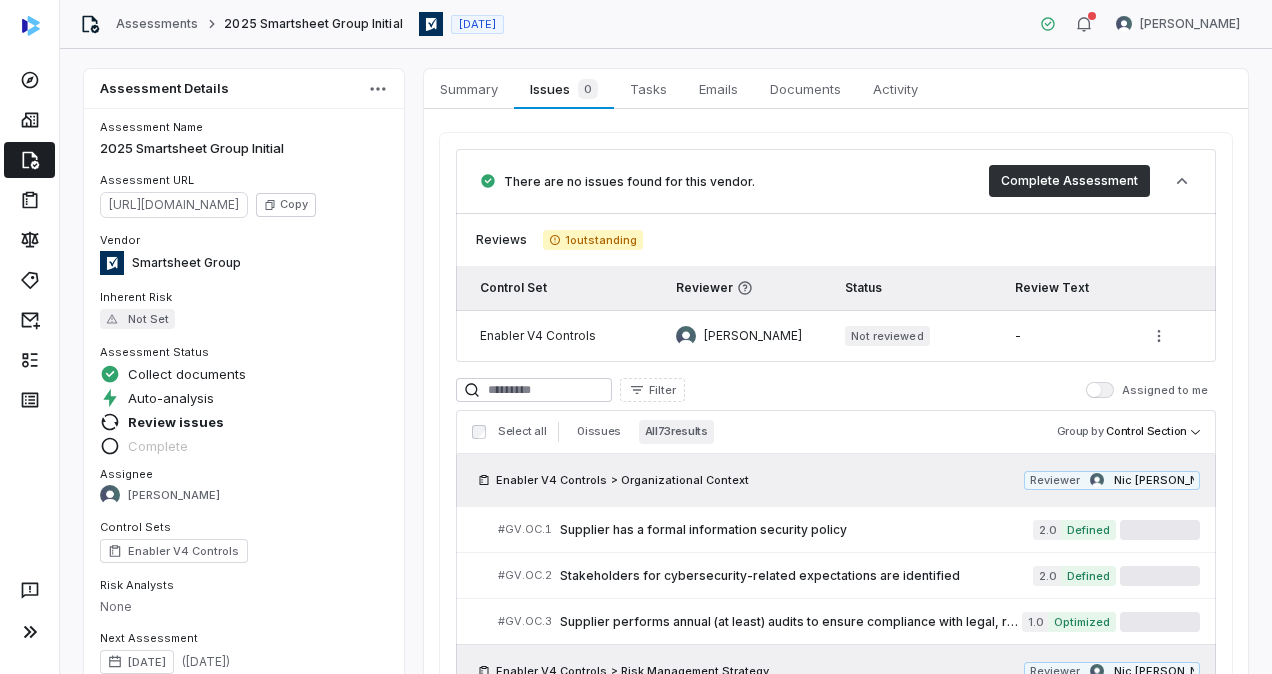 click on "Complete Assessment" at bounding box center (1069, 181) 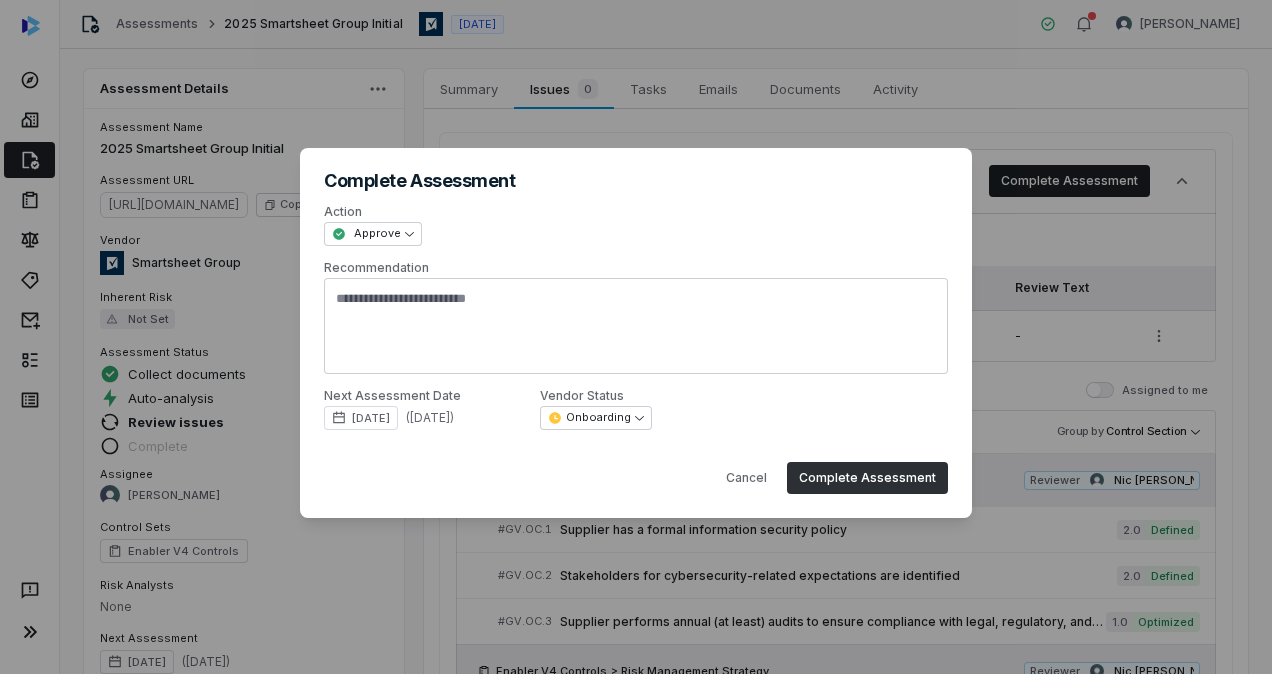 click on "Complete Assessment" at bounding box center [867, 478] 